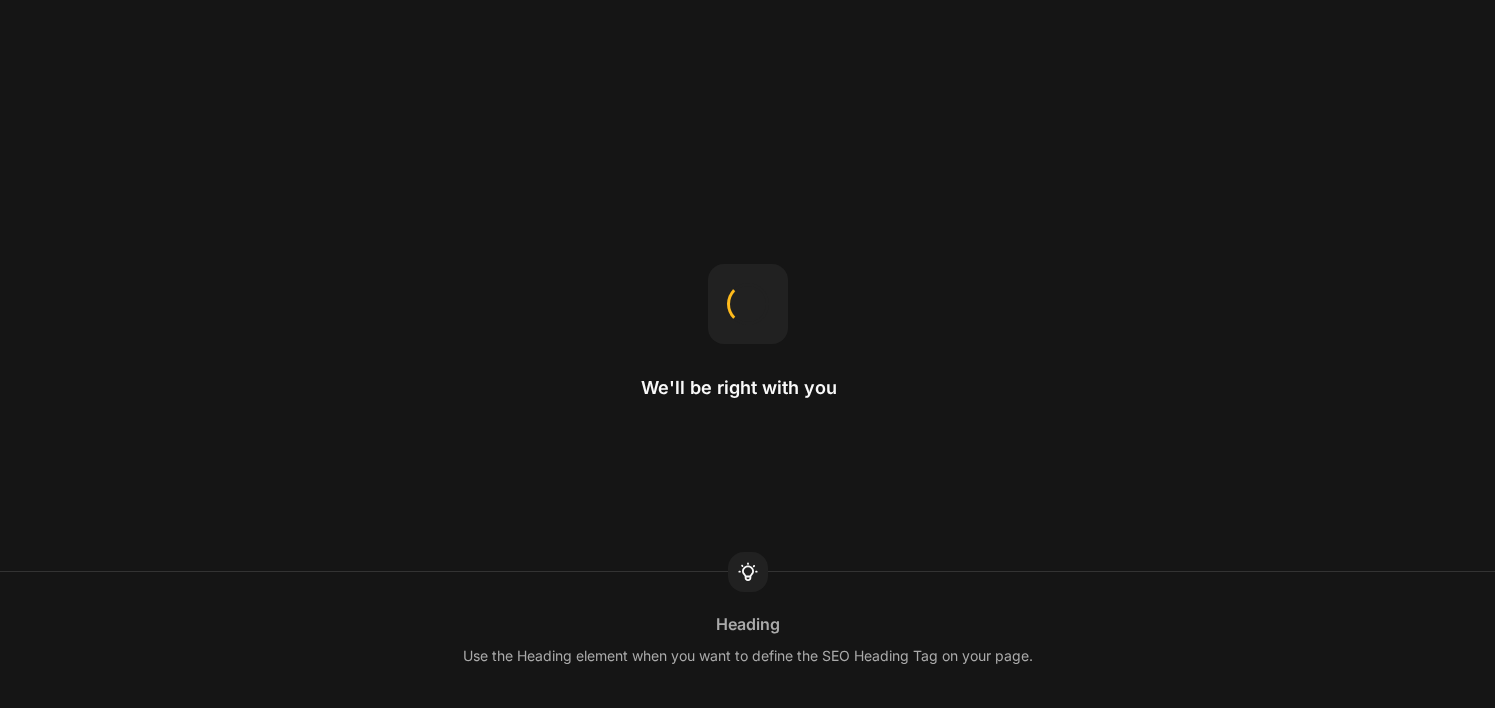 scroll, scrollTop: 0, scrollLeft: 0, axis: both 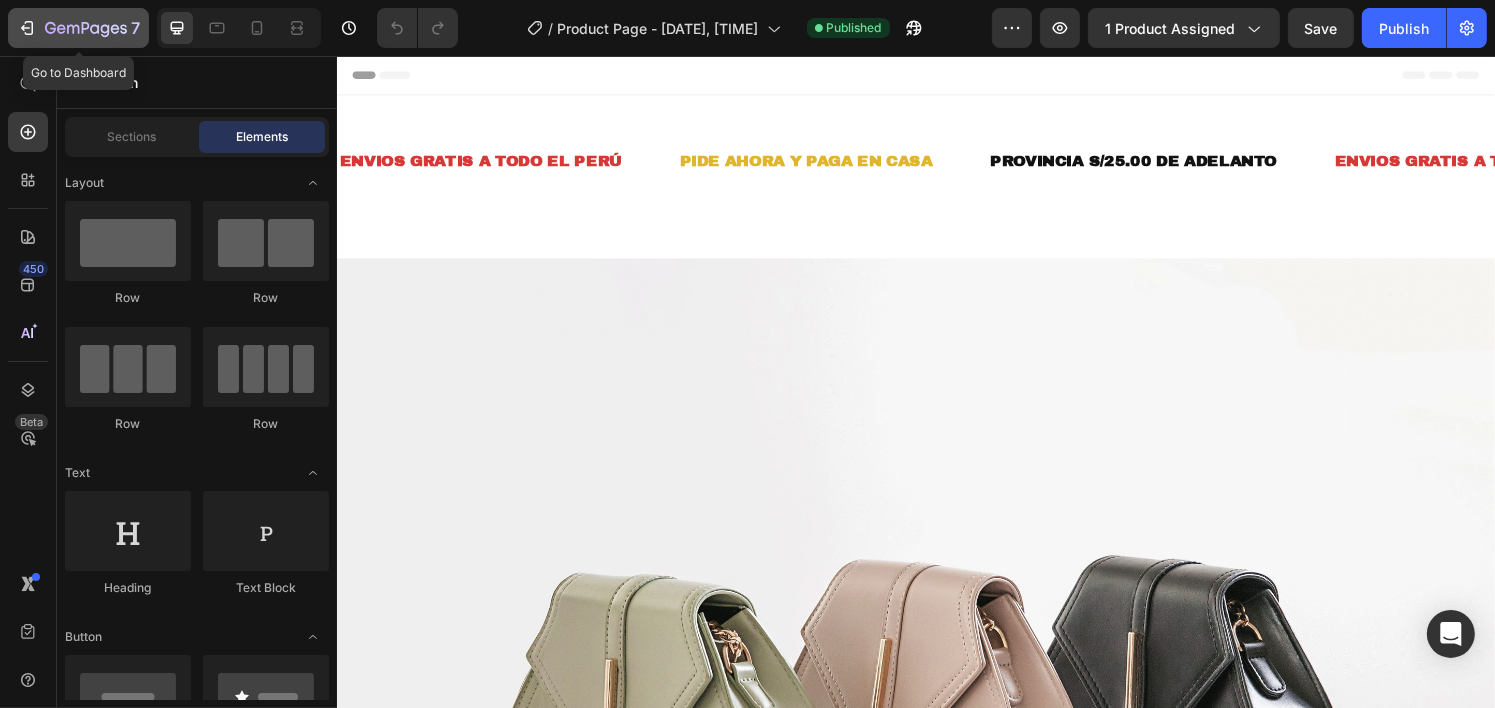 click 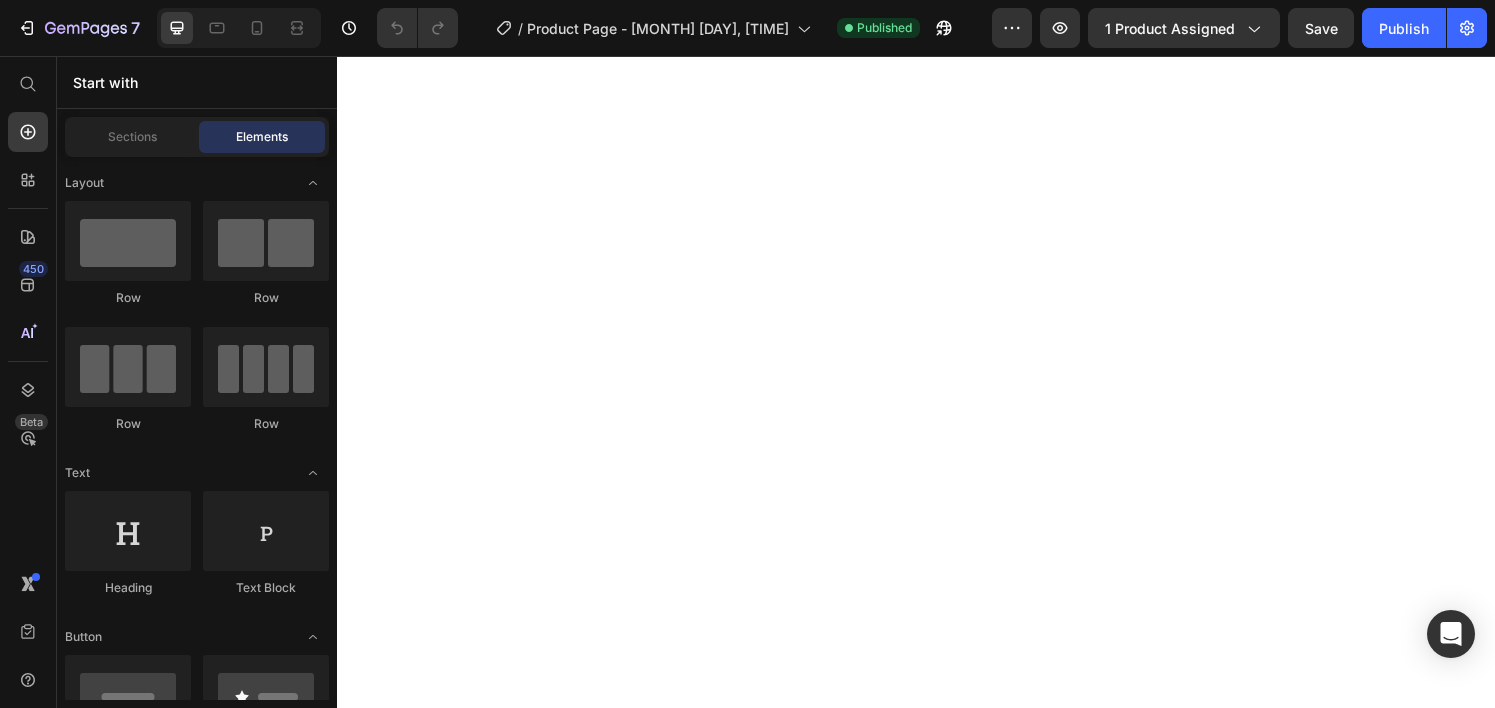 scroll, scrollTop: 0, scrollLeft: 0, axis: both 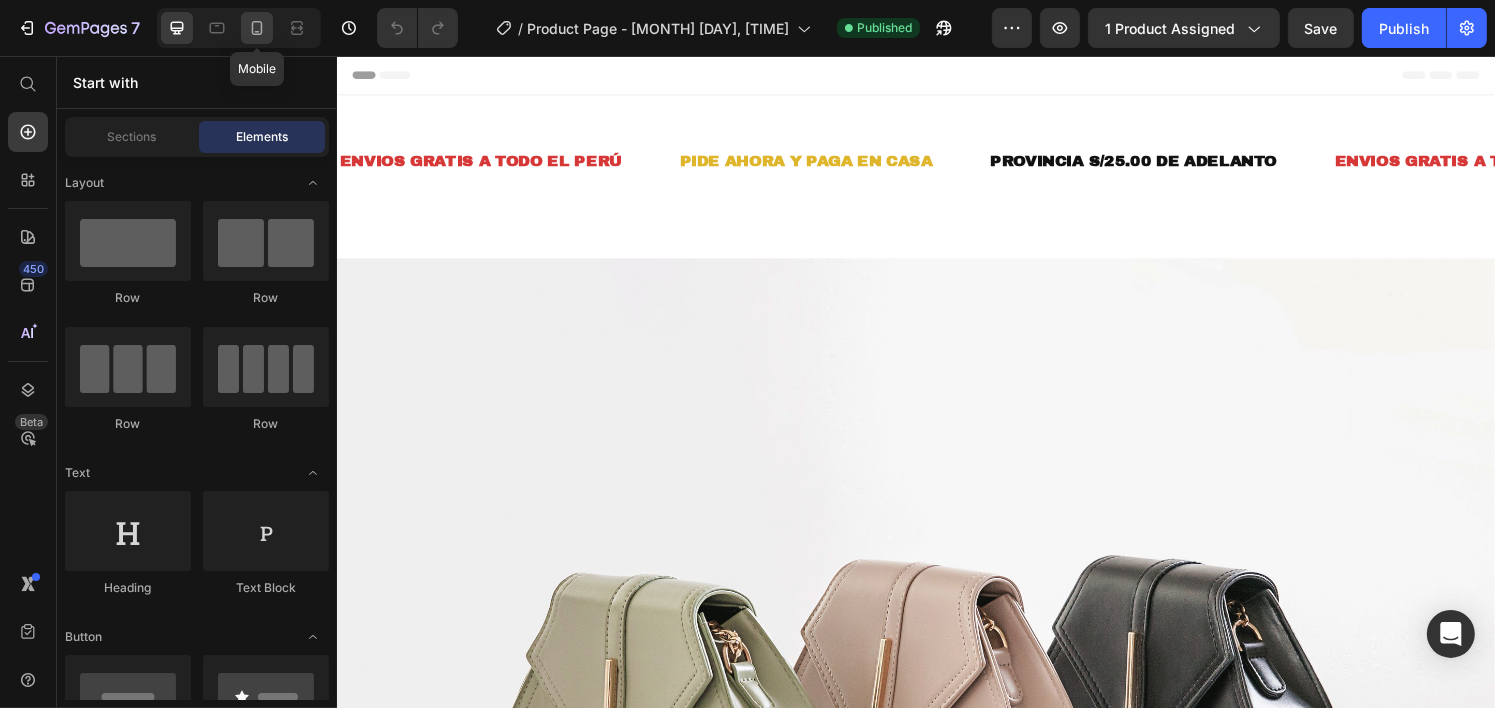 click 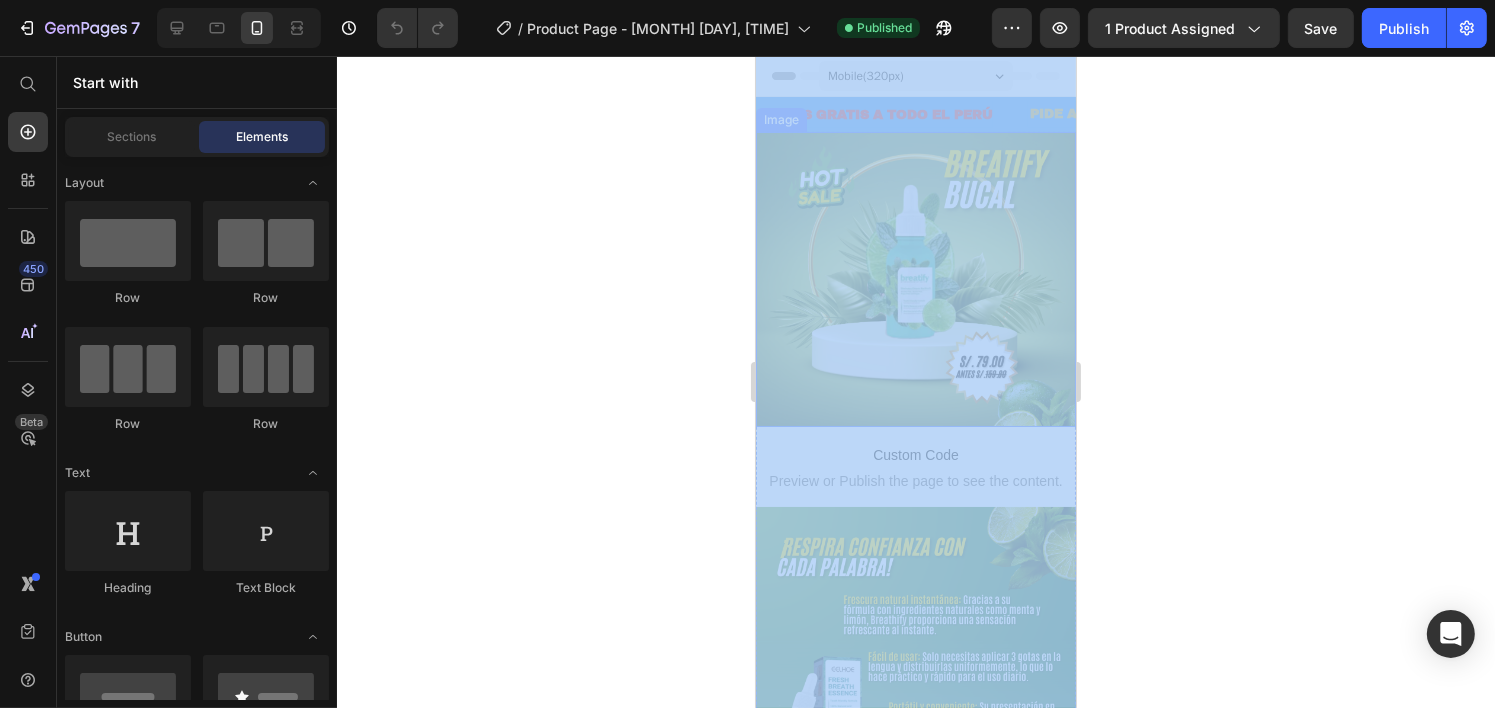 drag, startPoint x: 1492, startPoint y: 136, endPoint x: 880, endPoint y: 216, distance: 617.2066 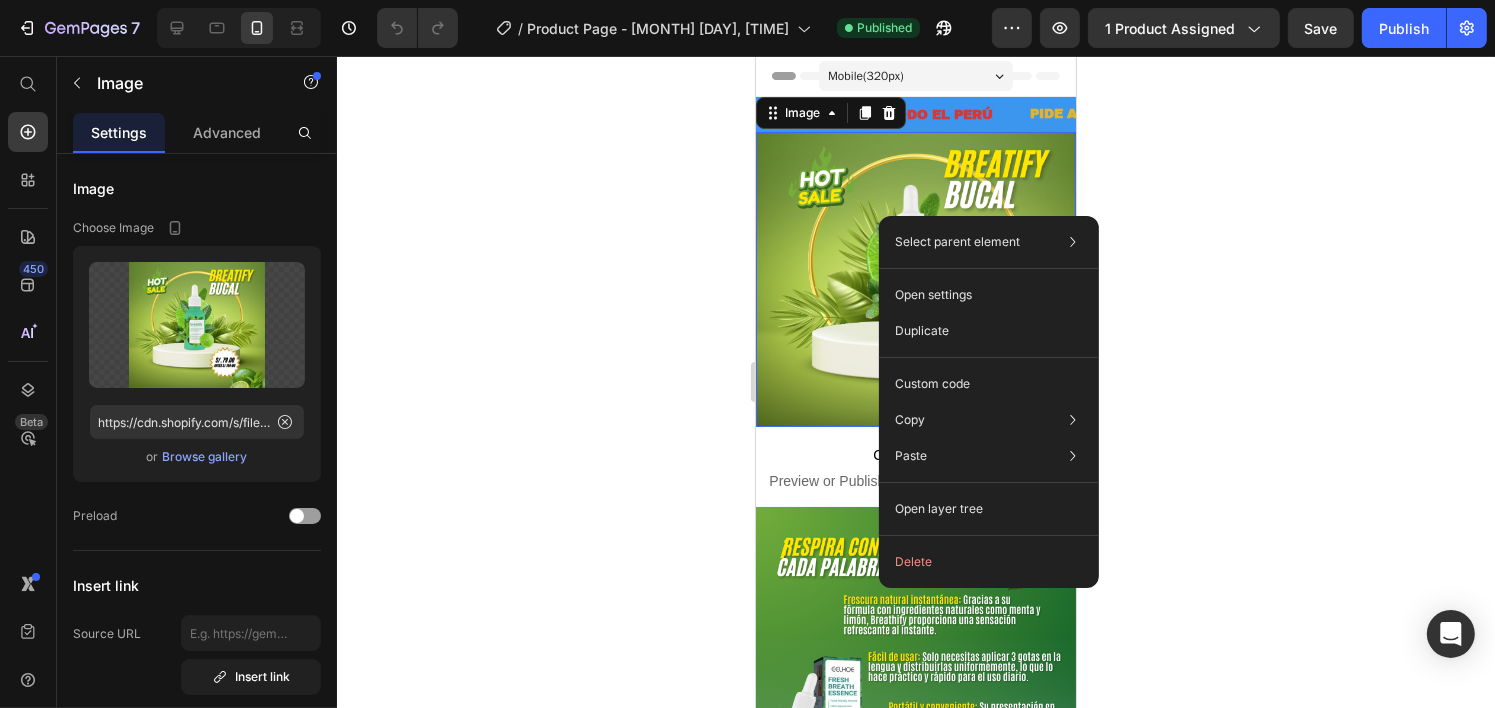click 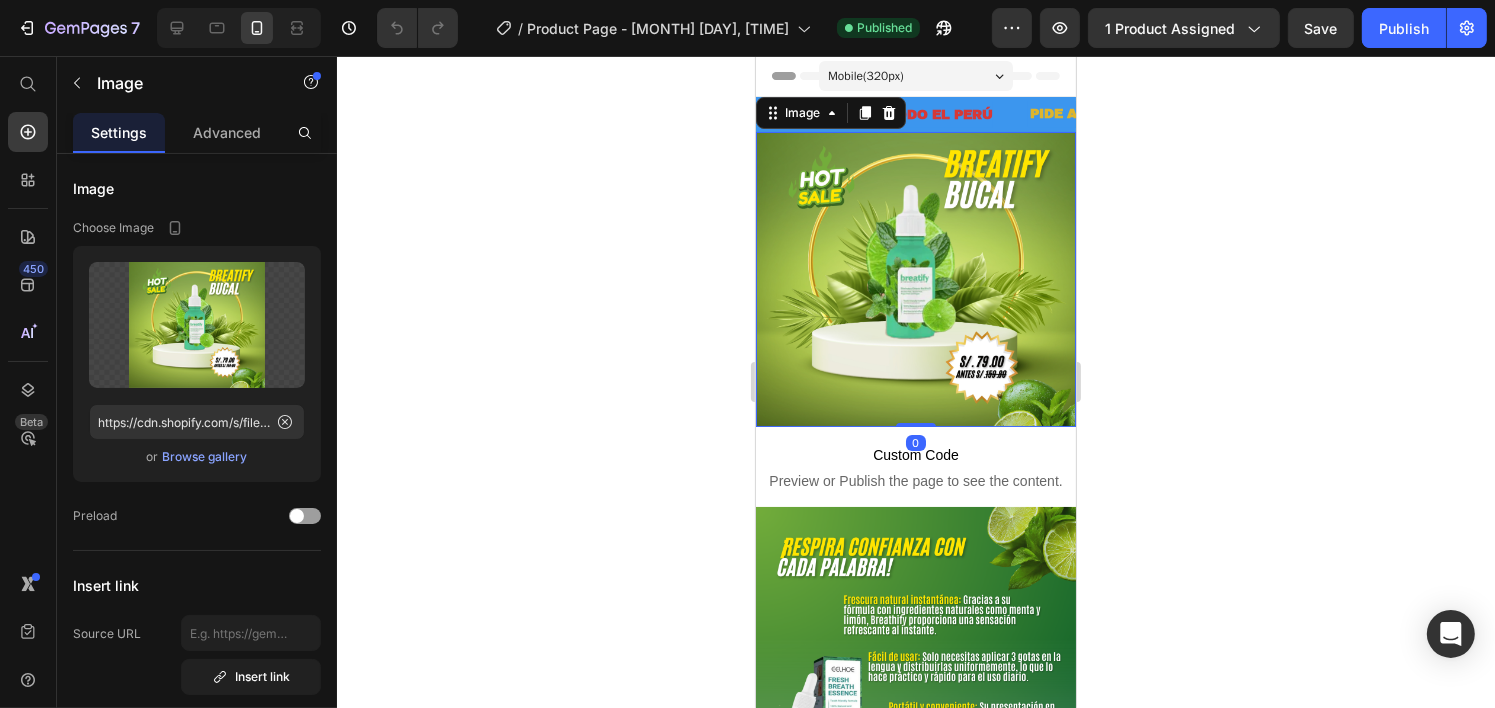 click 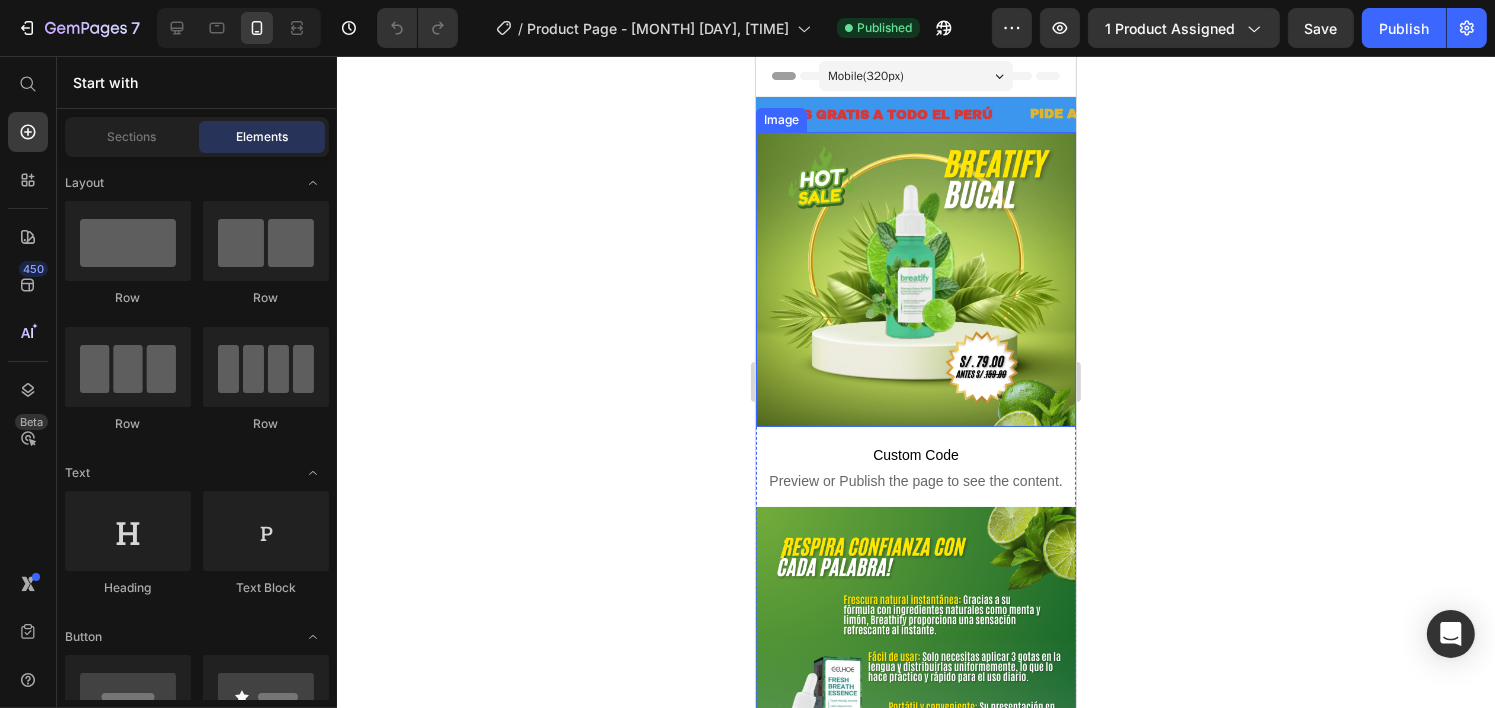 drag, startPoint x: 1059, startPoint y: 72, endPoint x: 978, endPoint y: 460, distance: 396.36475 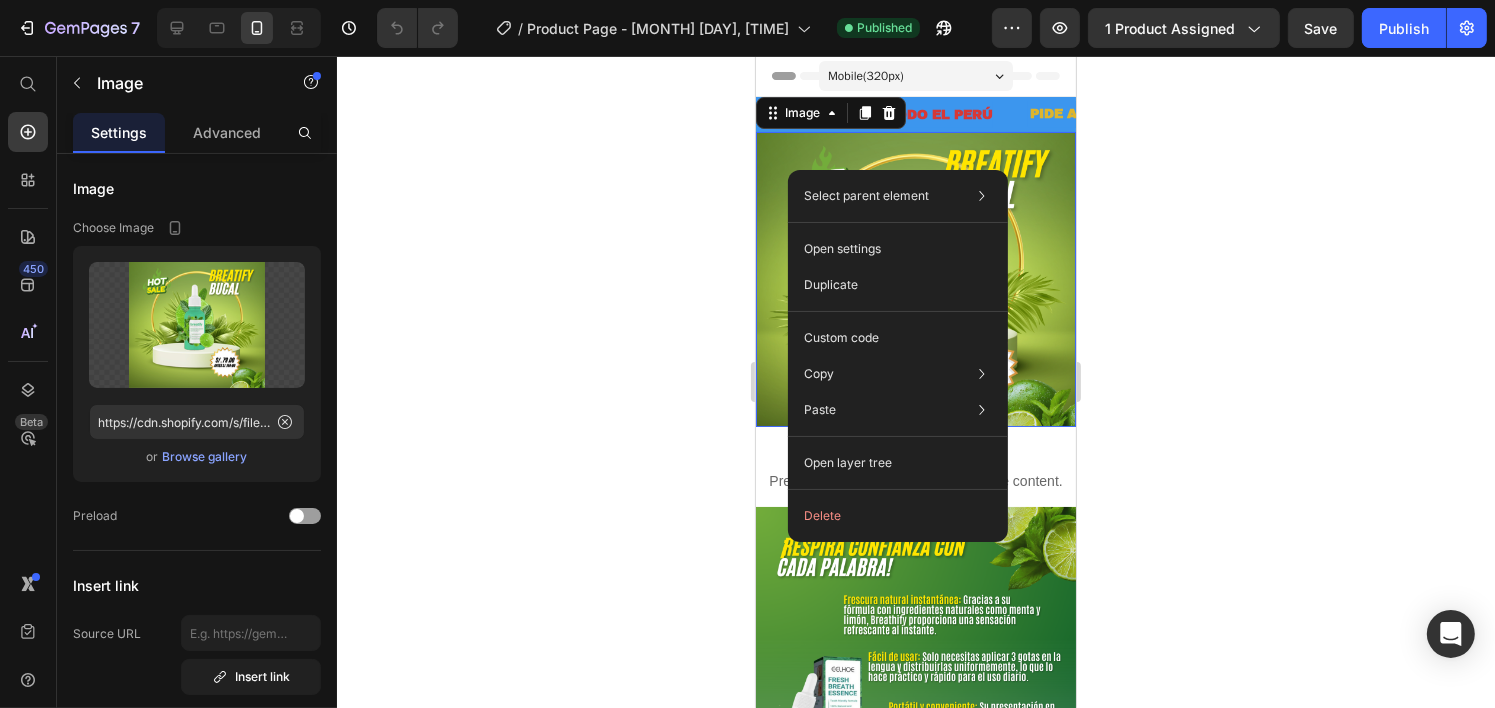 click 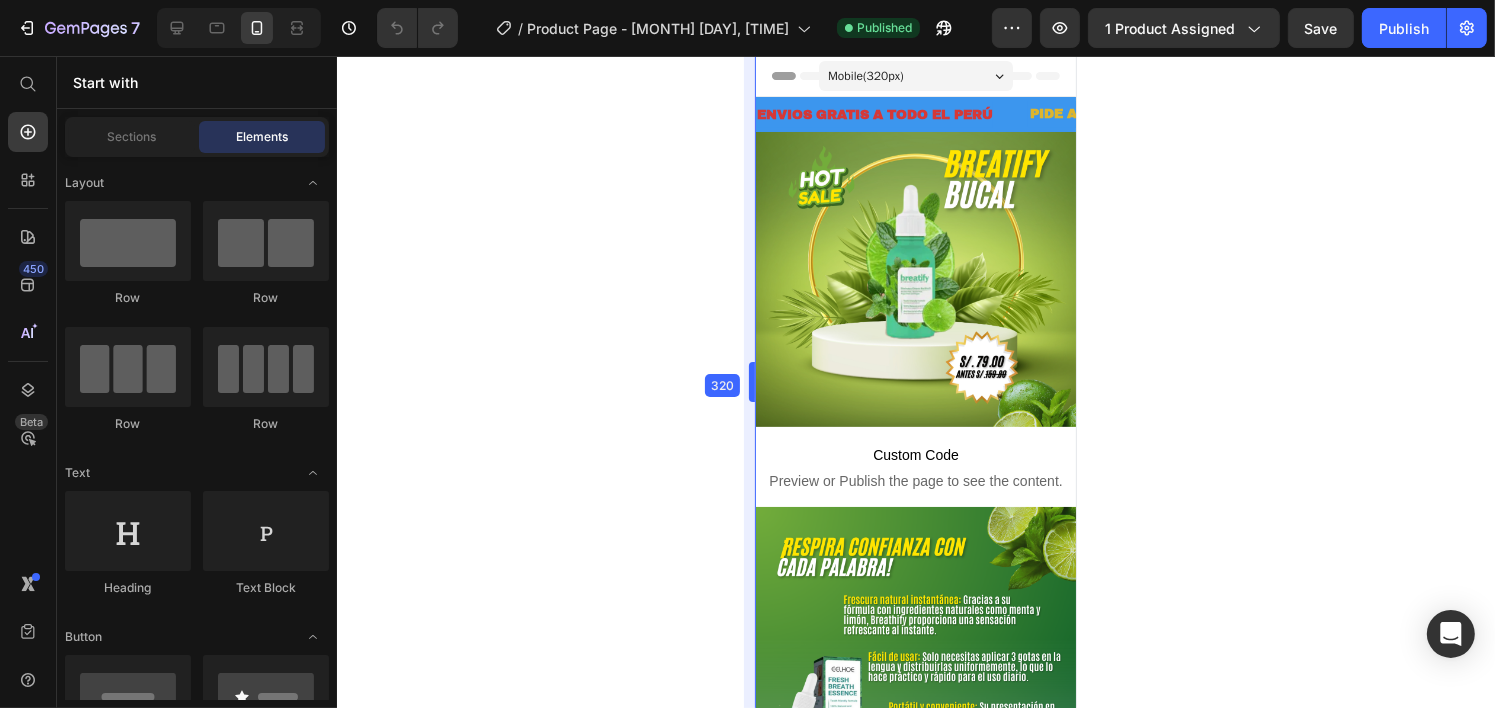 drag, startPoint x: 743, startPoint y: 62, endPoint x: 799, endPoint y: 153, distance: 106.850365 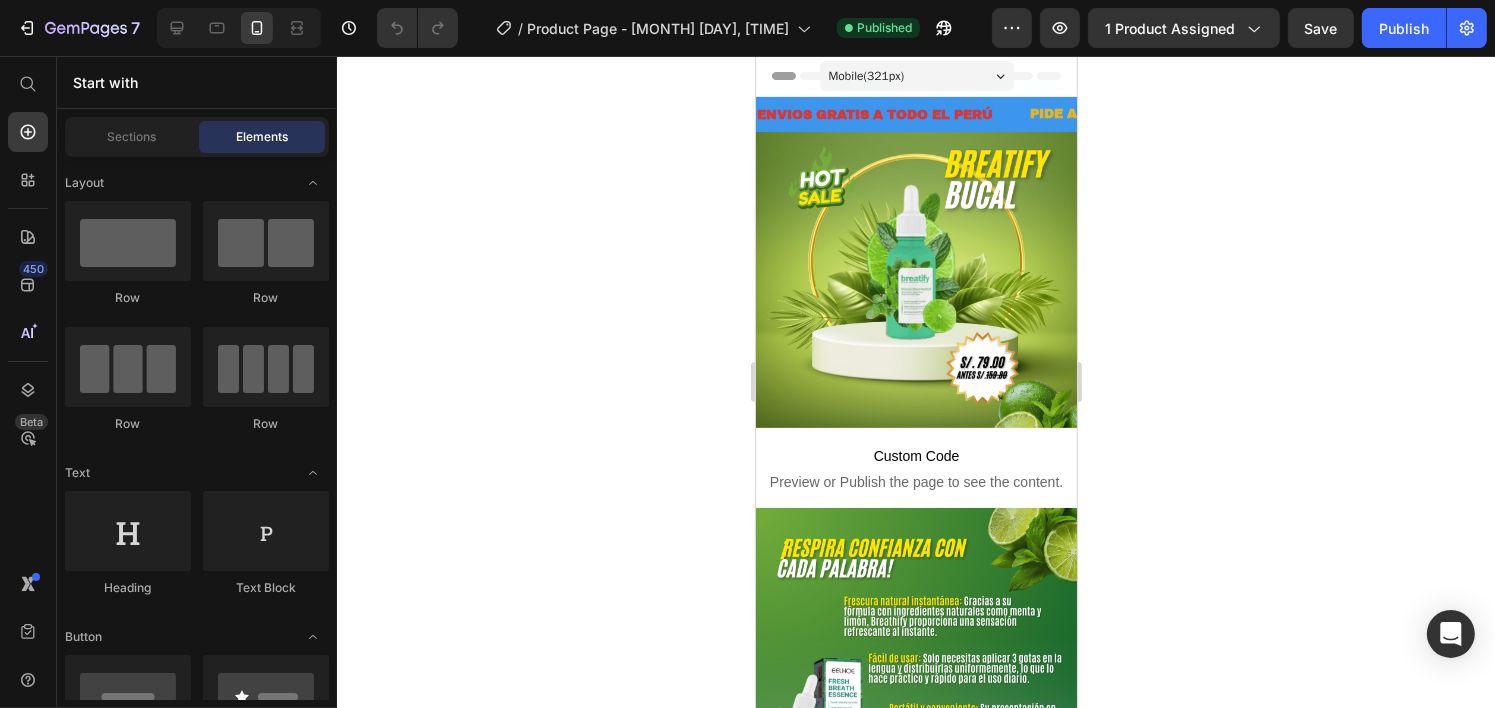 drag, startPoint x: 720, startPoint y: 205, endPoint x: 703, endPoint y: 218, distance: 21.400934 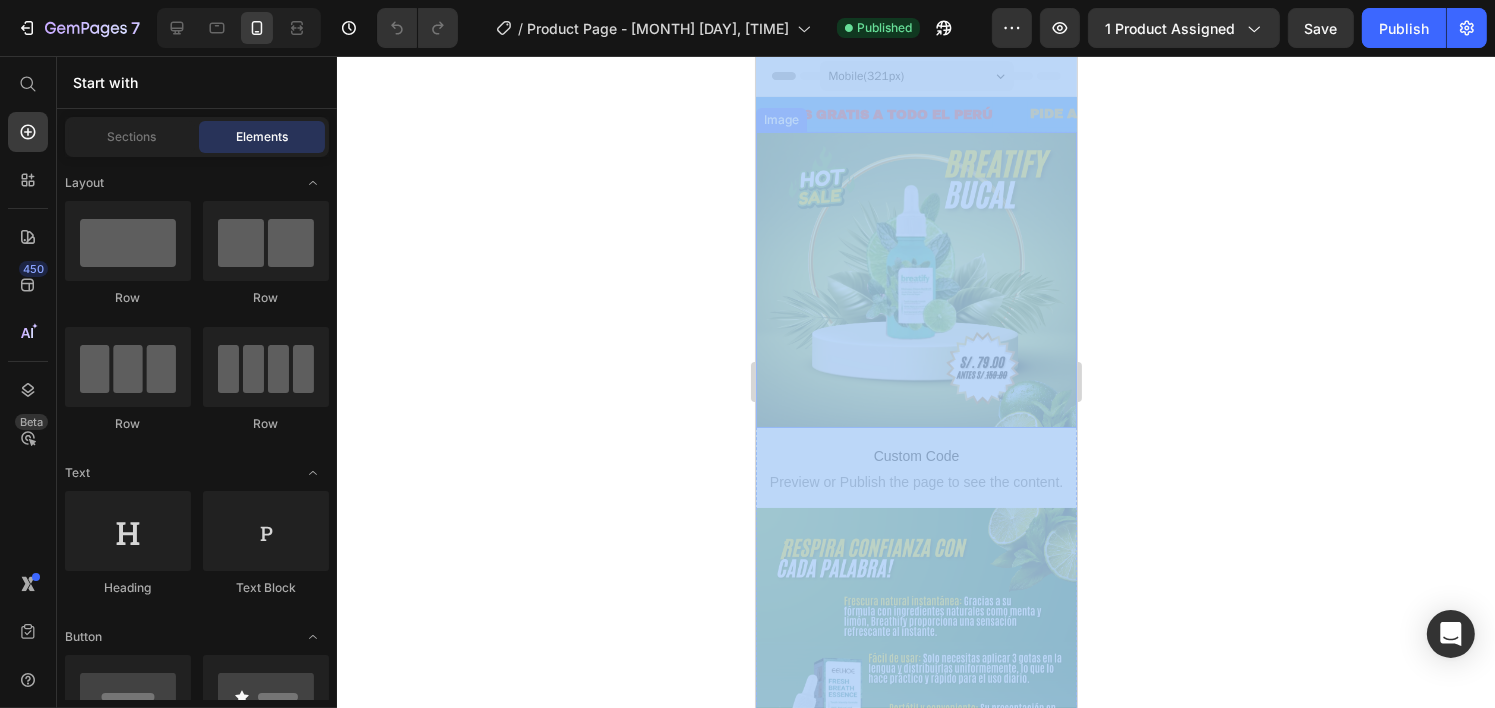 drag, startPoint x: 1488, startPoint y: 154, endPoint x: 870, endPoint y: 208, distance: 620.35474 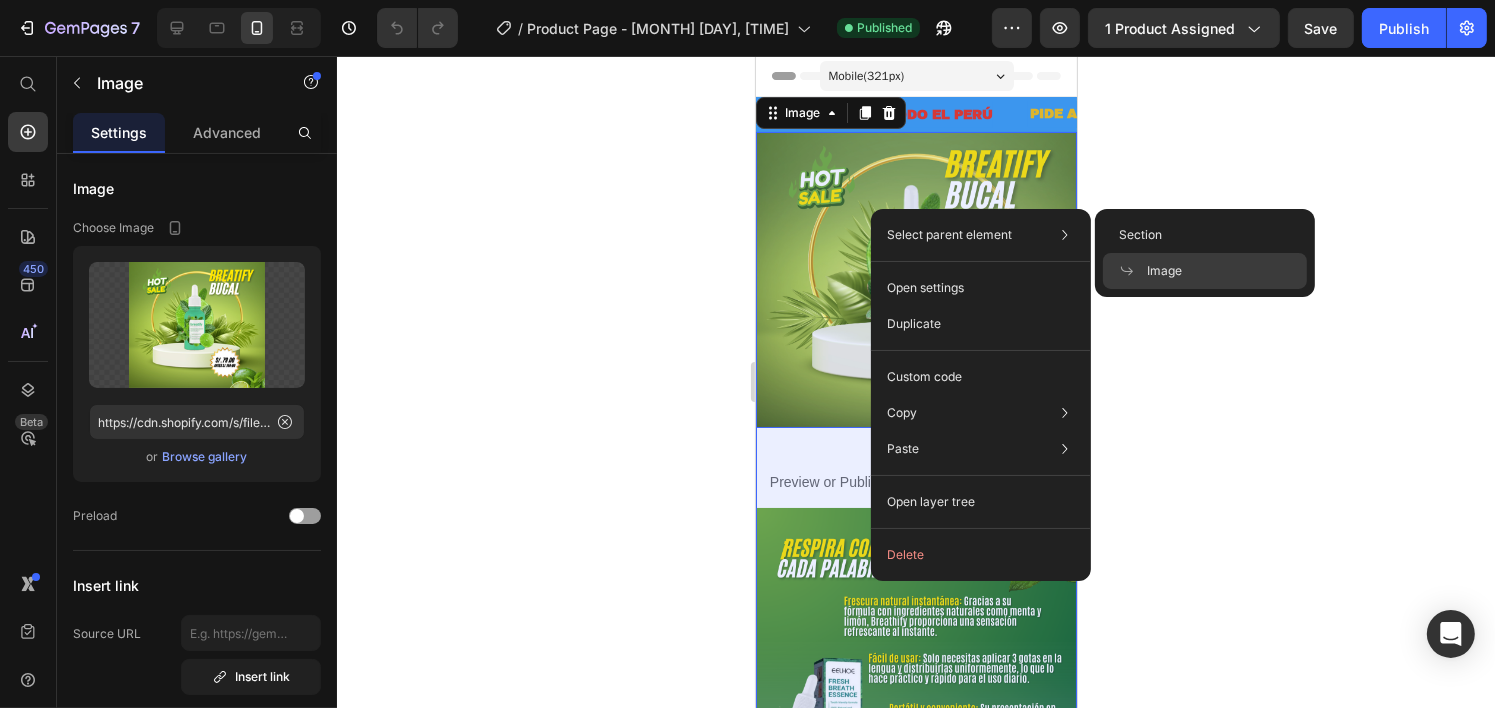 click 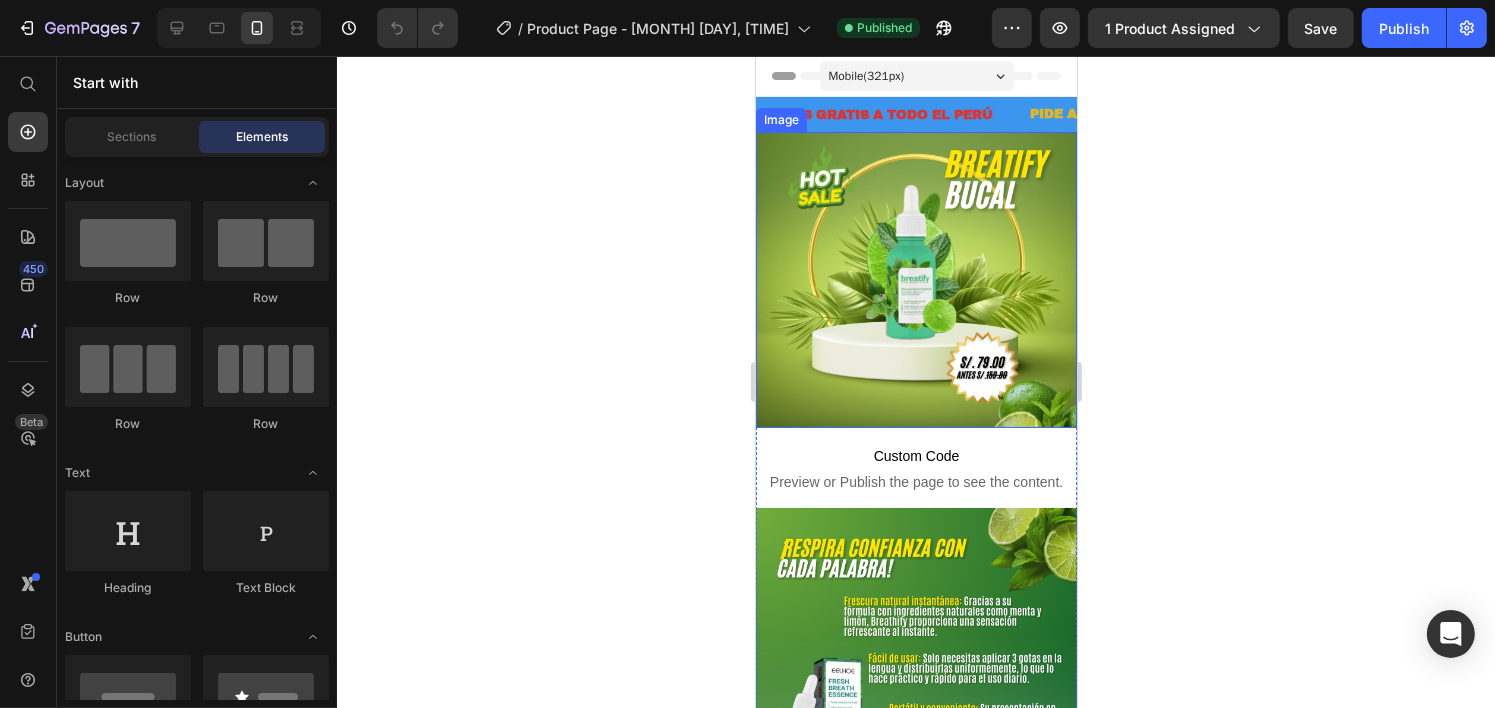 drag, startPoint x: 1445, startPoint y: 136, endPoint x: 1011, endPoint y: 329, distance: 474.97894 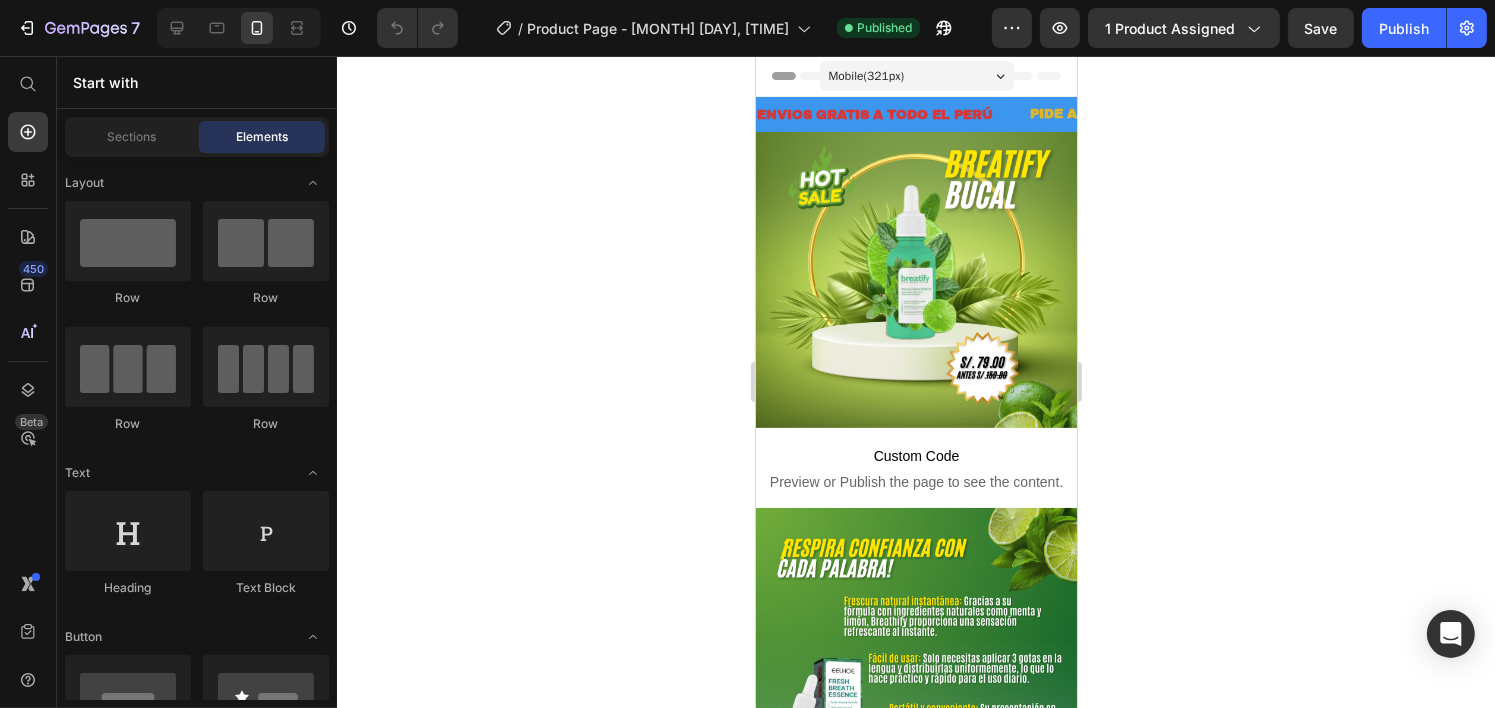 click on "Header" at bounding box center [915, 76] 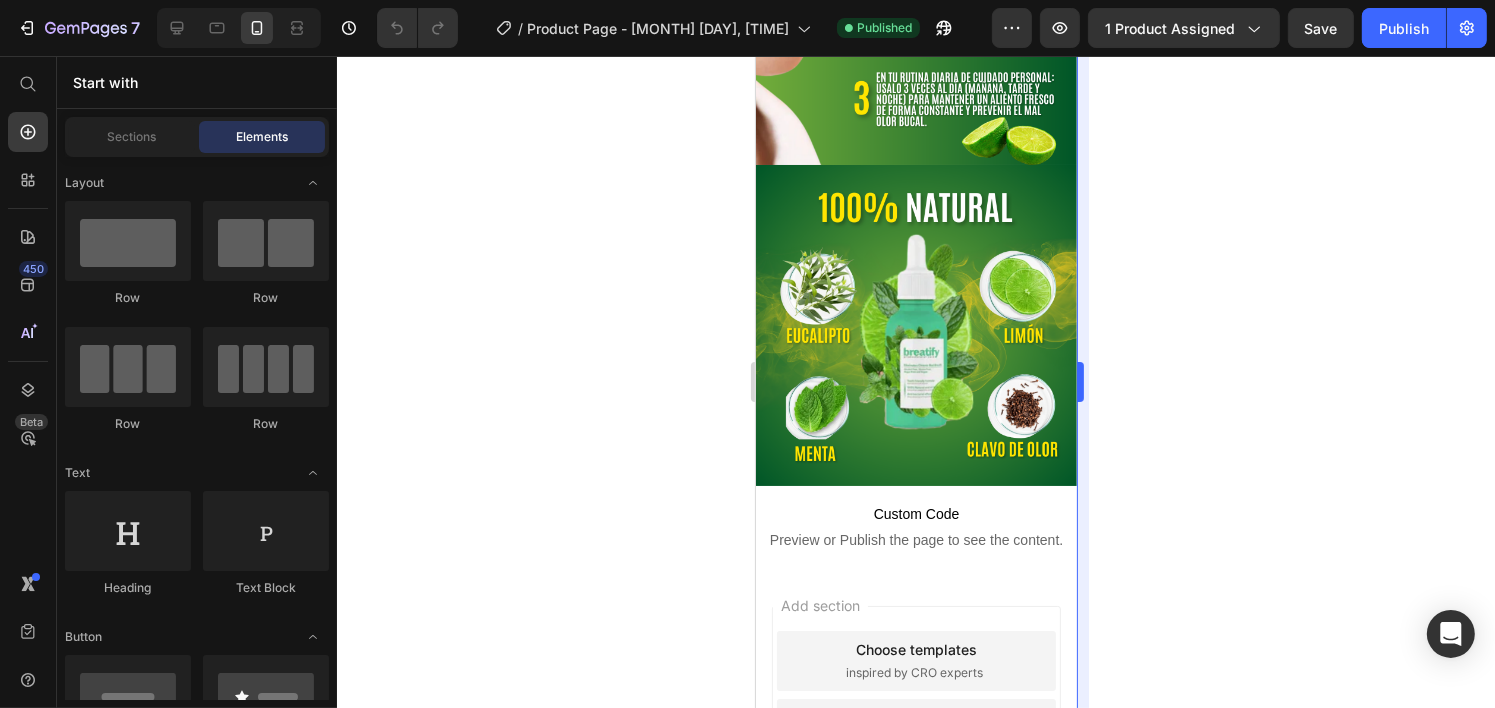 scroll, scrollTop: 2034, scrollLeft: 0, axis: vertical 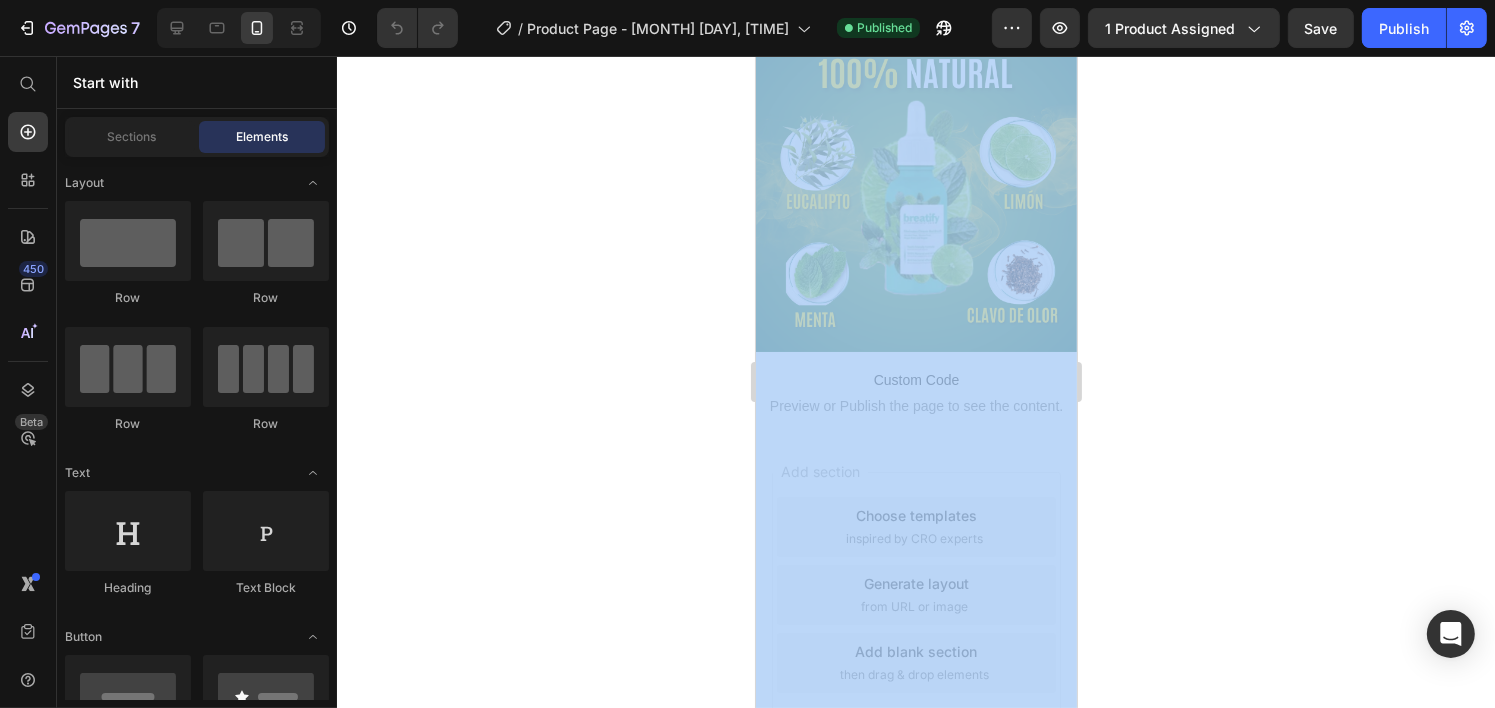 drag, startPoint x: 1851, startPoint y: 702, endPoint x: 998, endPoint y: 653, distance: 854.40625 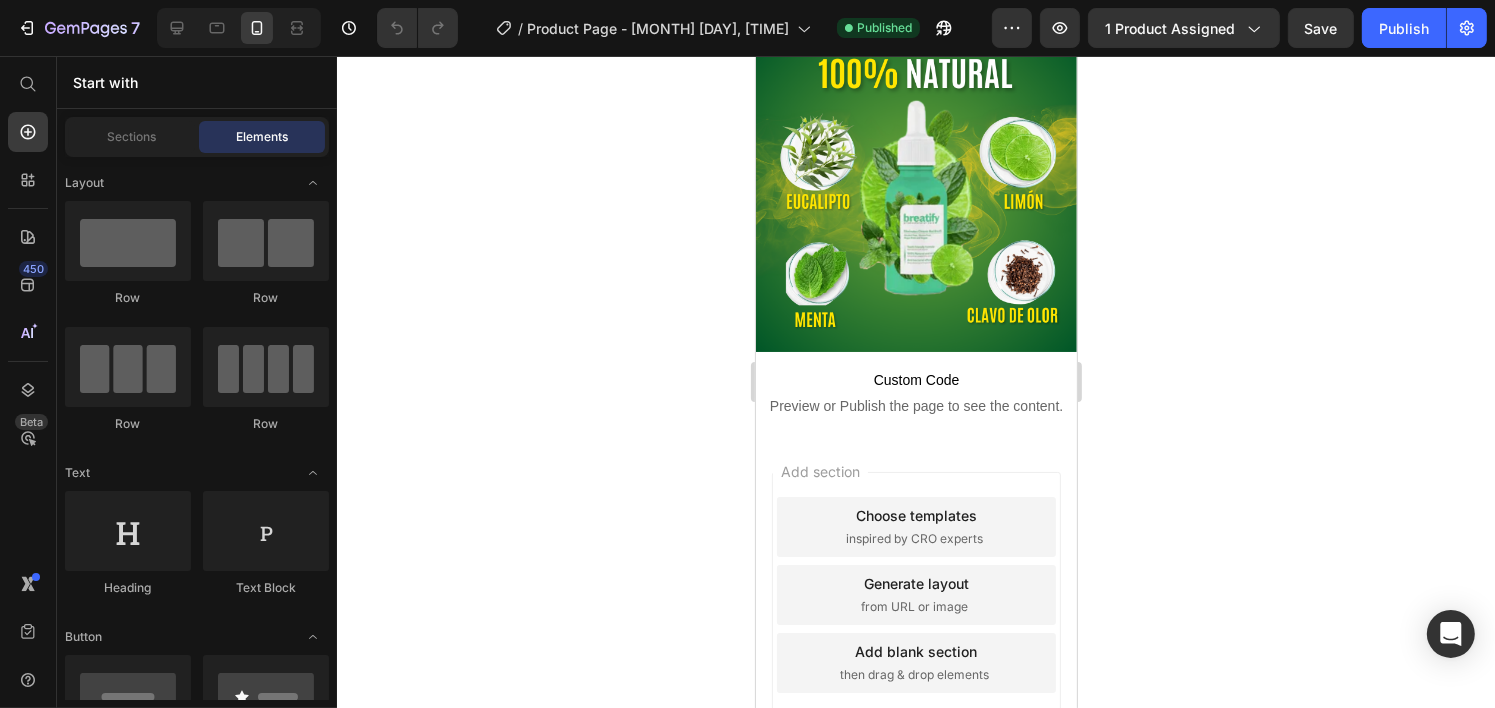 click on "Add section Choose templates inspired by CRO experts Generate layout from URL or image Add blank section then drag & drop elements" at bounding box center (915, 599) 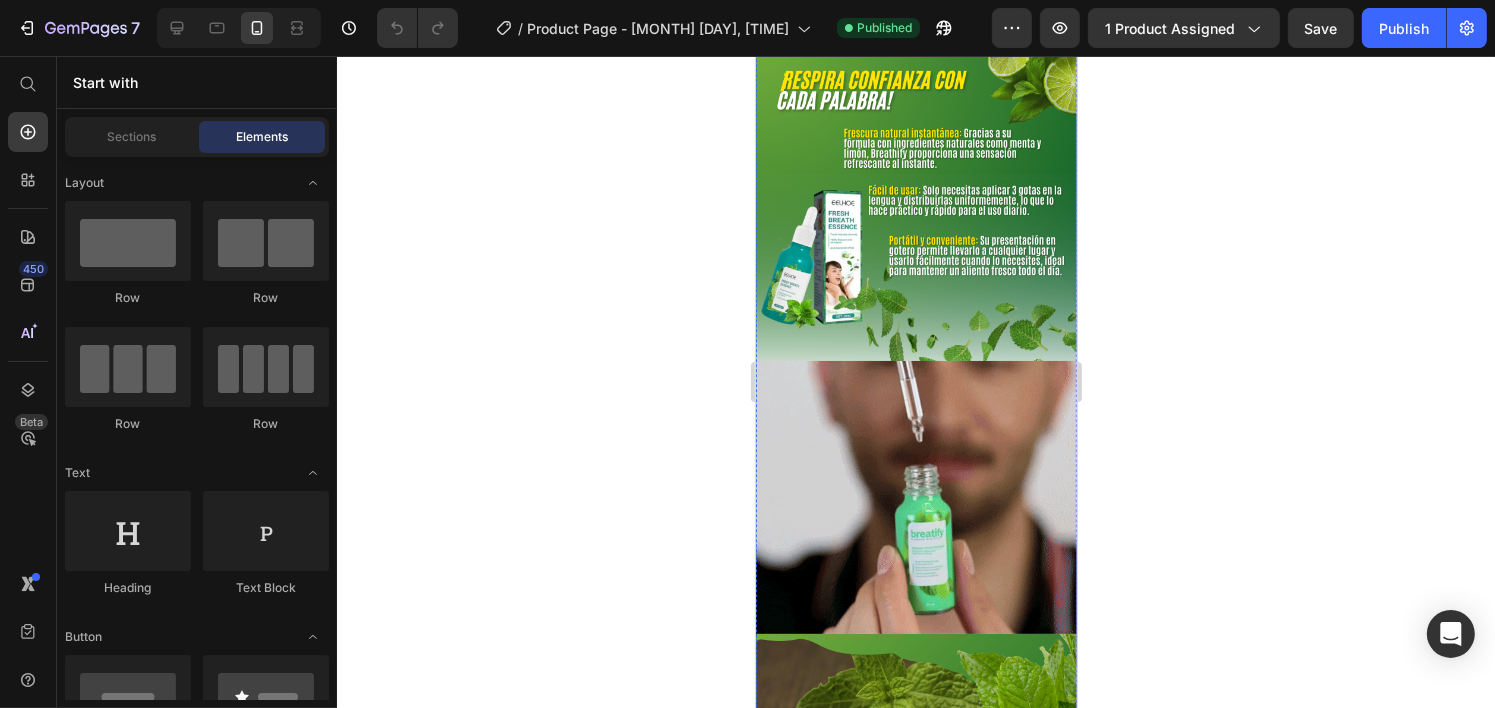 scroll, scrollTop: 0, scrollLeft: 0, axis: both 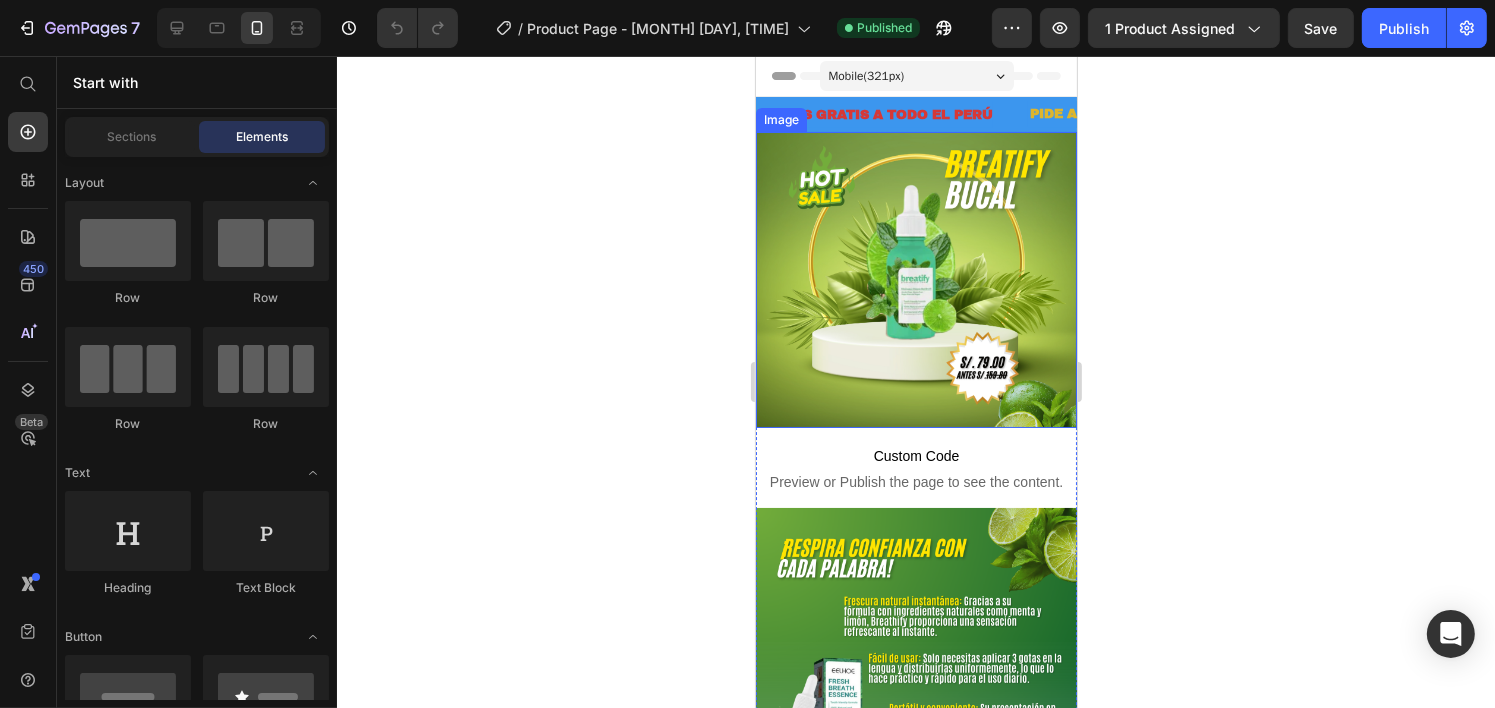 click at bounding box center (915, 280) 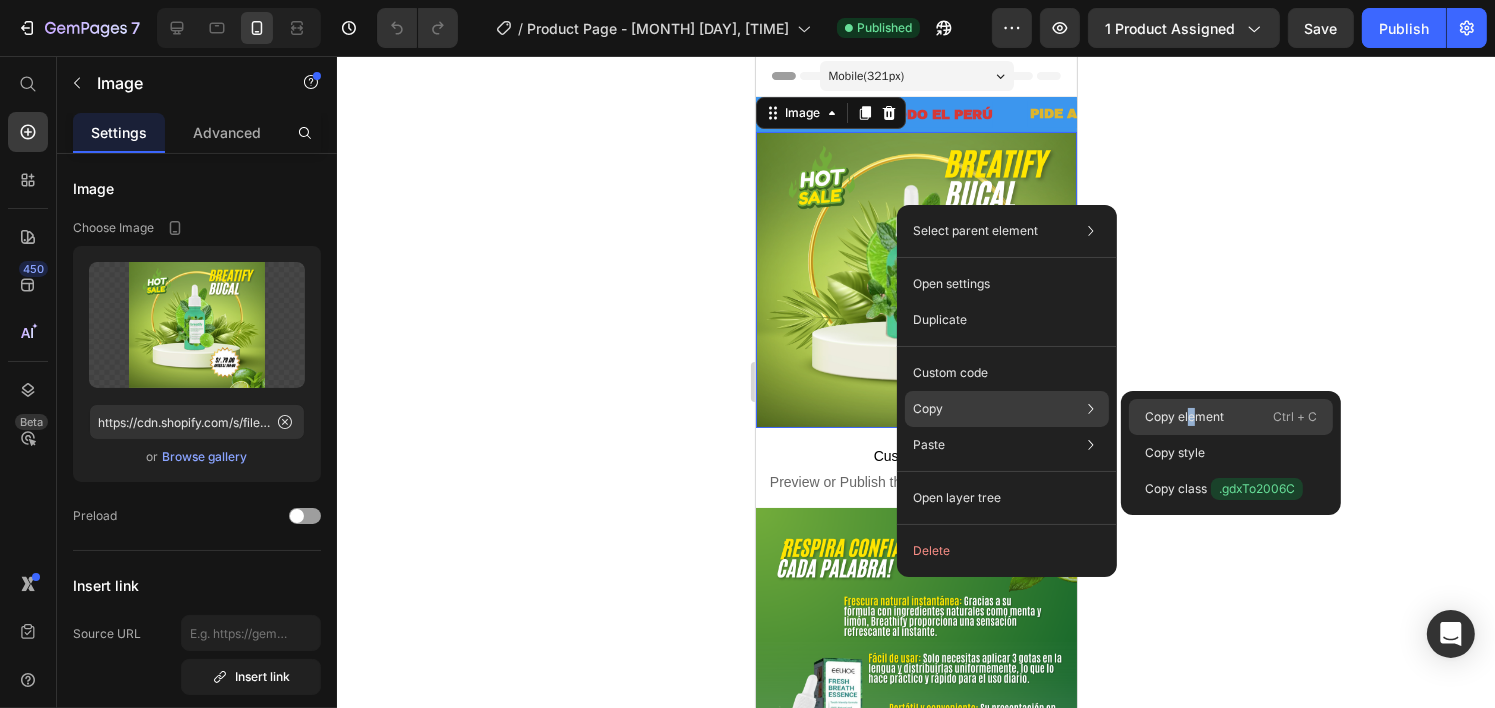 click on "Copy element" at bounding box center (1184, 417) 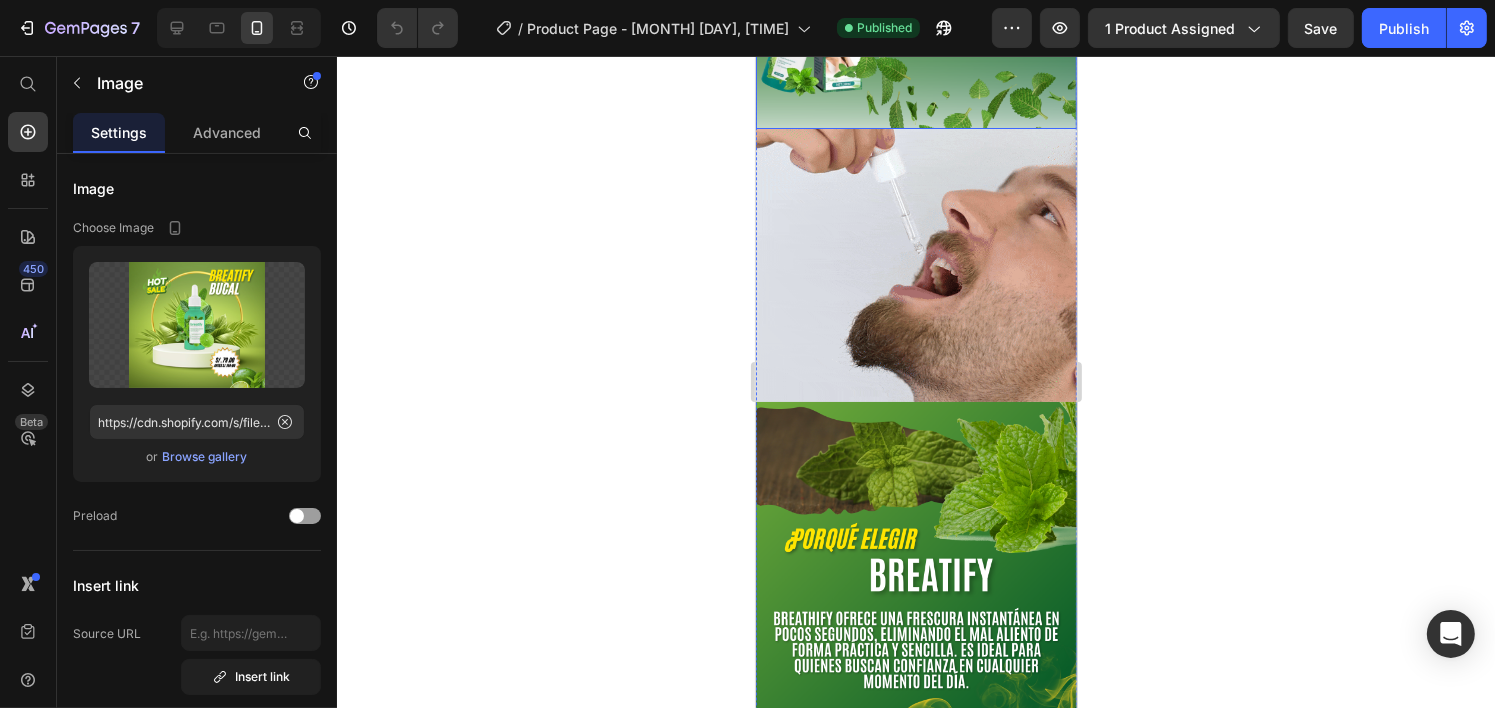scroll, scrollTop: 0, scrollLeft: 0, axis: both 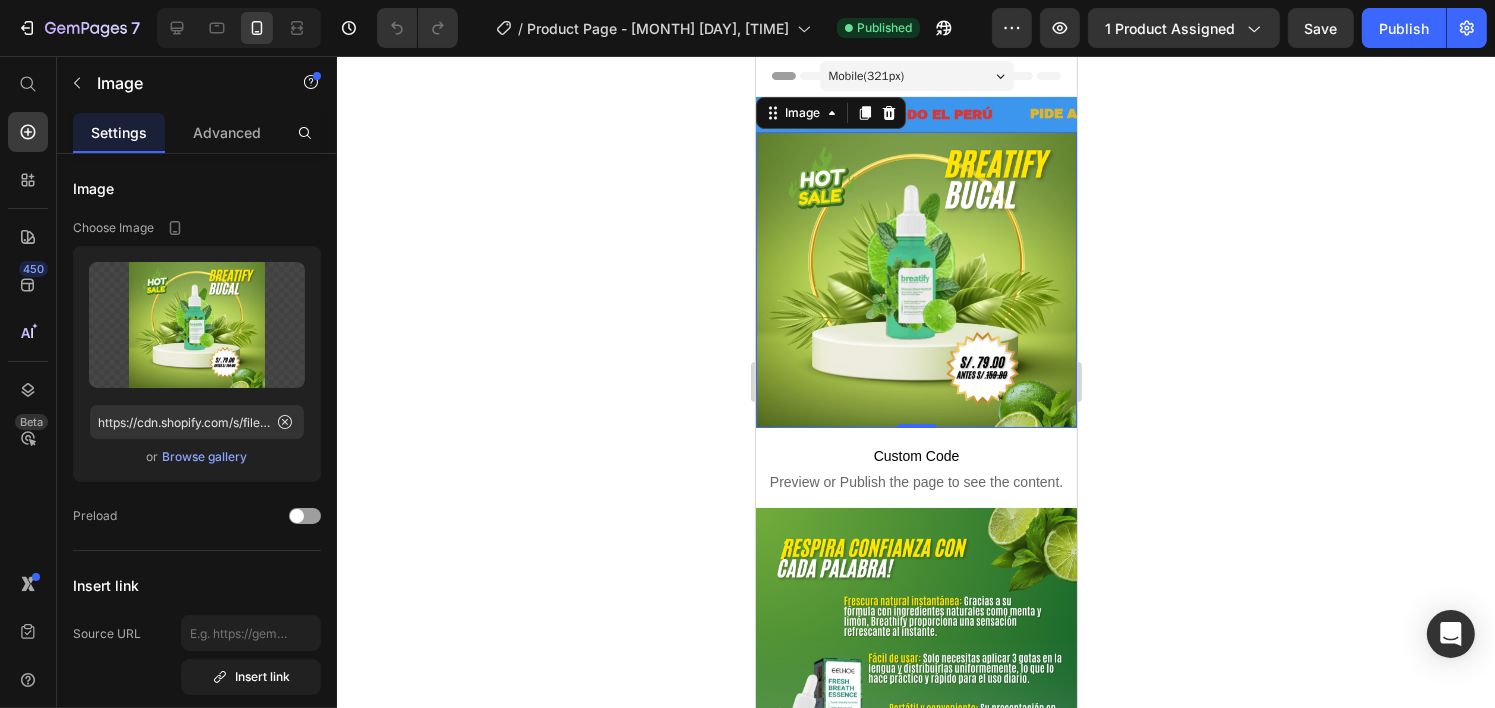 click on "ENVIOS GRATIS A TODO EL PER Ú  Text" at bounding box center (891, 115) 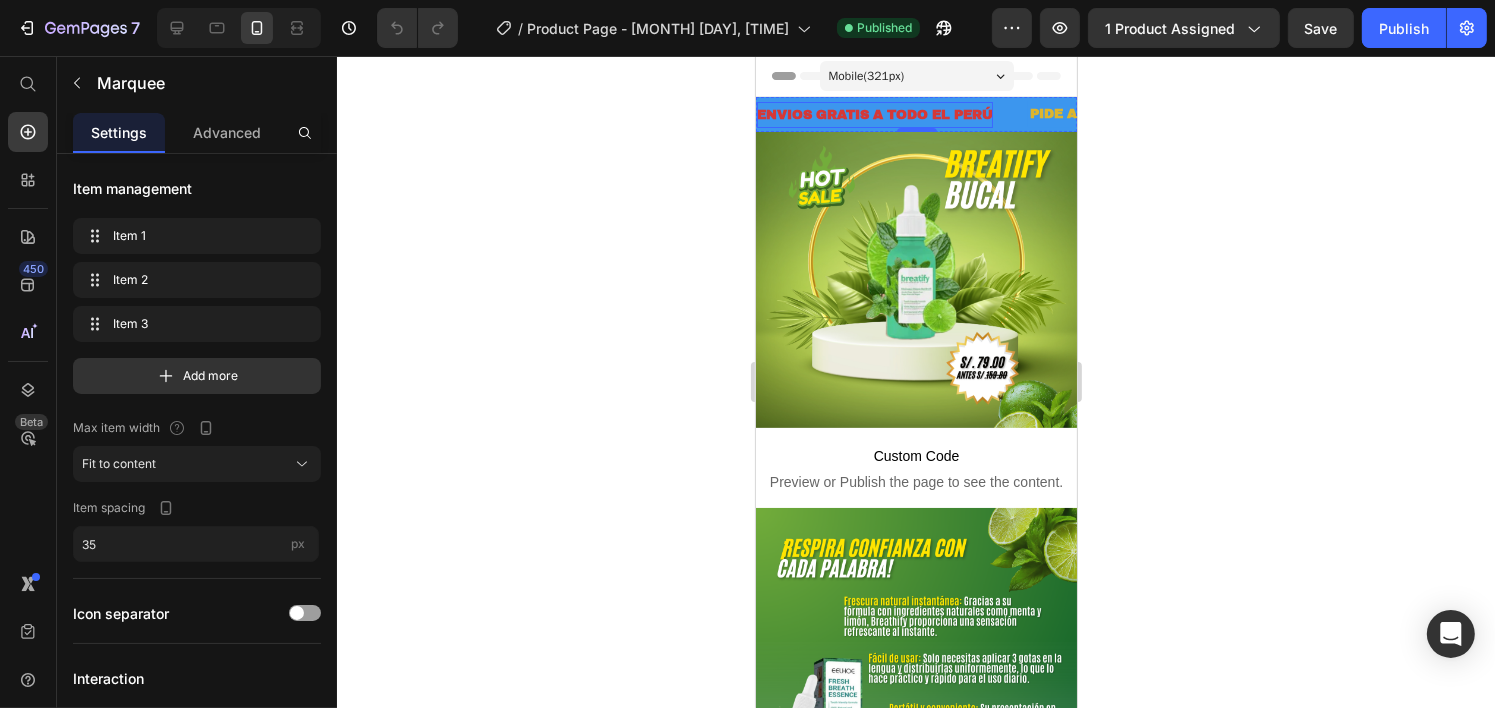 click on "Ú" at bounding box center (986, 115) 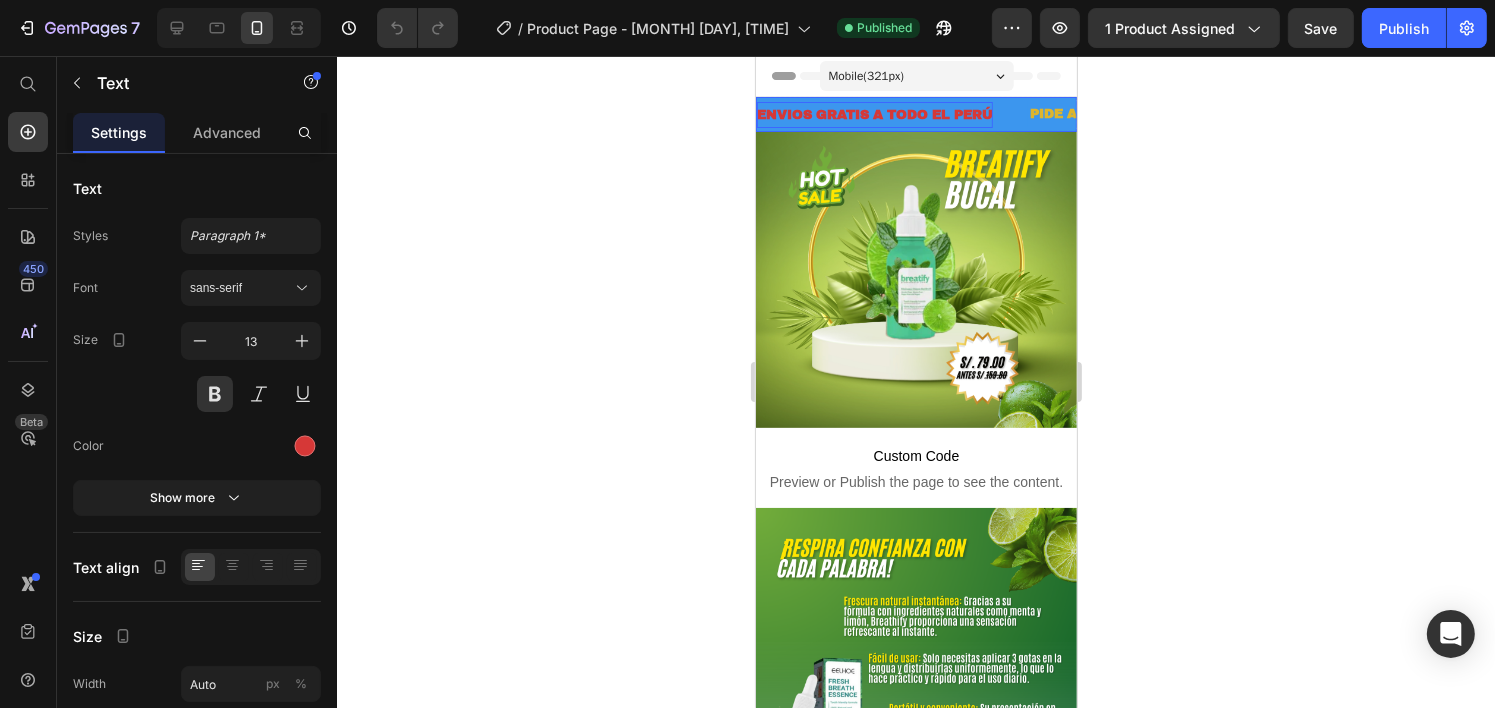 click on "ENVIOS GRATIS A TODO EL PER Ú  Text   0" at bounding box center [891, 115] 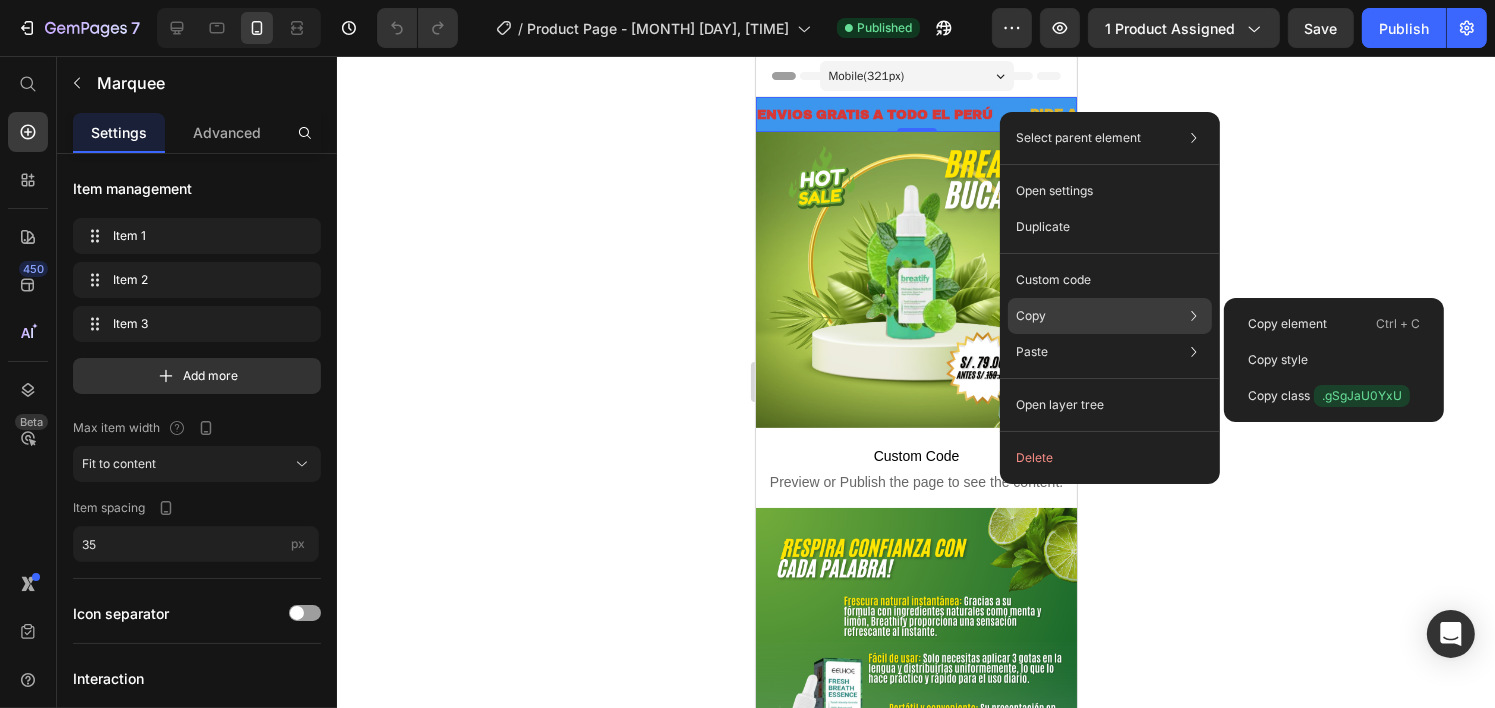 click on "Copy Copy element  Ctrl + C Copy style  Copy class  .gSgJaU0YxU" 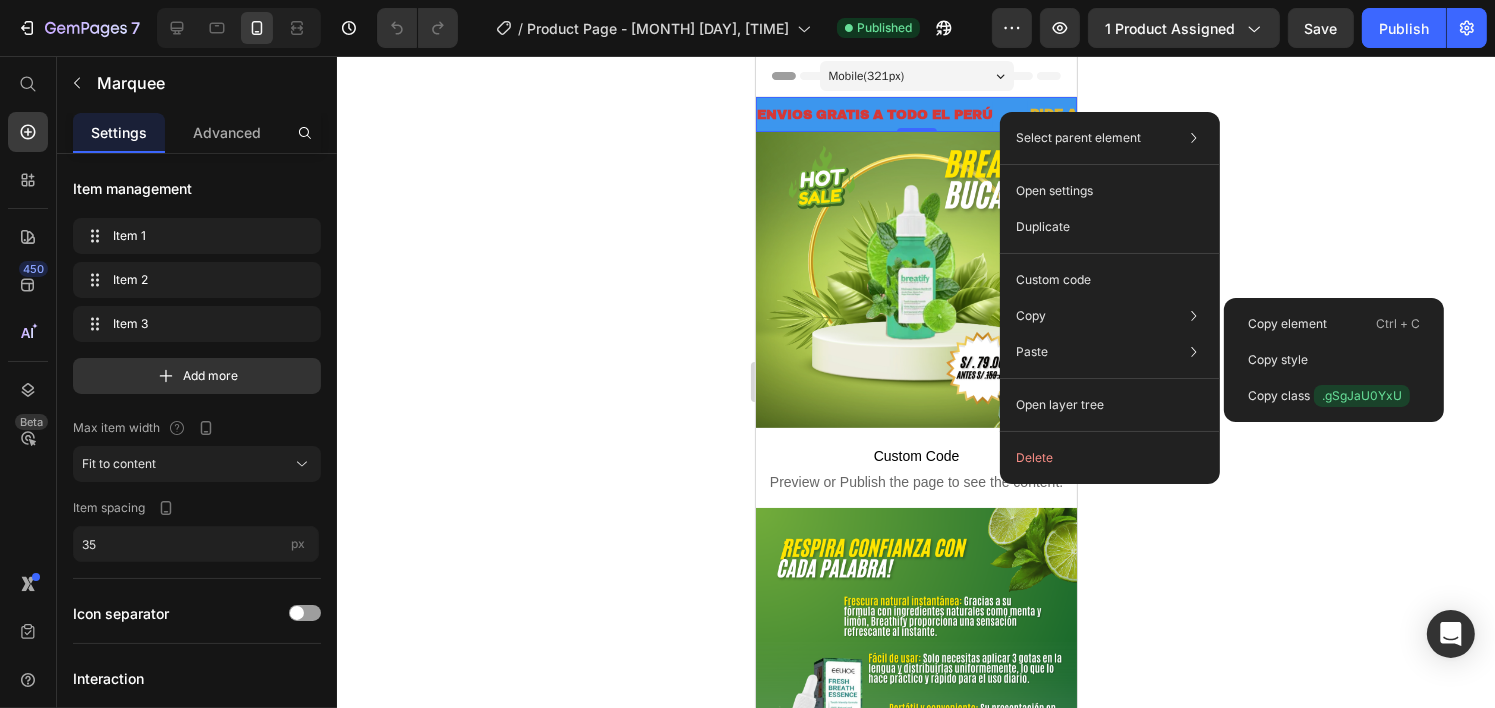 drag, startPoint x: 1263, startPoint y: 315, endPoint x: 1235, endPoint y: 322, distance: 28.86174 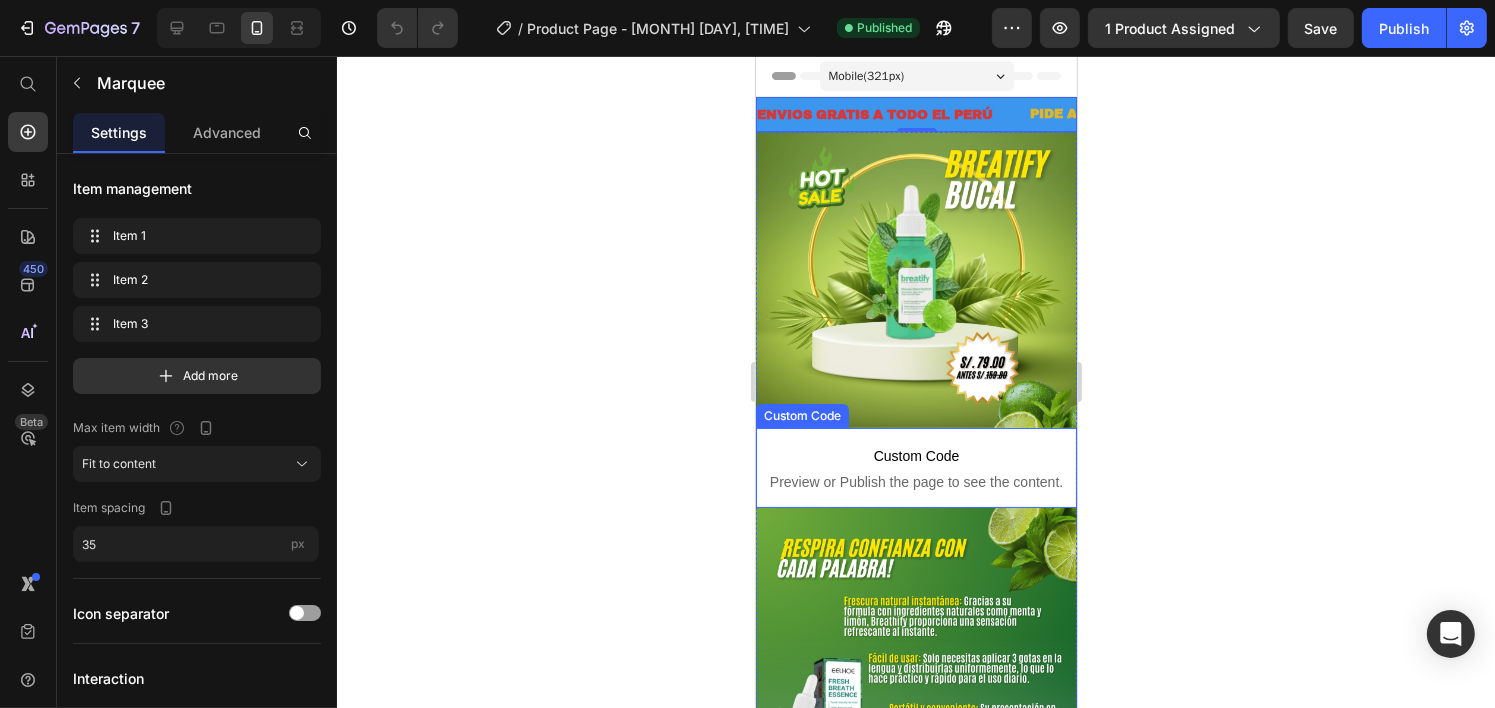 click on "Custom Code" at bounding box center (915, 456) 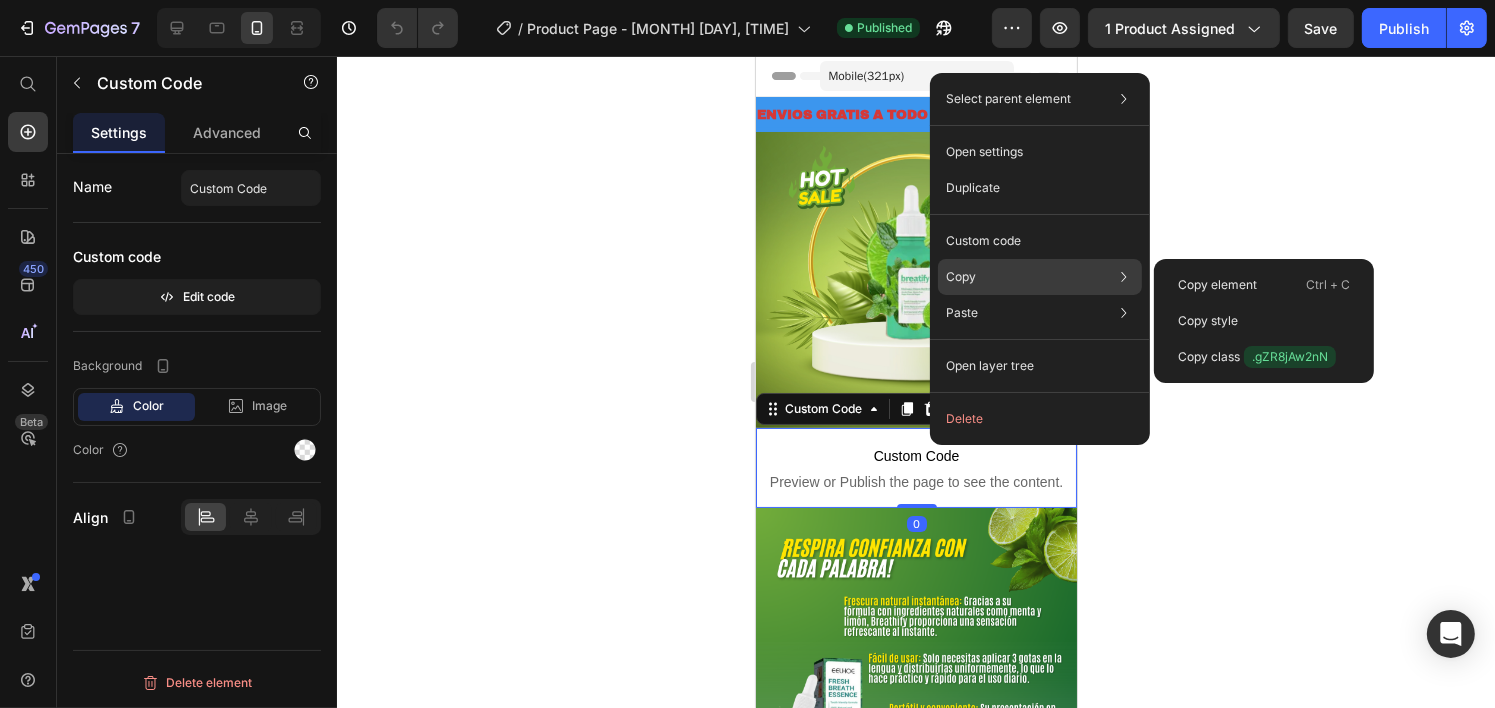 click on "Copy Copy element  Ctrl + C Copy style  Copy class  .gZR8jAw2nN" 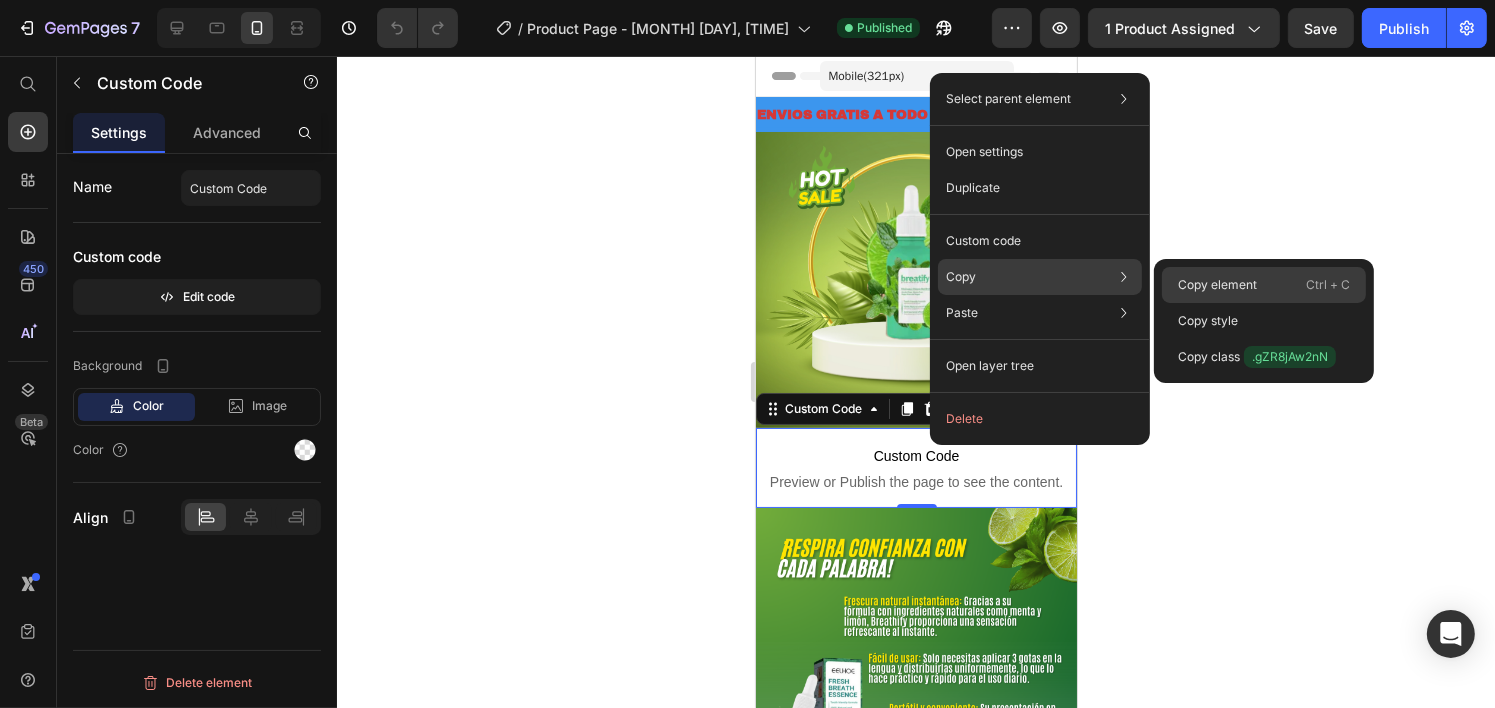 click on "Copy element" at bounding box center [1217, 285] 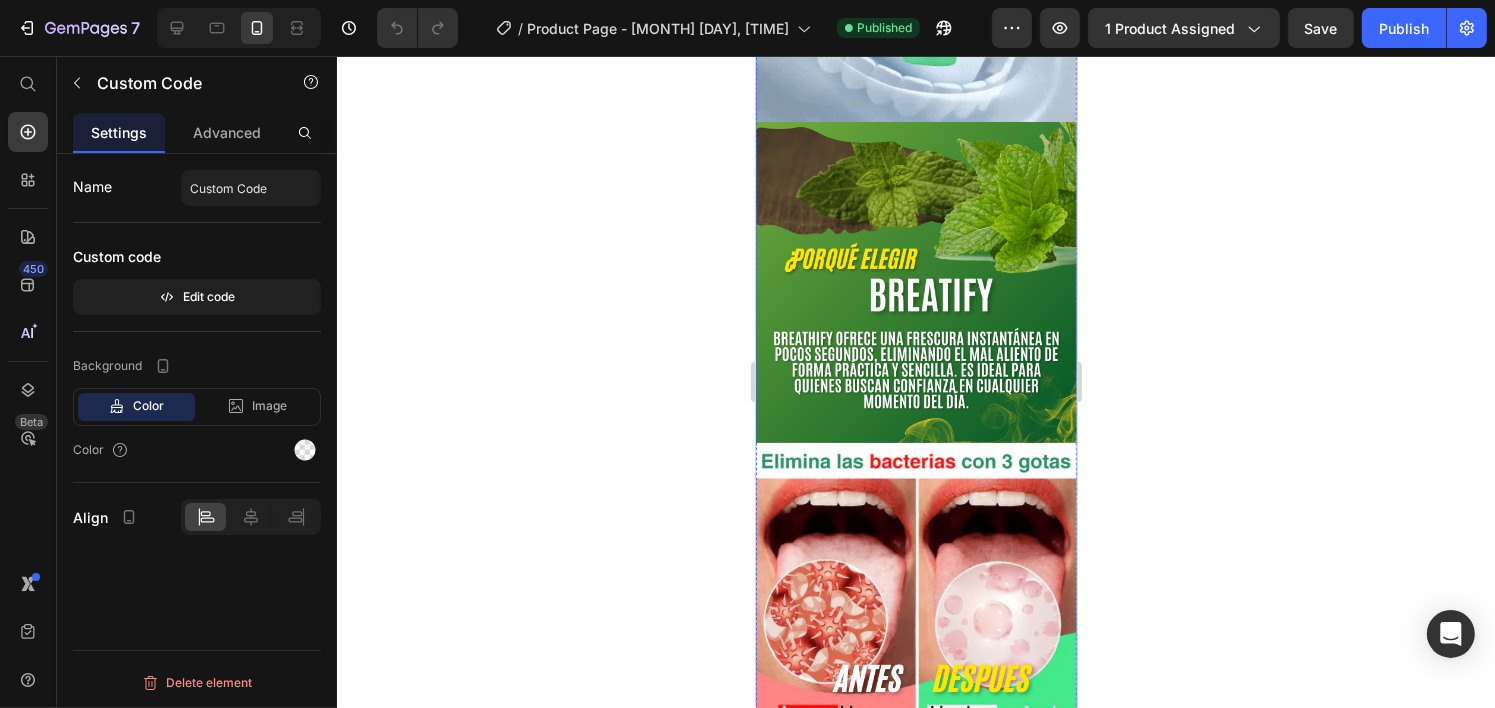 scroll, scrollTop: 0, scrollLeft: 0, axis: both 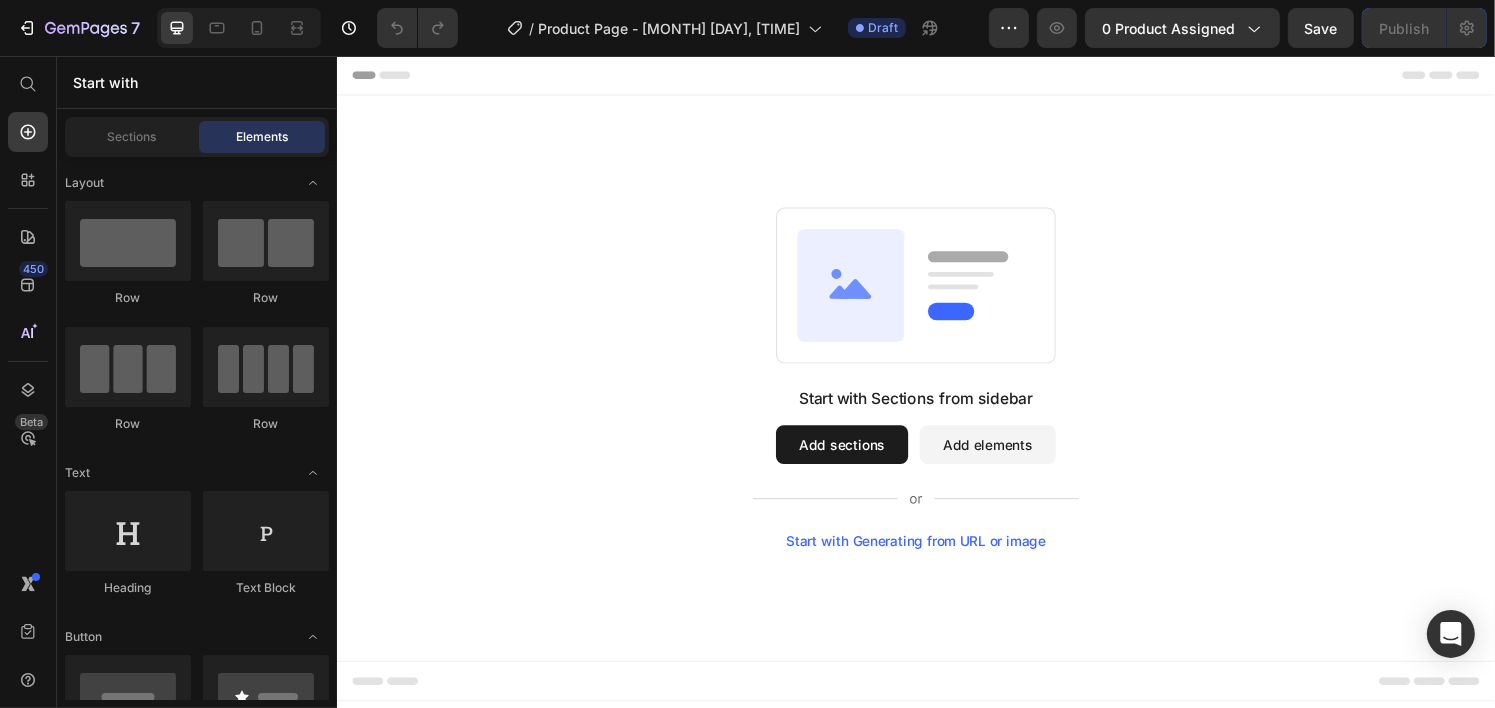 click at bounding box center (239, 28) 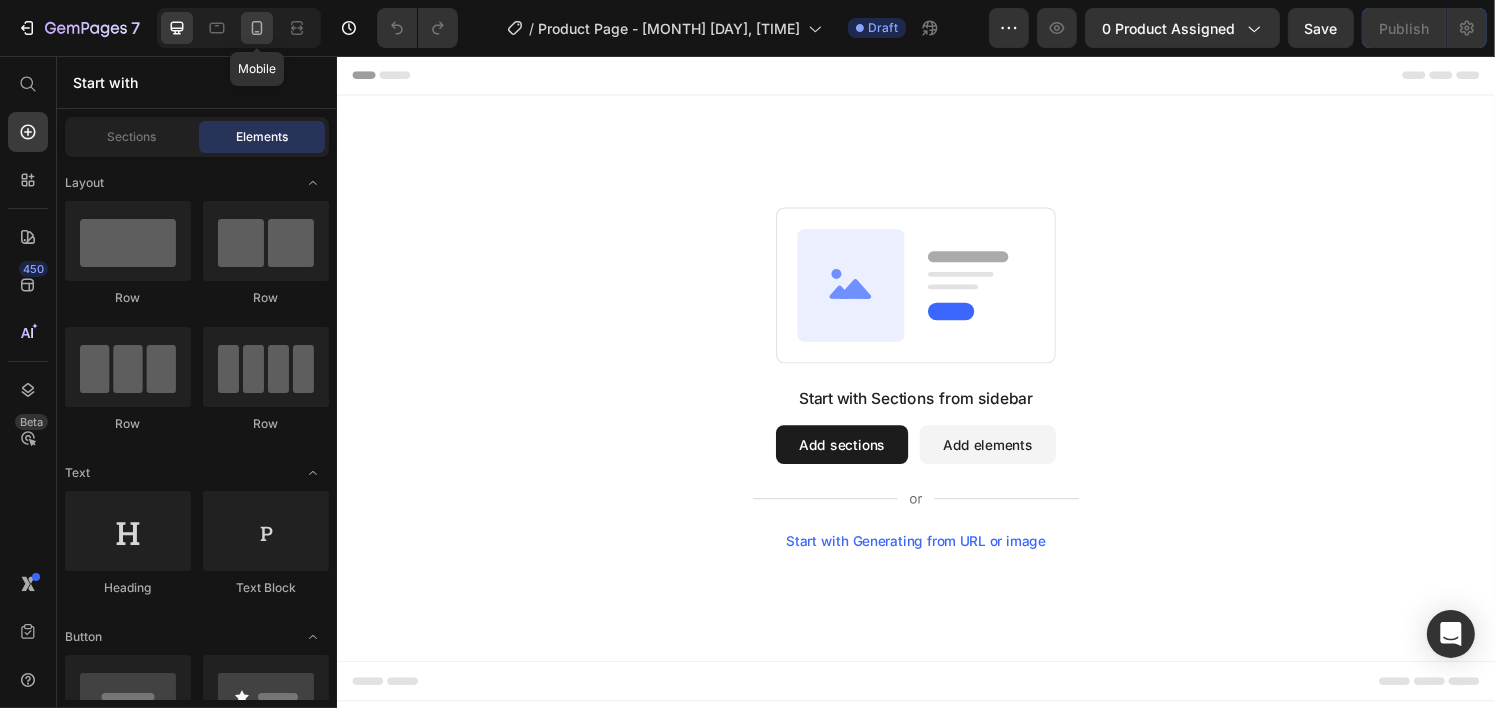 click 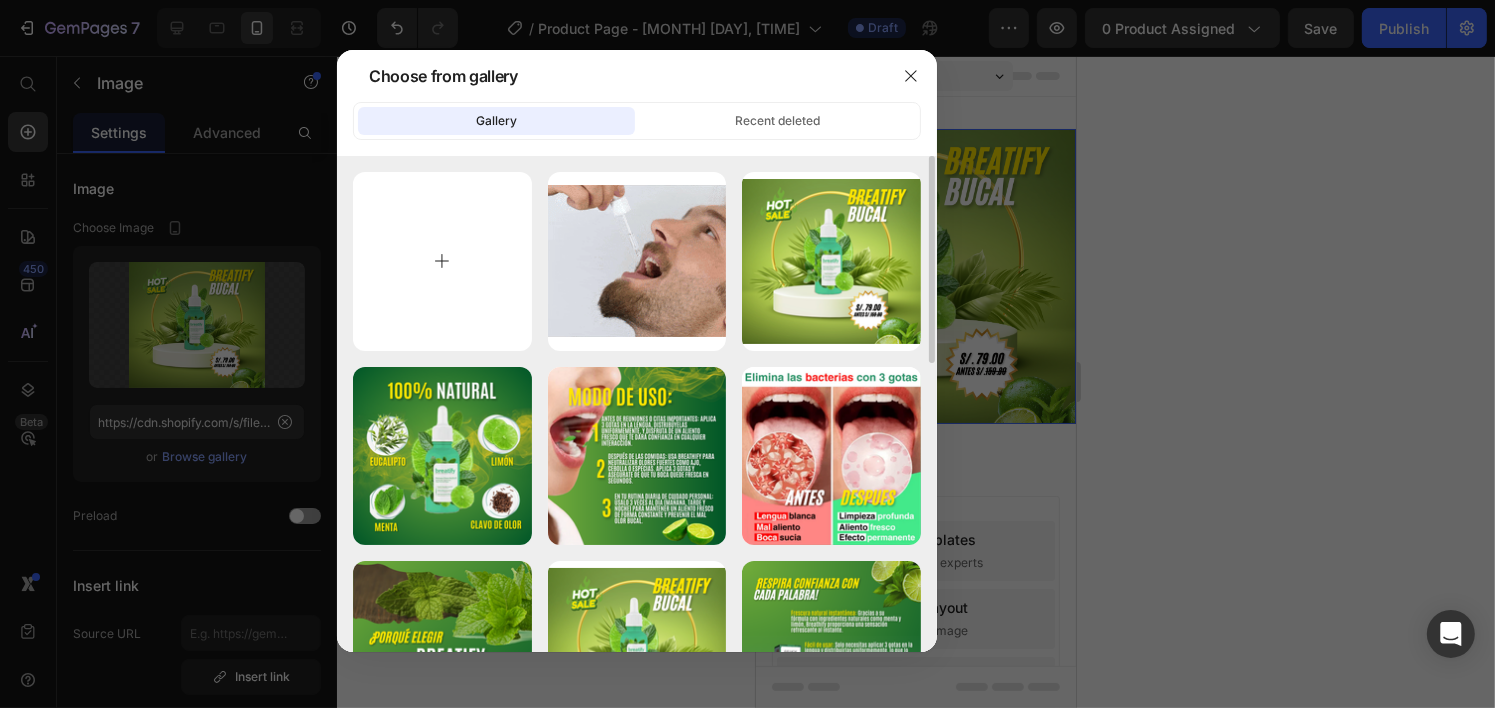 click at bounding box center [442, 261] 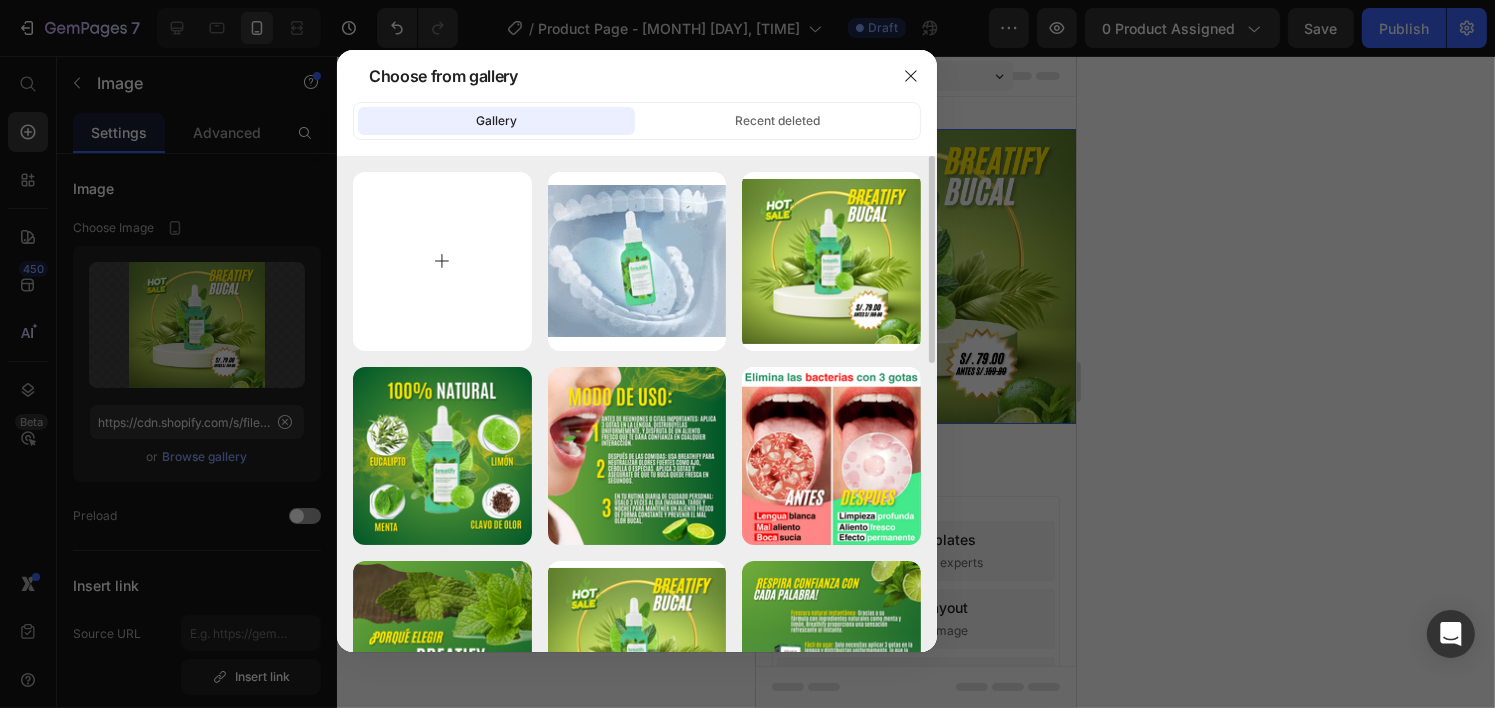type on "C:\fakepath\Diseño sin título (9).png" 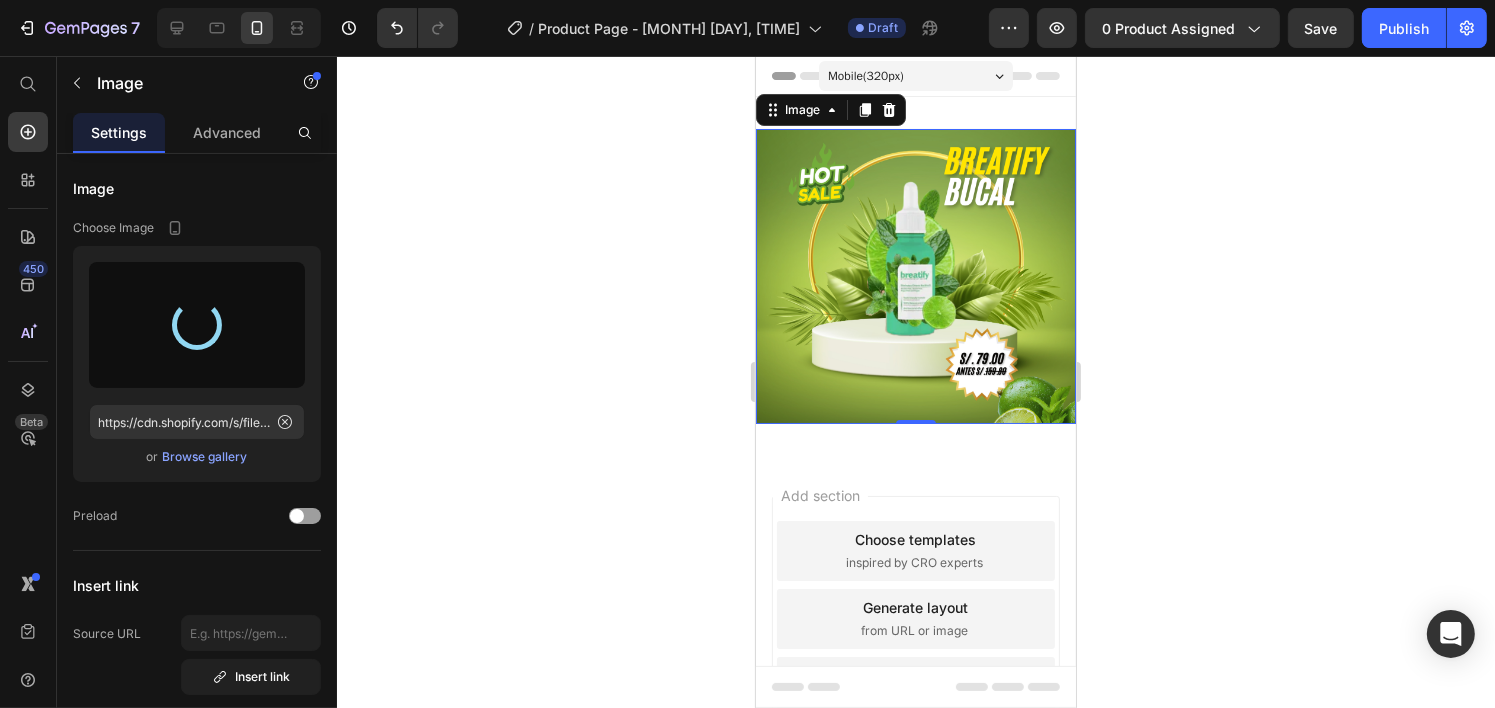 type on "https://cdn.shopify.com/s/files/1/0699/7924/2665/files/gempages_568959146871751660-98fdcf1e-20a9-4f2f-a388-bc8a01653e56.png" 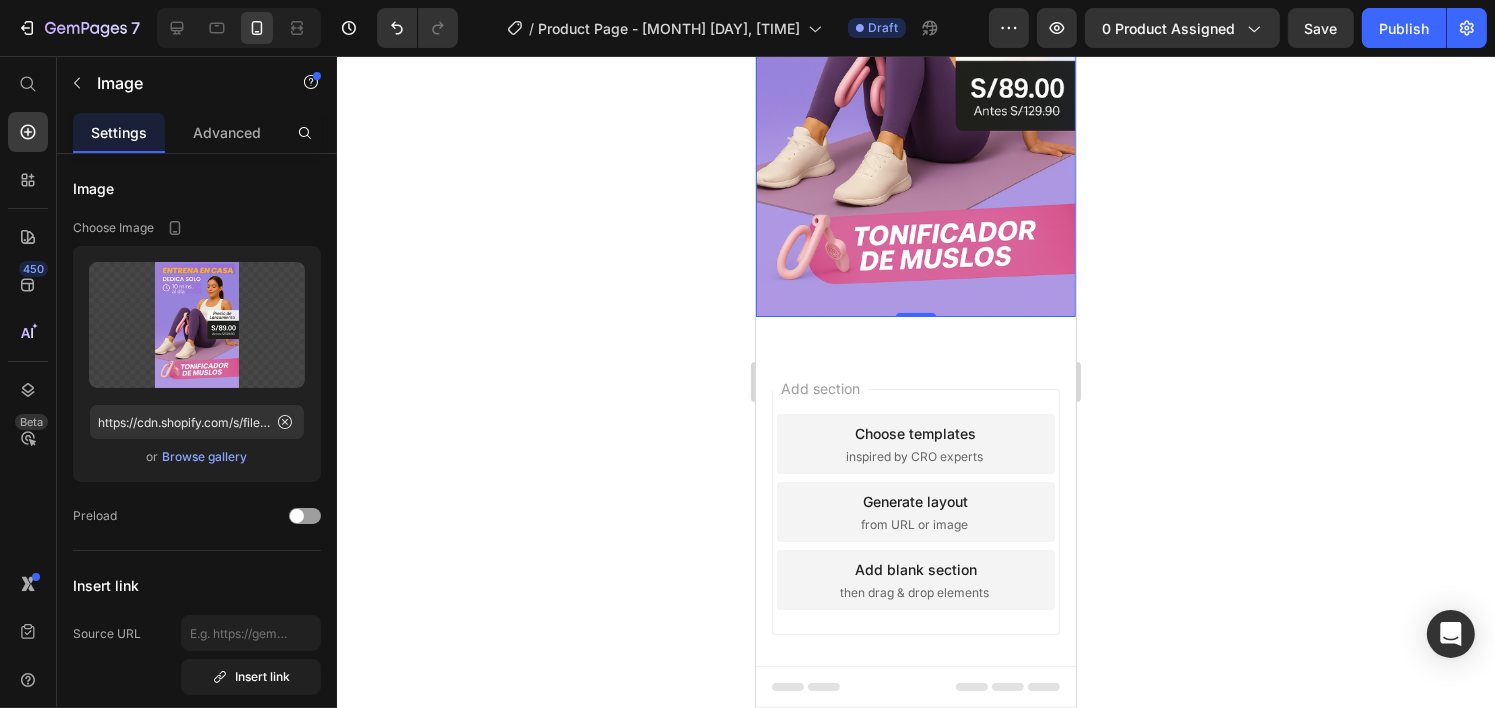scroll, scrollTop: 0, scrollLeft: 0, axis: both 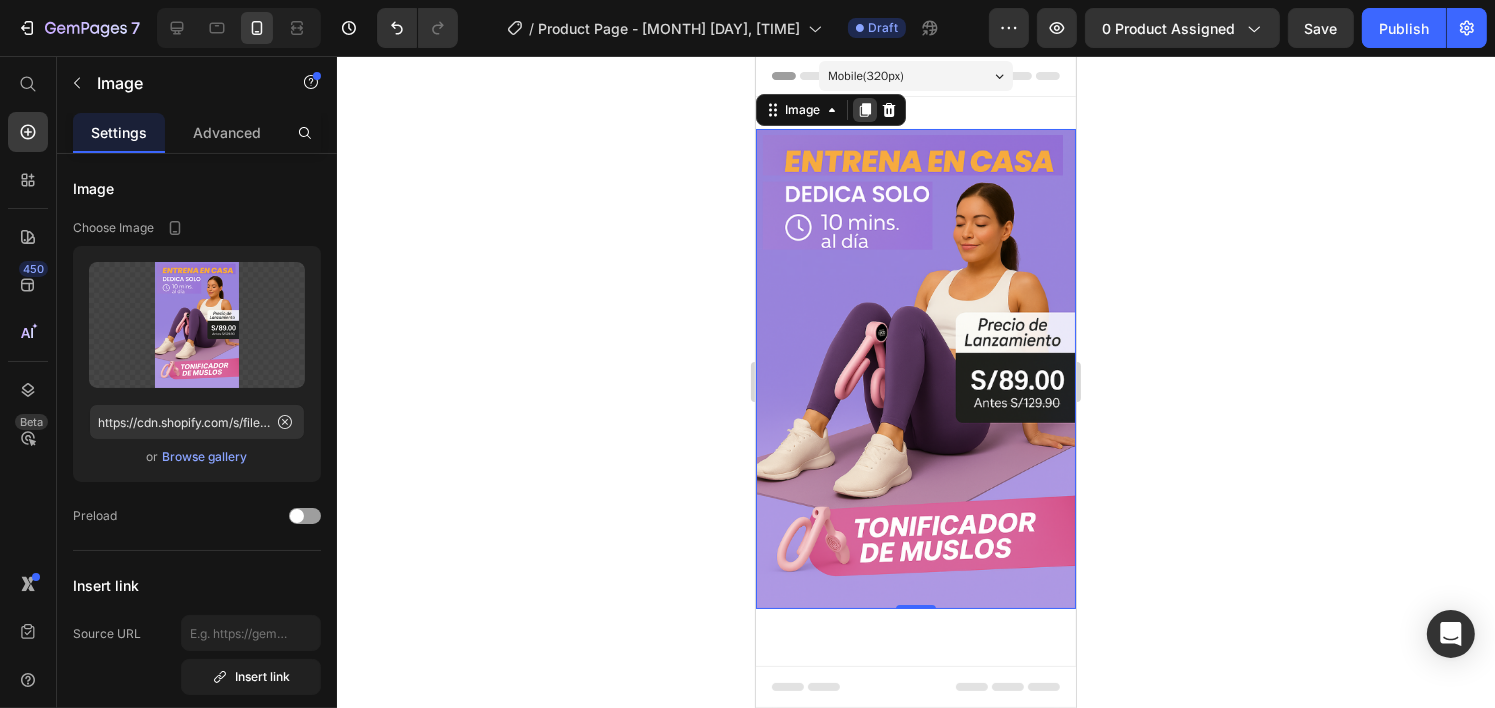 click 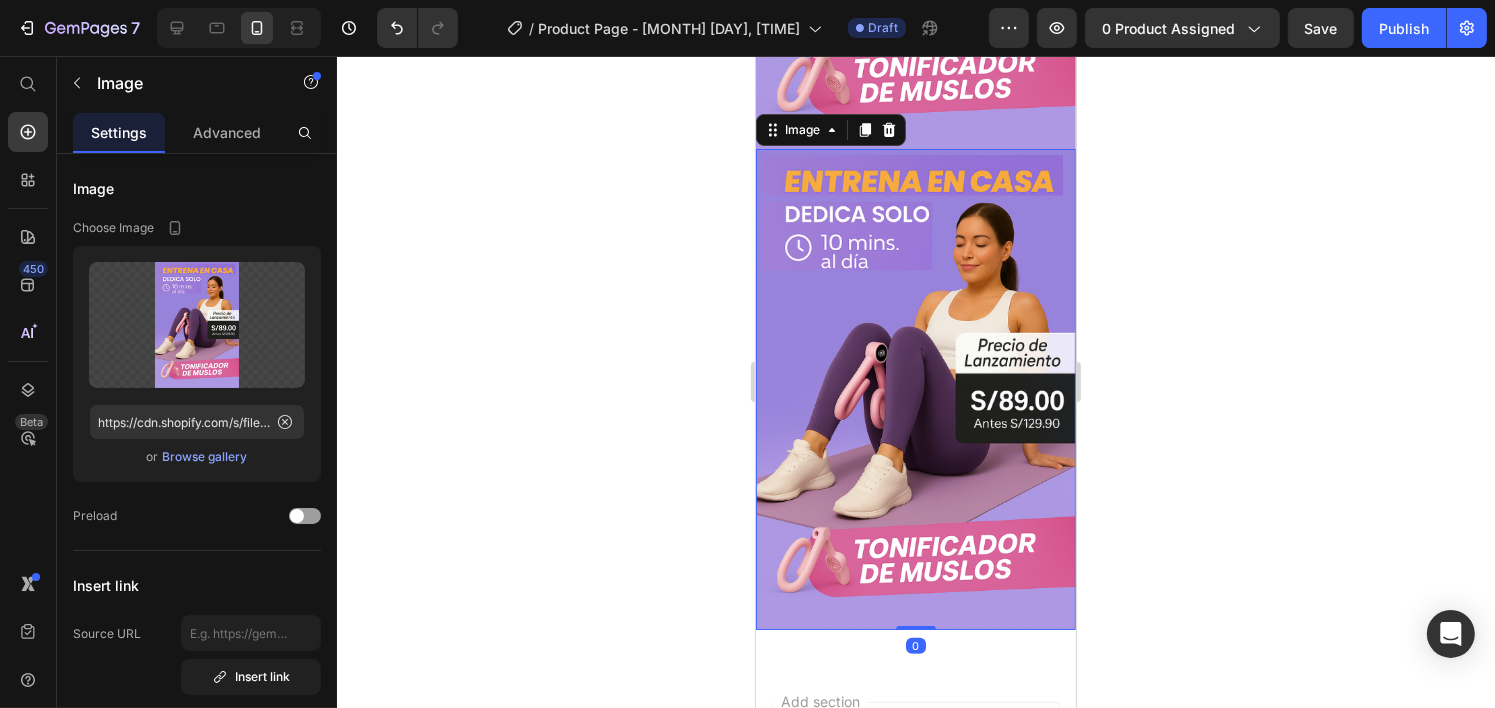 click 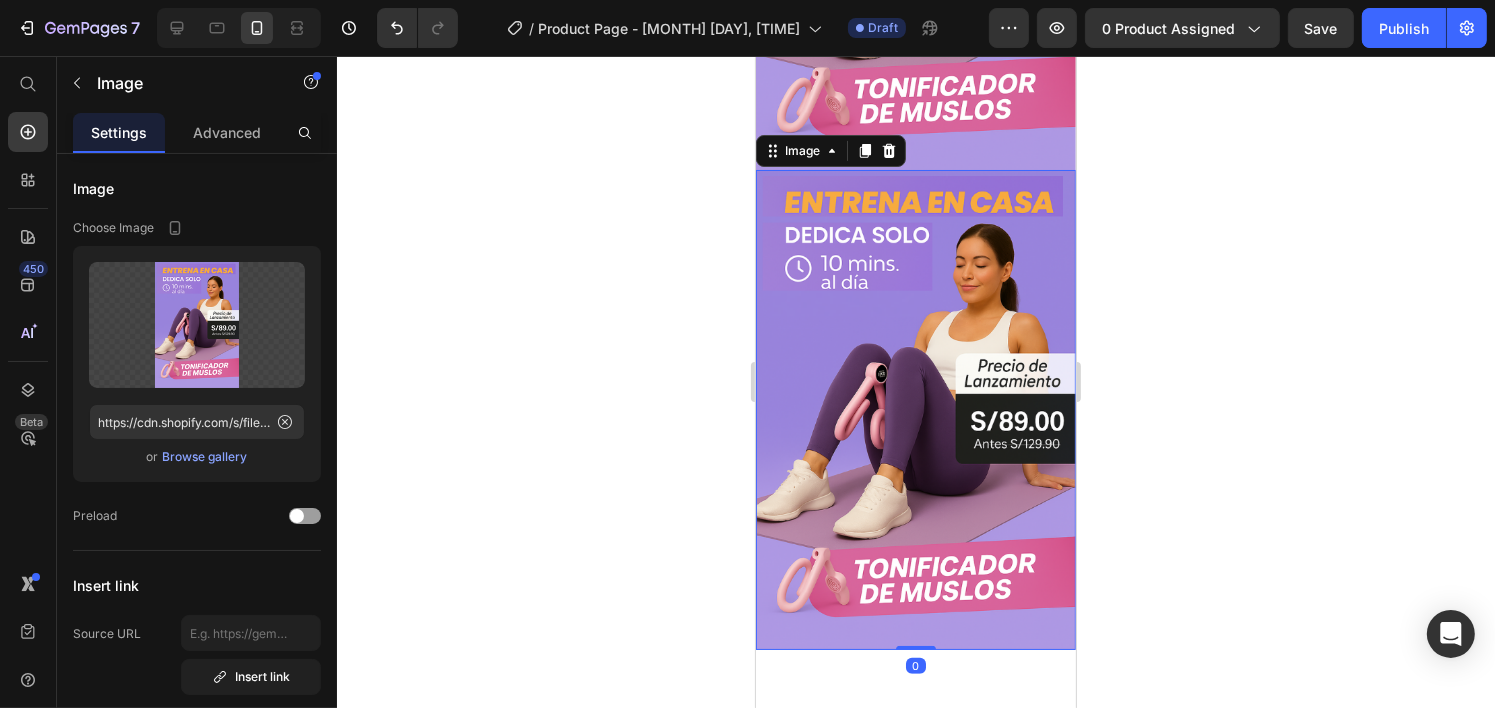 click 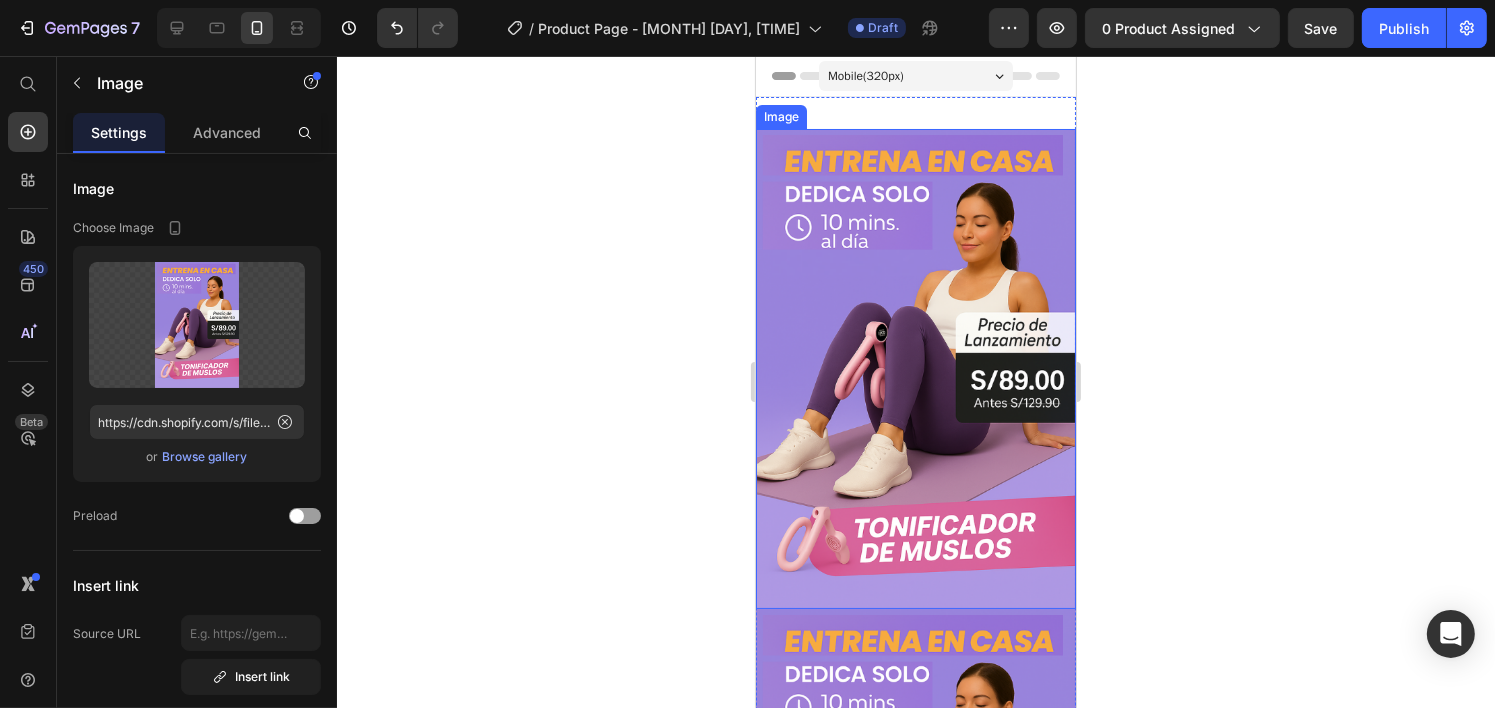 scroll, scrollTop: 200, scrollLeft: 0, axis: vertical 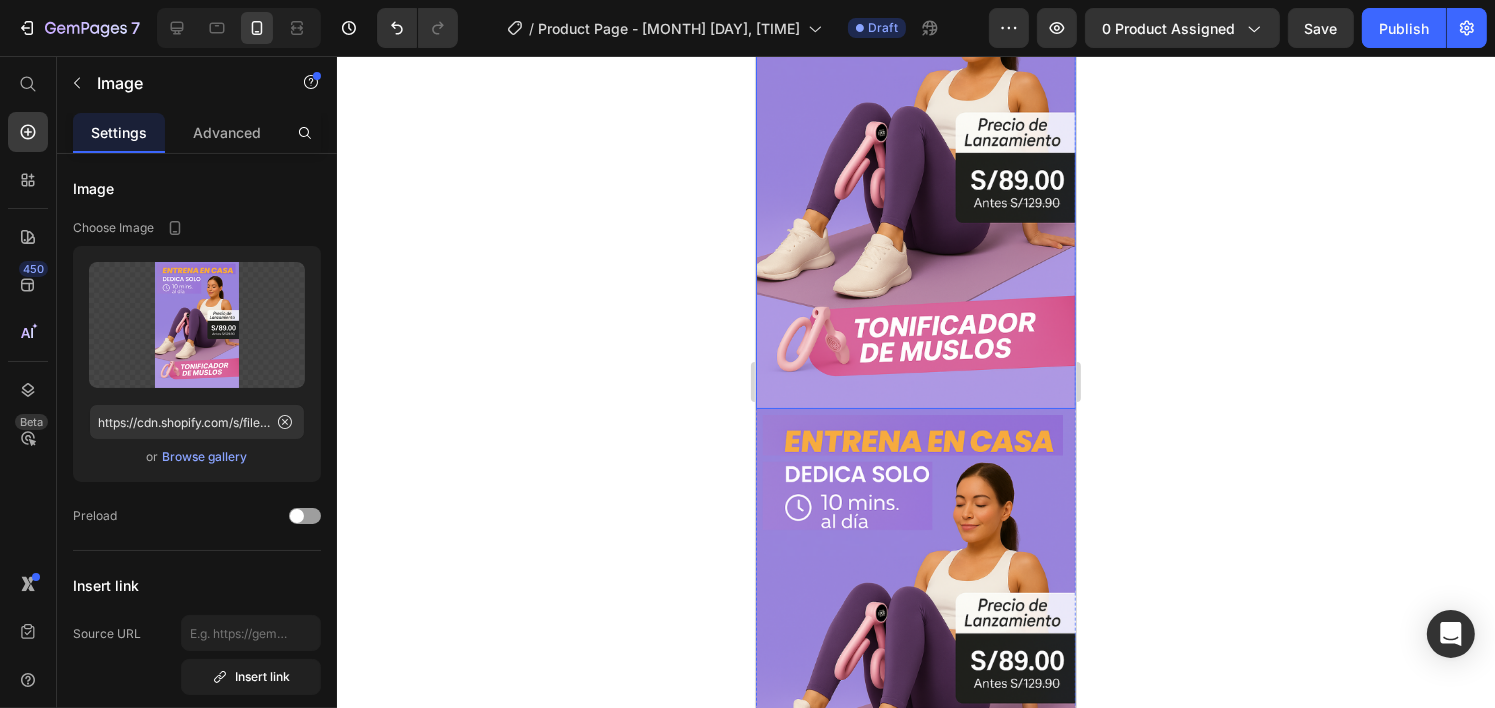 click at bounding box center (915, 649) 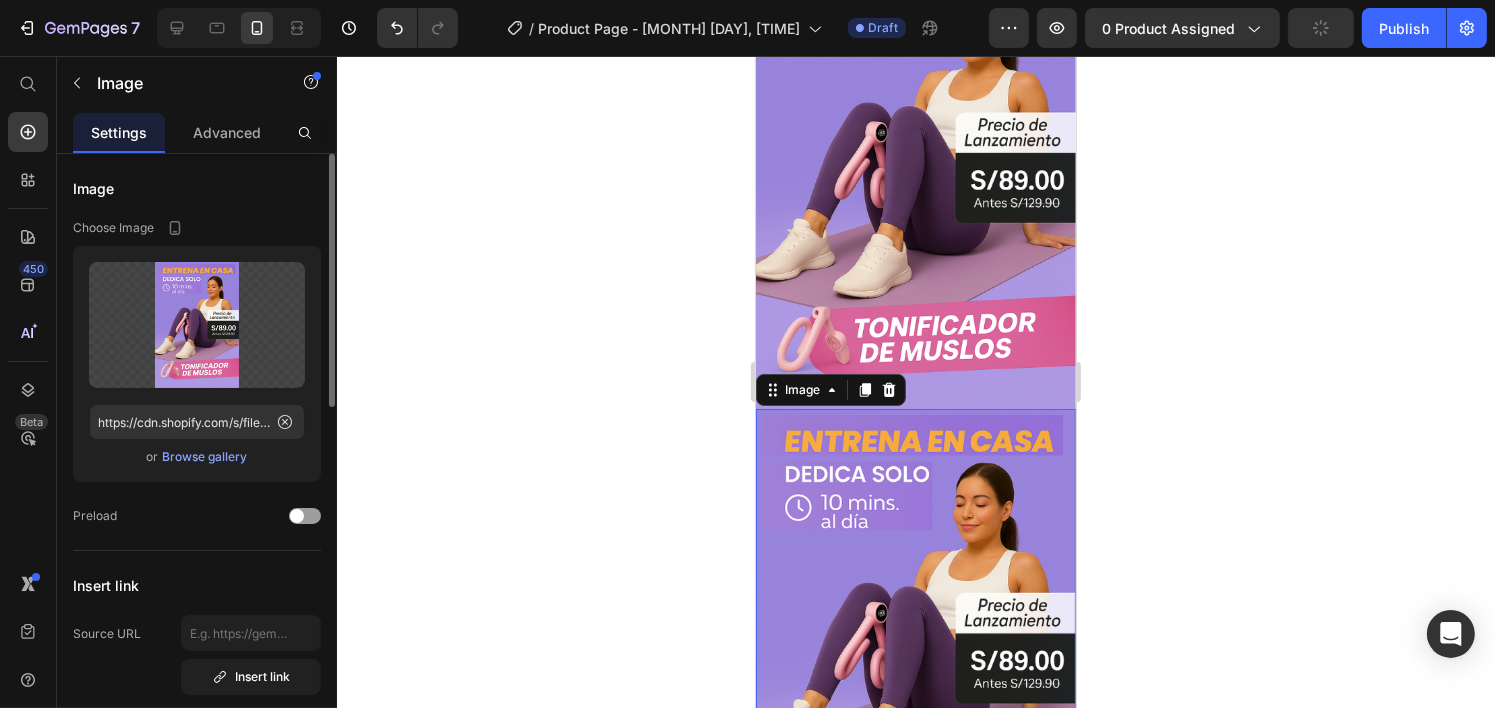 click on "Browse gallery" at bounding box center [205, 457] 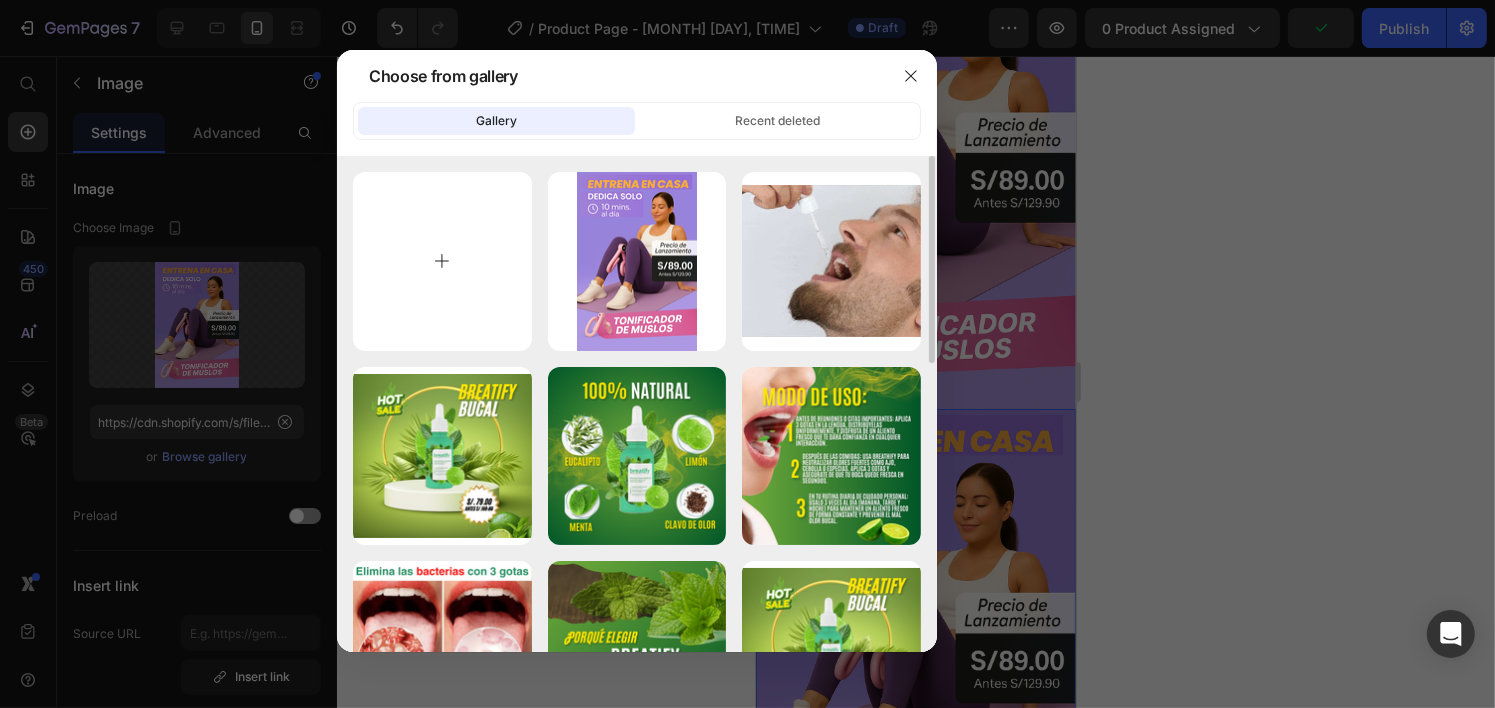 click at bounding box center [442, 261] 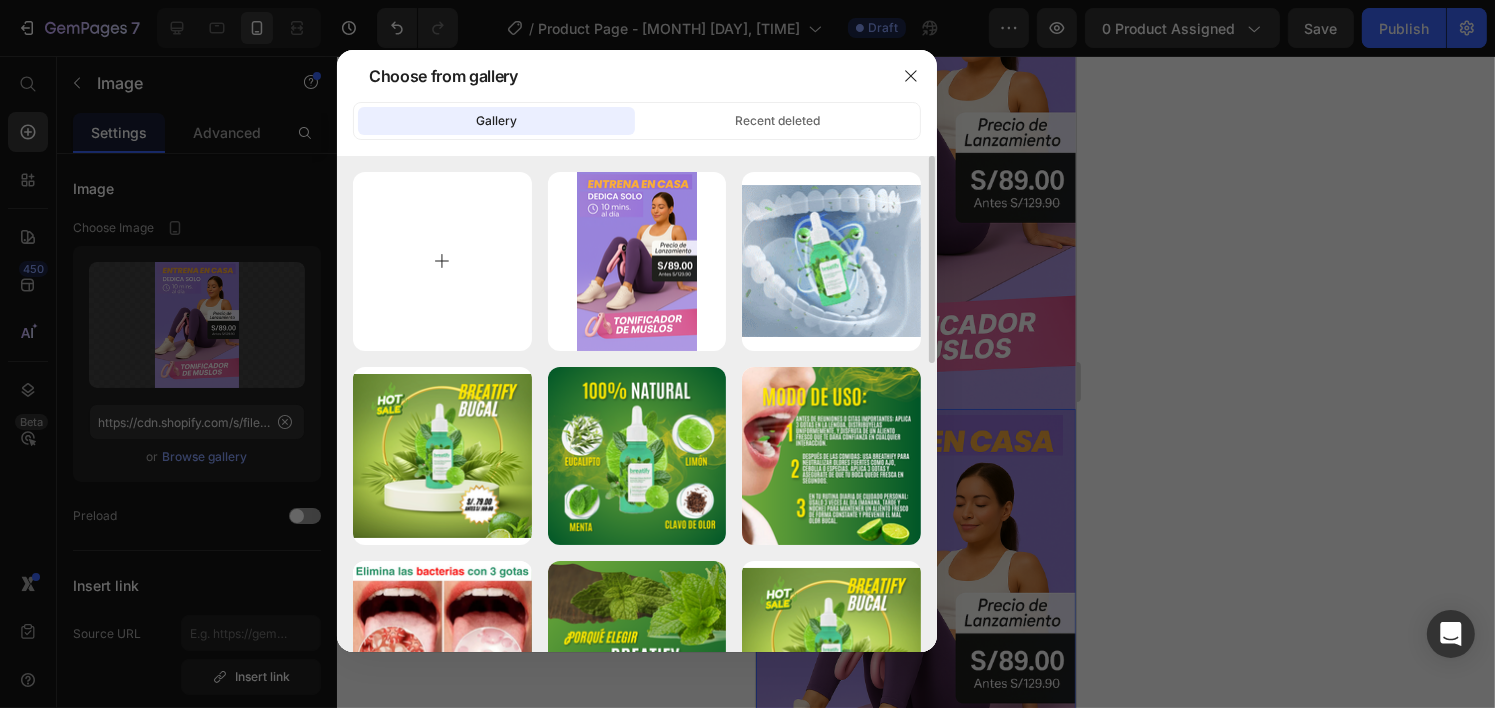 type on "C:\fakepath\[FILENAME] [MONTH] [DAY], [TIME].png" 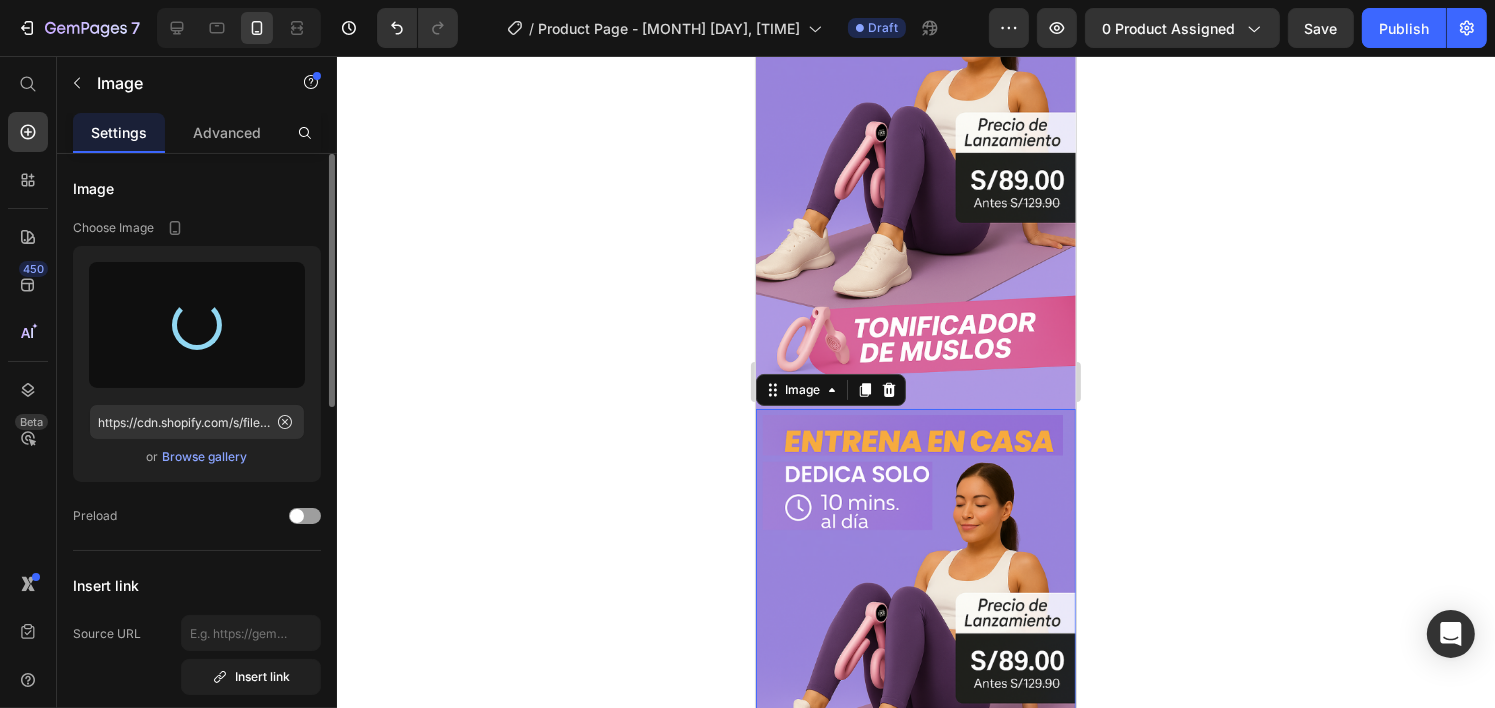 type on "https://cdn.shopify.com/s/files/1/0699/7924/2665/files/gempages_568959146871751660-356b7822-08bf-4a1c-9a5b-bde312ff1ebe.png" 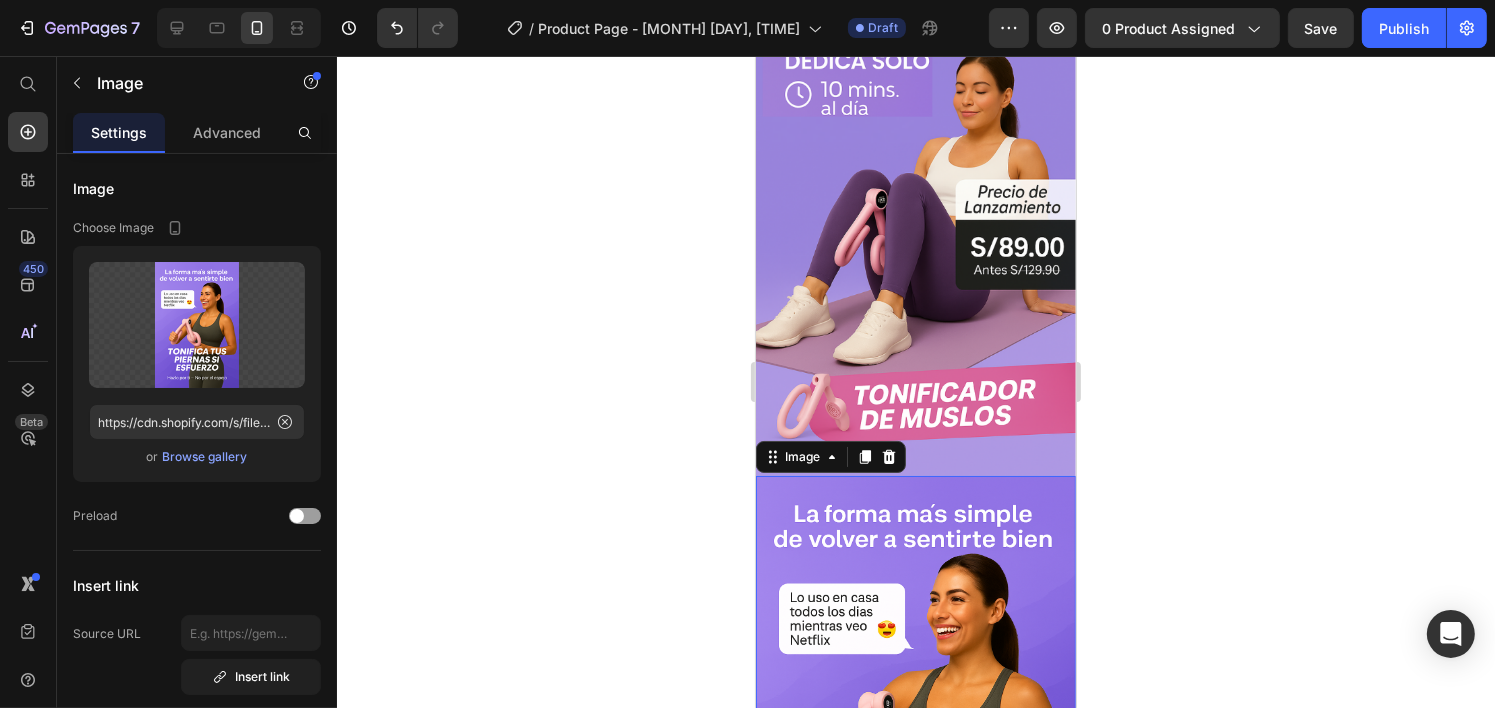 scroll, scrollTop: 500, scrollLeft: 0, axis: vertical 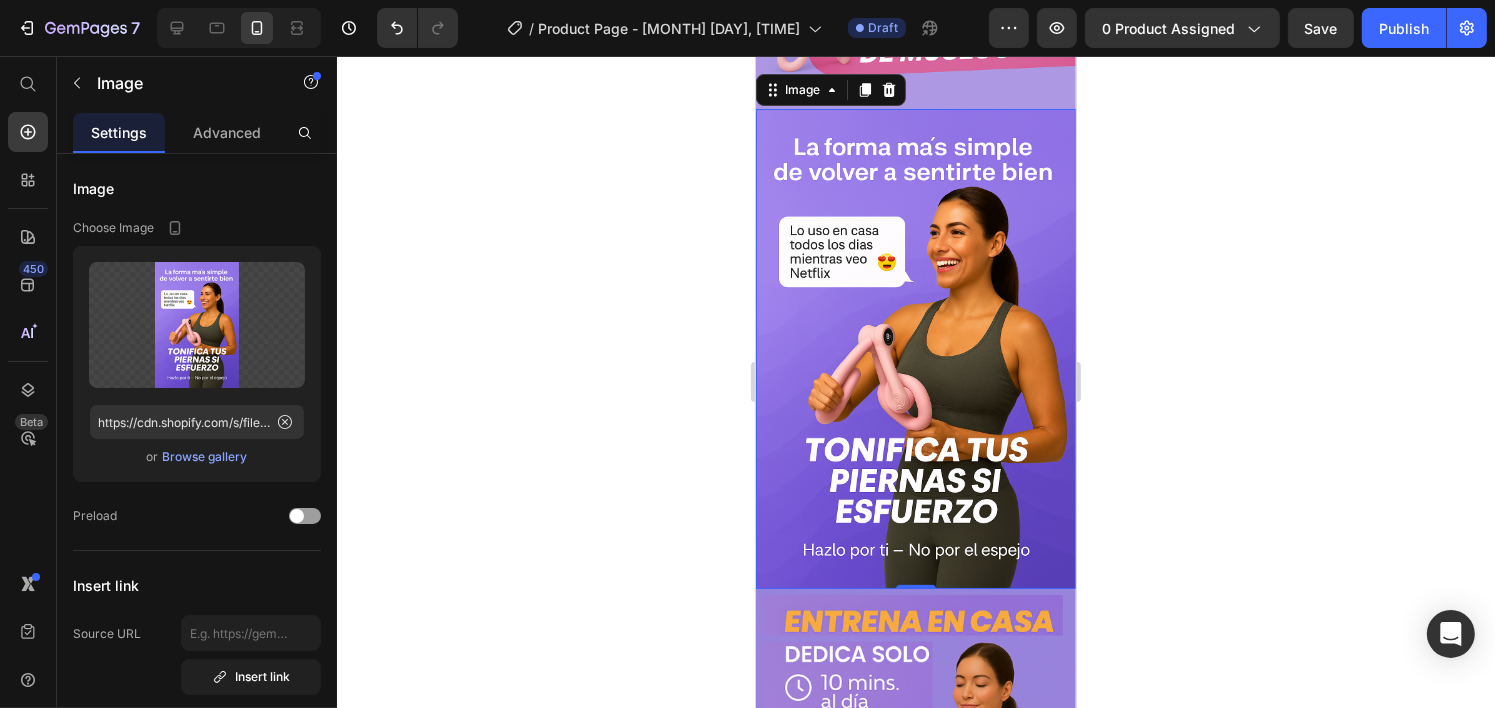 click at bounding box center (915, 349) 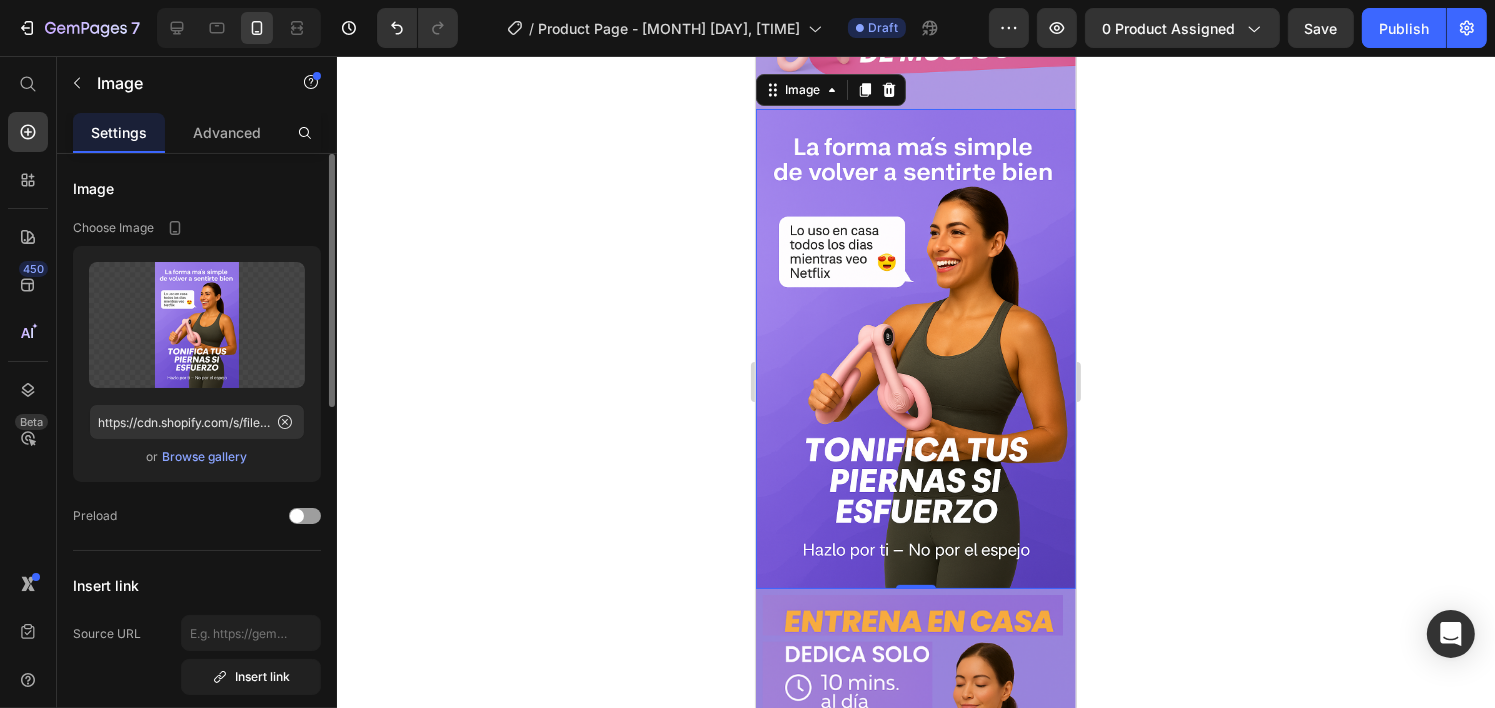 click on "Browse gallery" at bounding box center (205, 457) 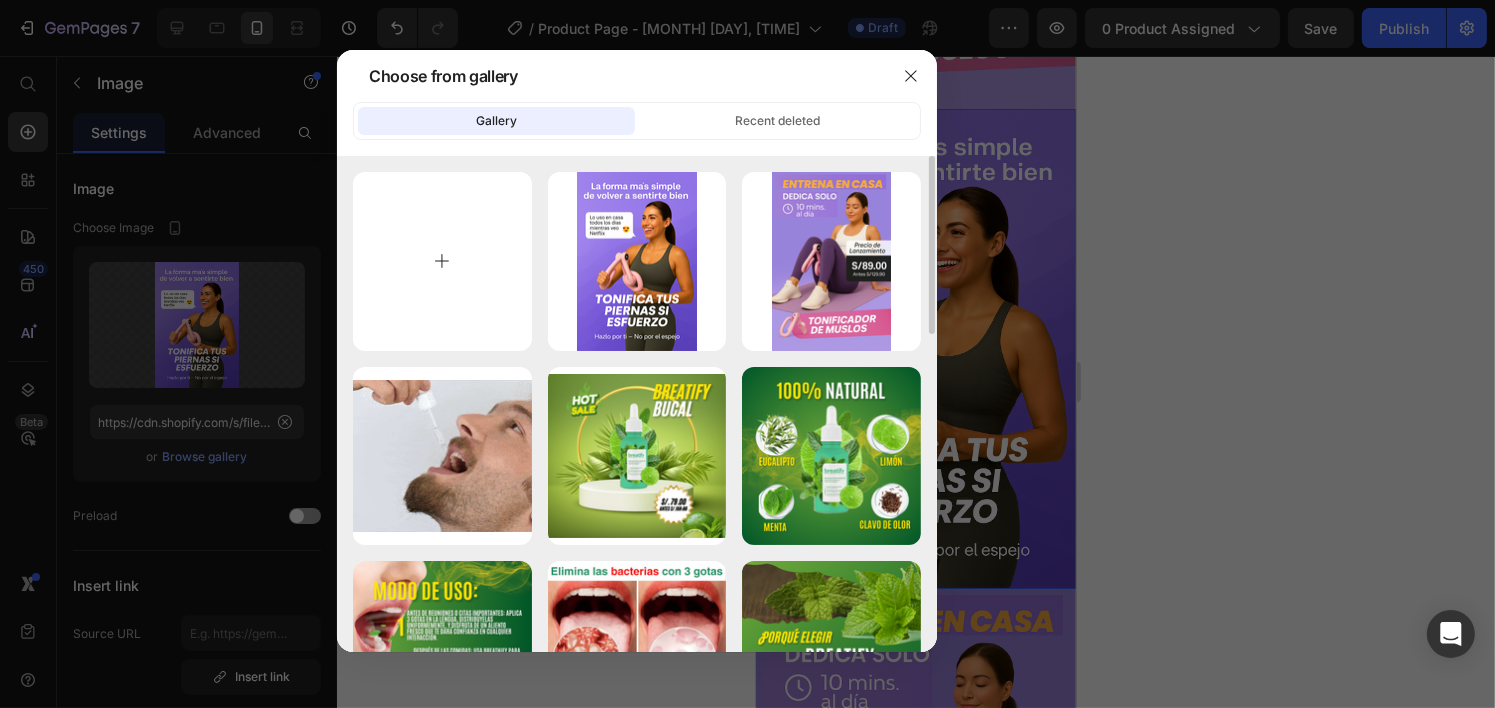 click at bounding box center [442, 261] 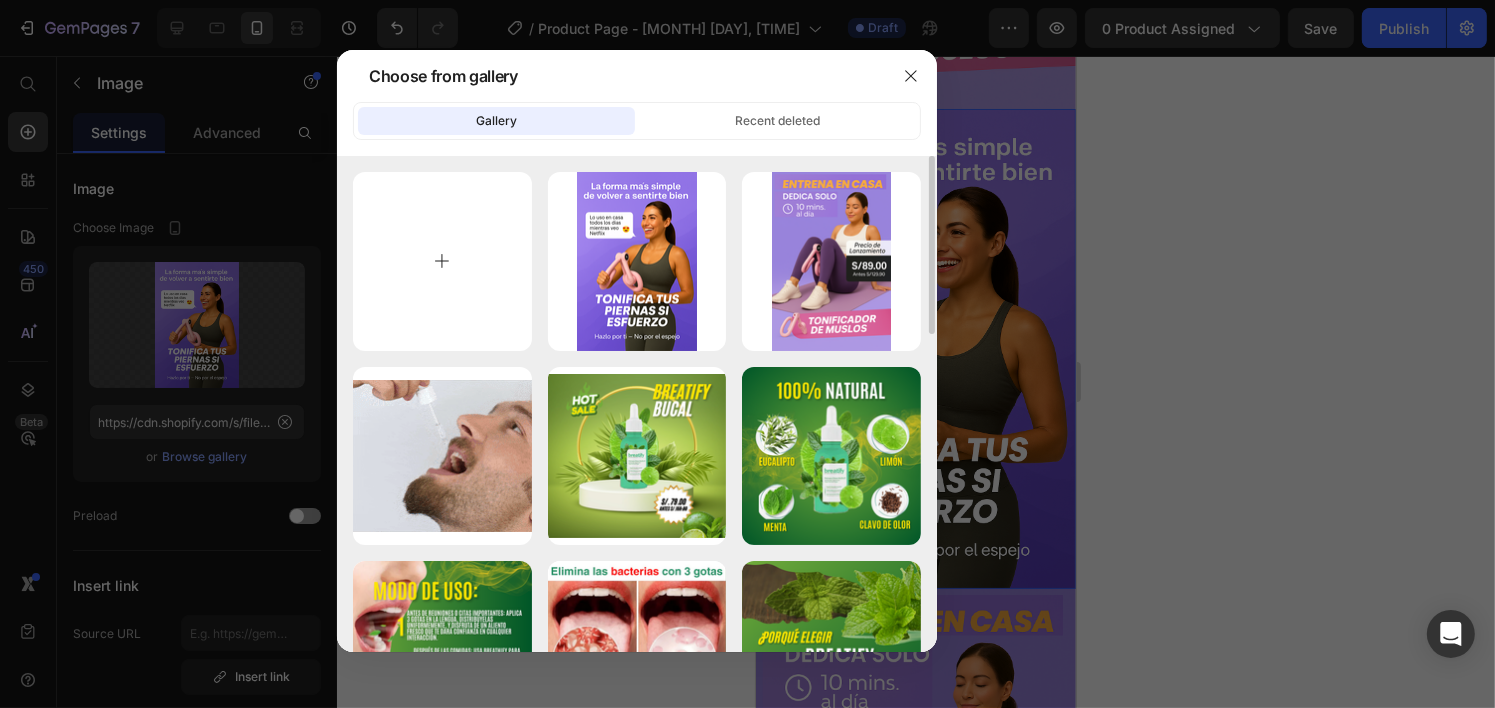 type on "C:\fakepath\[FILENAME] [MONTH] [DAY], [TIME].png" 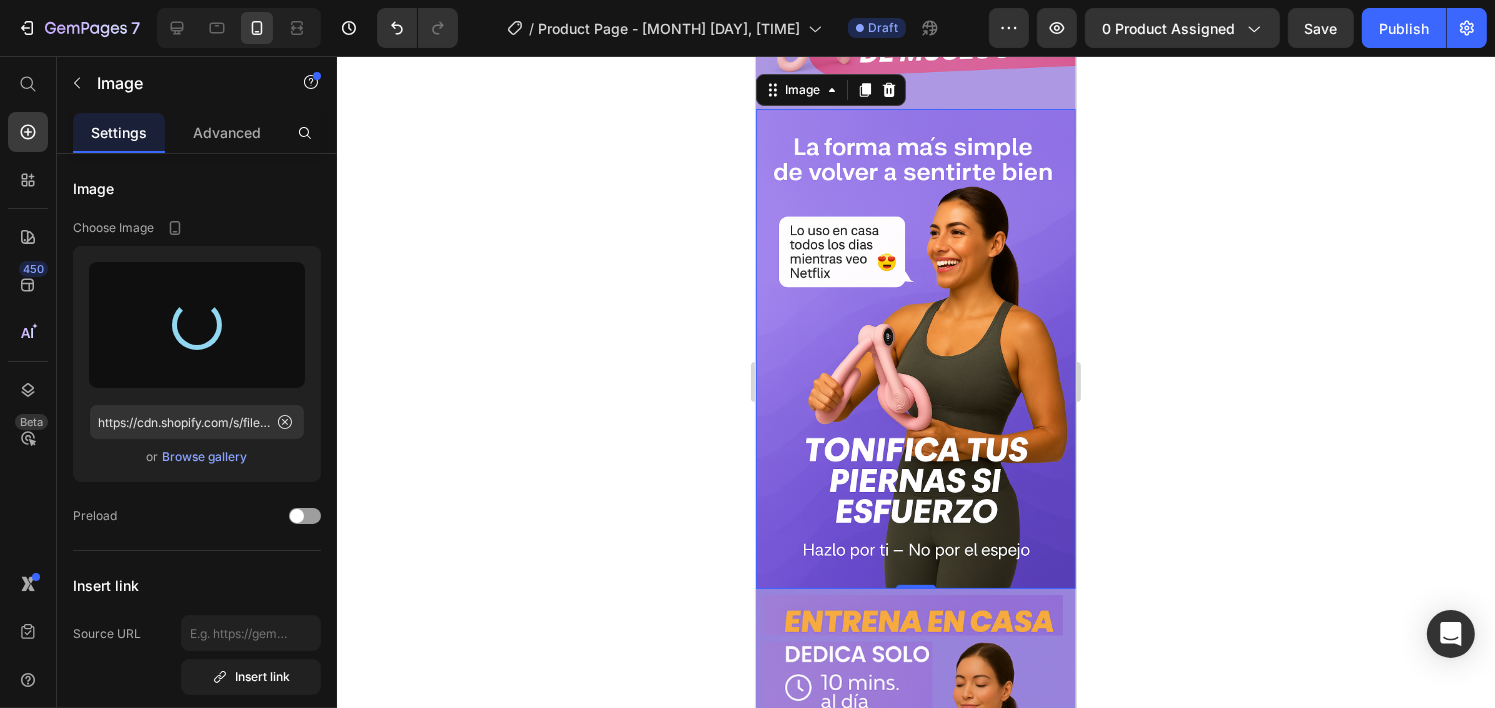 type on "https://cdn.shopify.com/s/files/1/0699/7924/2665/files/gempages_568959146871751660-64bdac25-a789-4185-a12f-28bcf2738267.png" 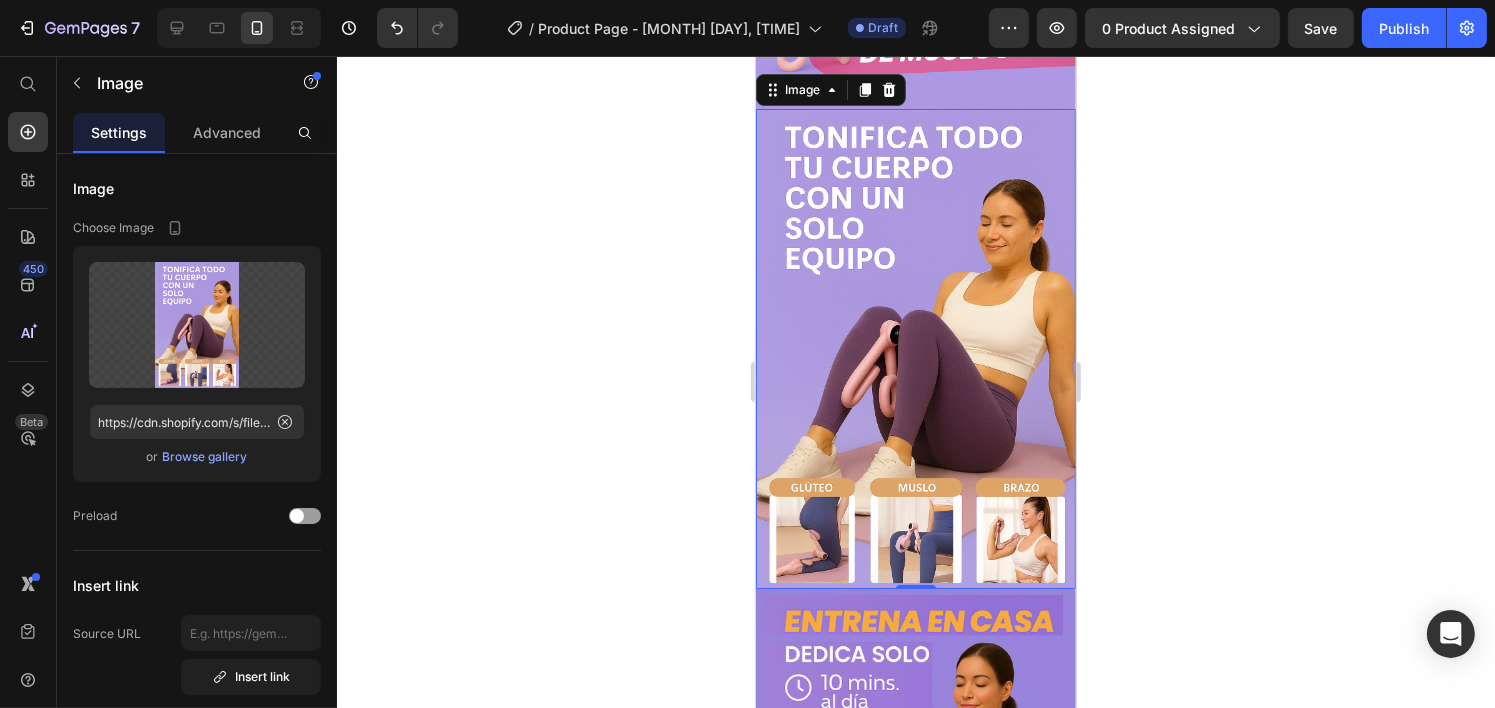 click at bounding box center (915, 349) 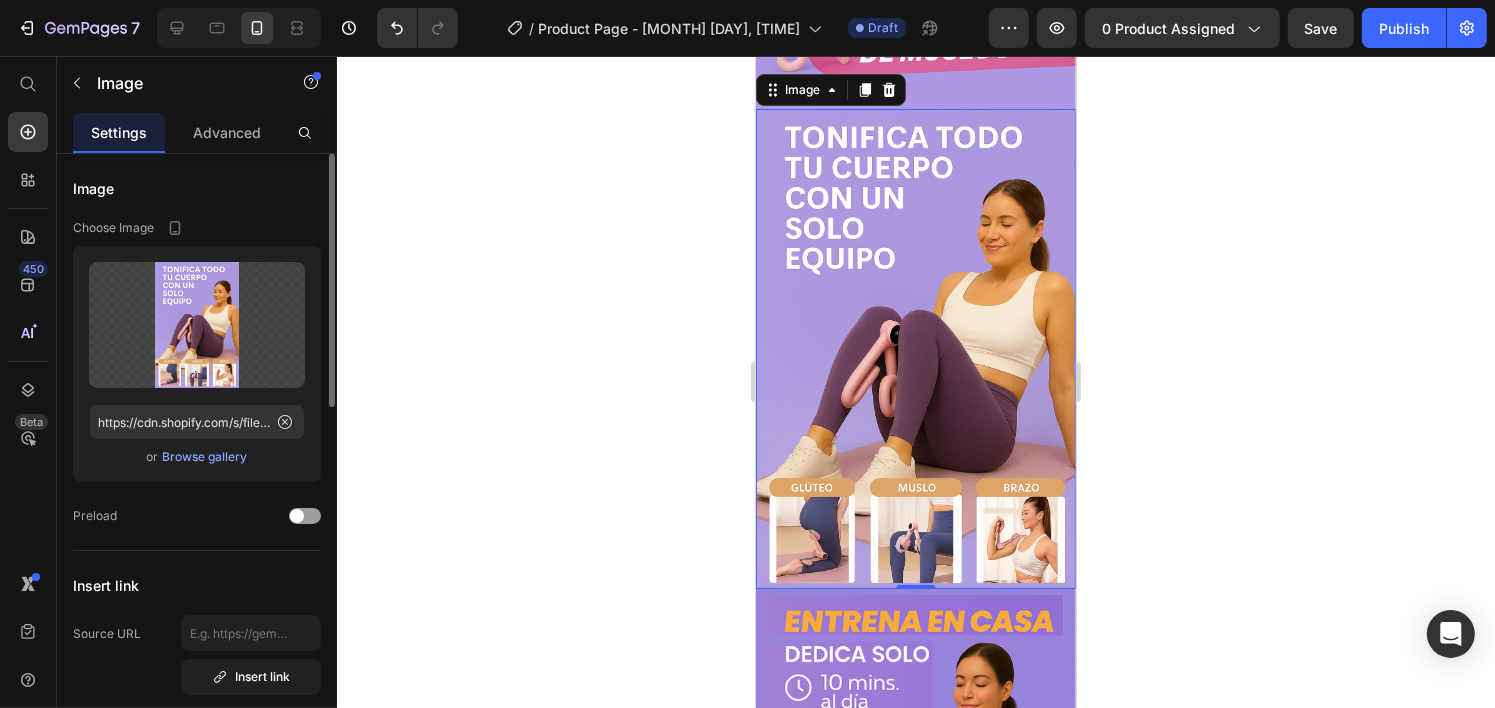 click on "Browse gallery" at bounding box center [205, 457] 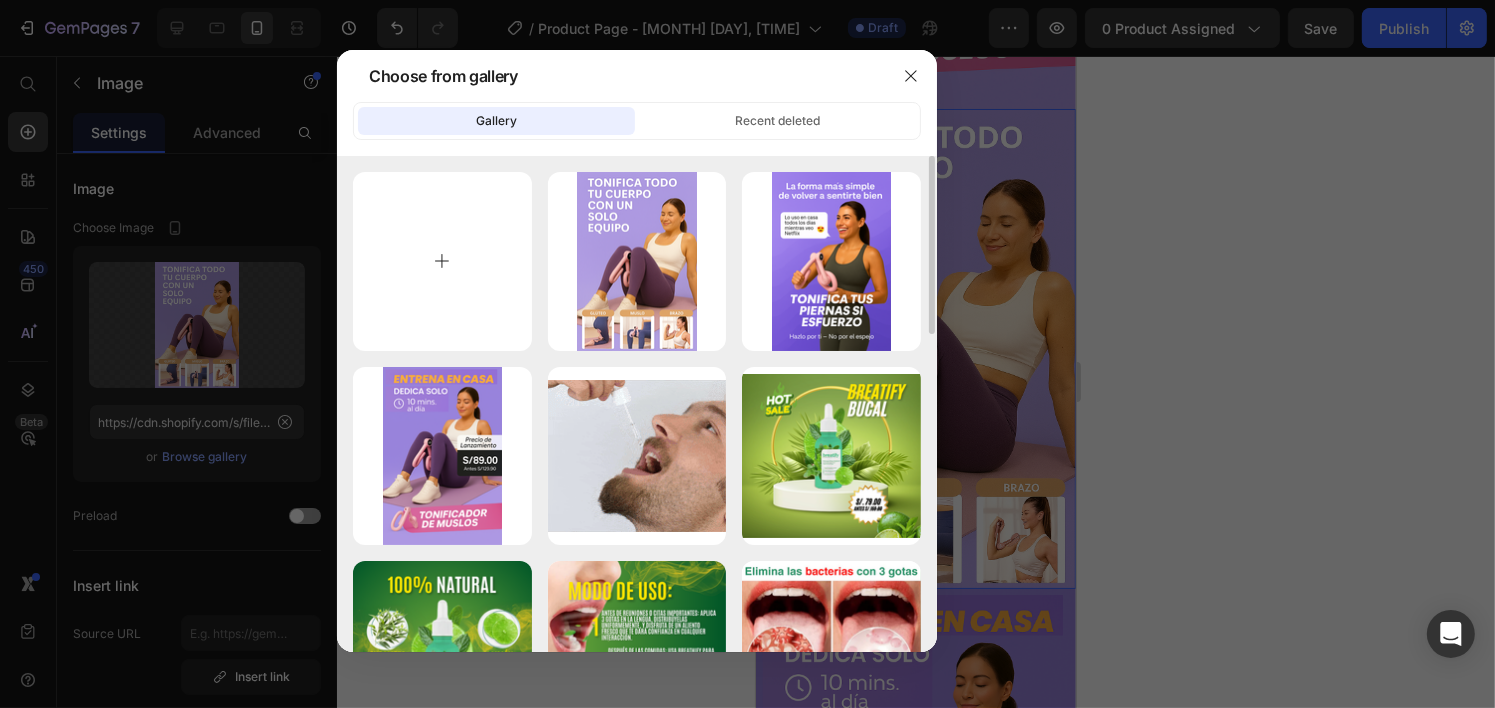 click at bounding box center [442, 261] 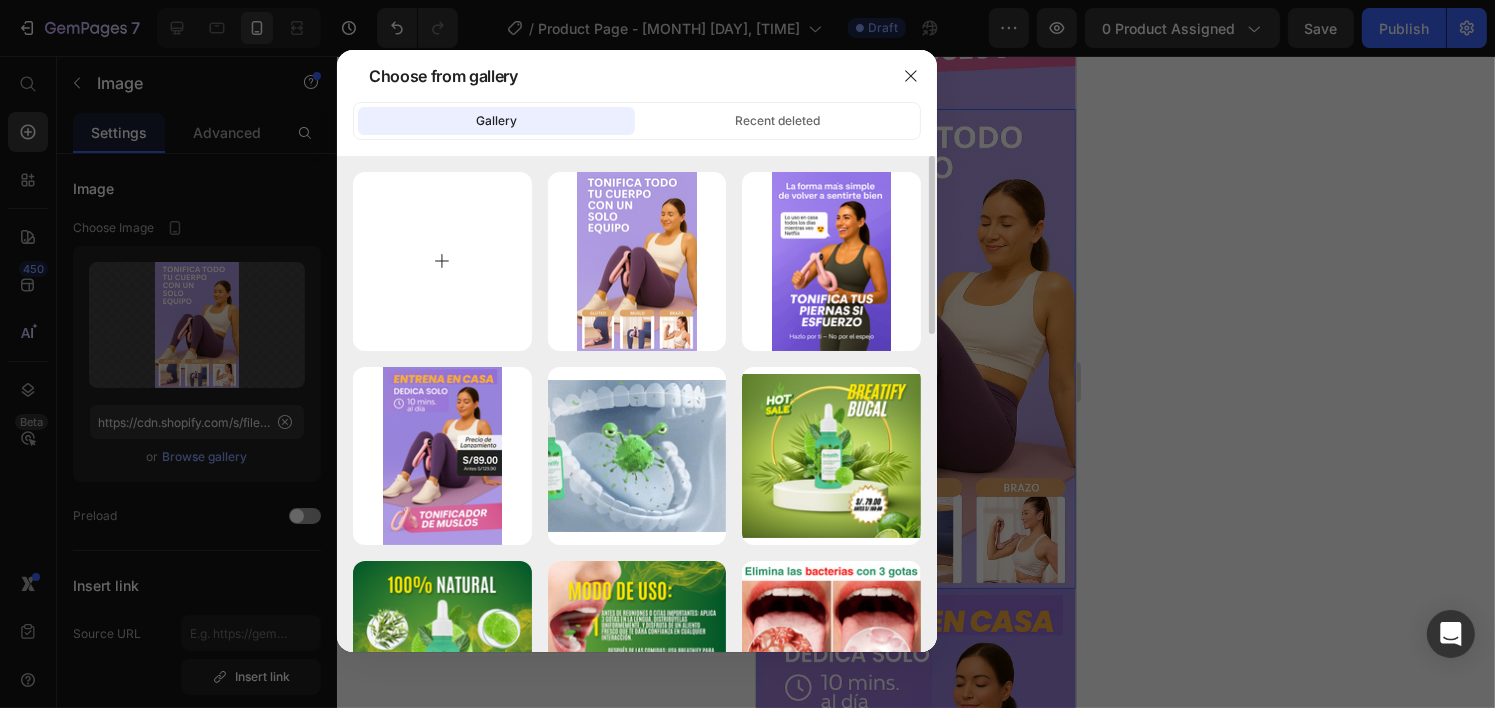 type on "C:\fakepath\[FILENAME] [MONTH] [DAY], [TIME].png" 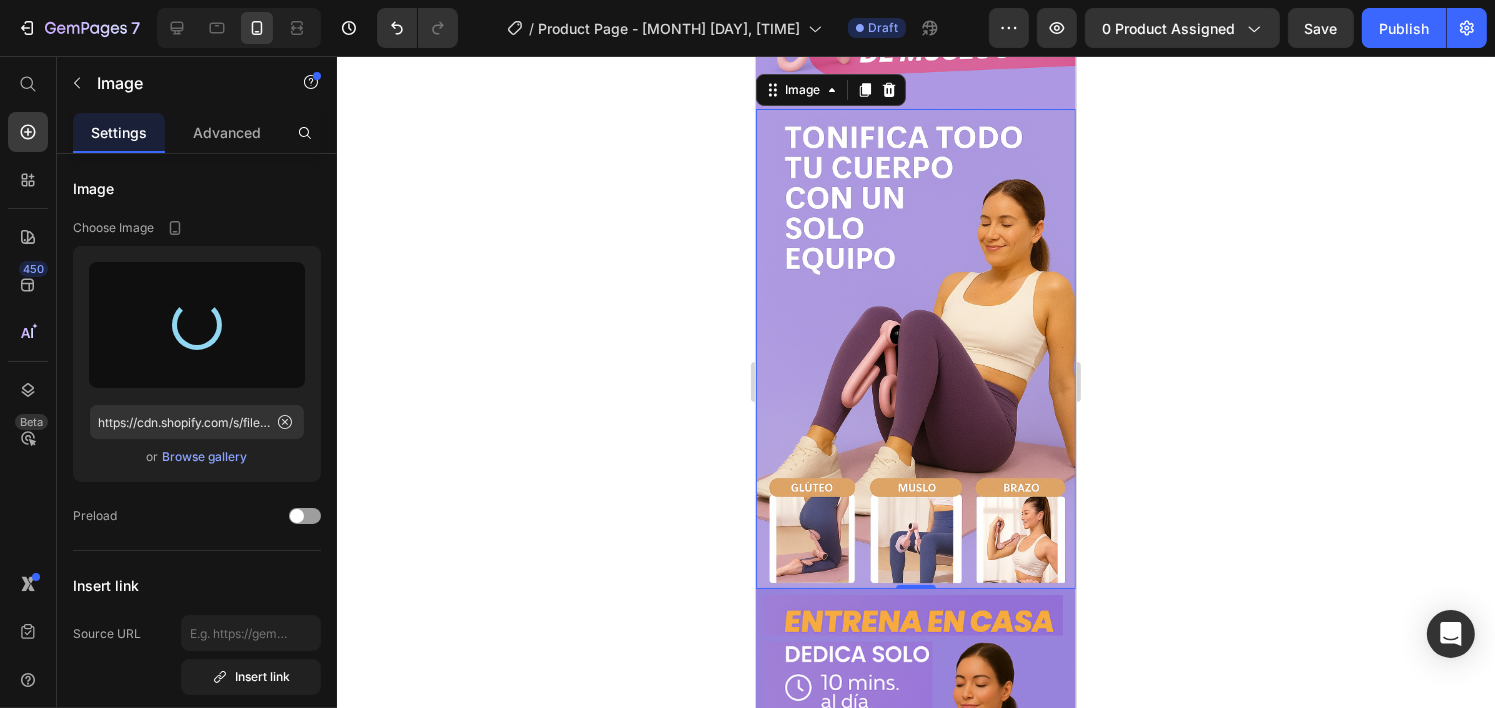type on "https://cdn.shopify.com/s/files/1/0699/7924/2665/files/gempages_568959146871751660-88324307-3957-44d0-99cd-1091733a895c.png" 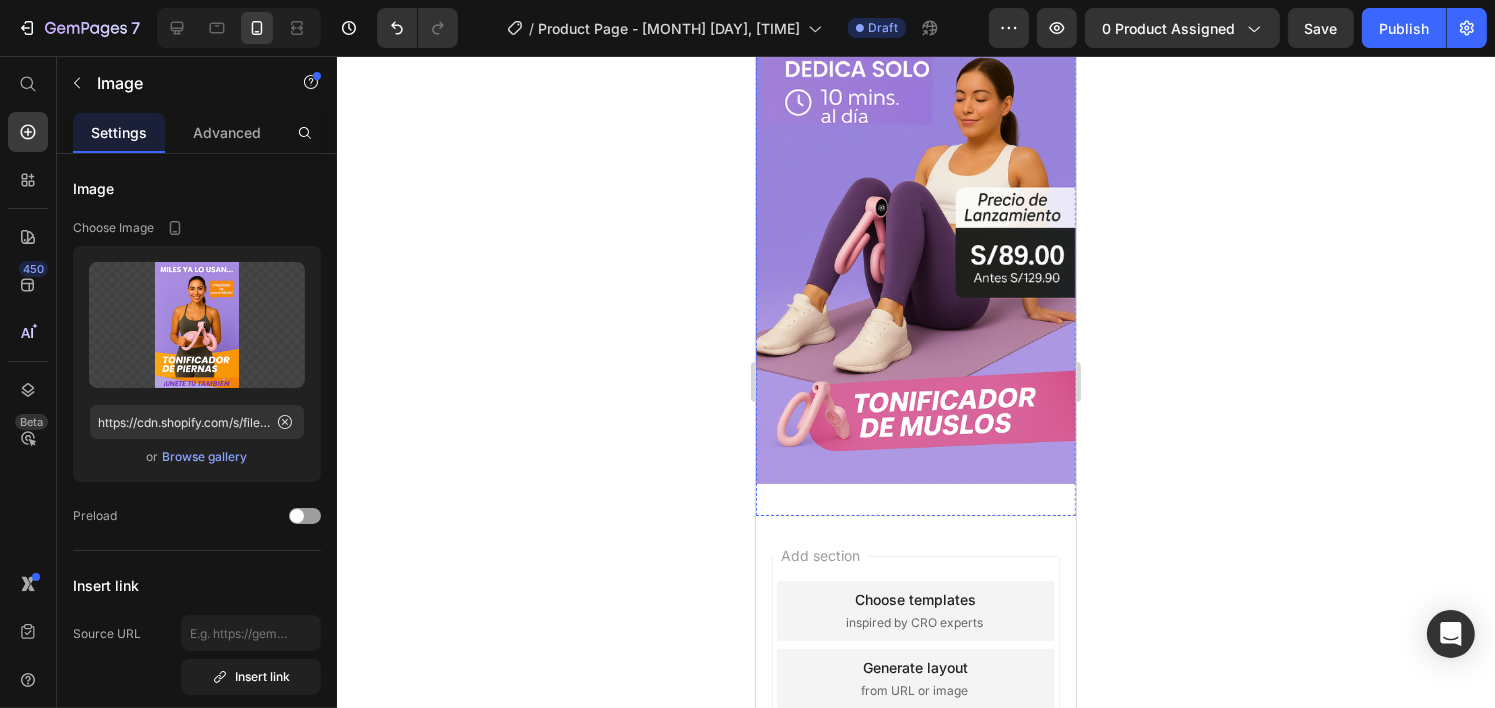 scroll, scrollTop: 1166, scrollLeft: 0, axis: vertical 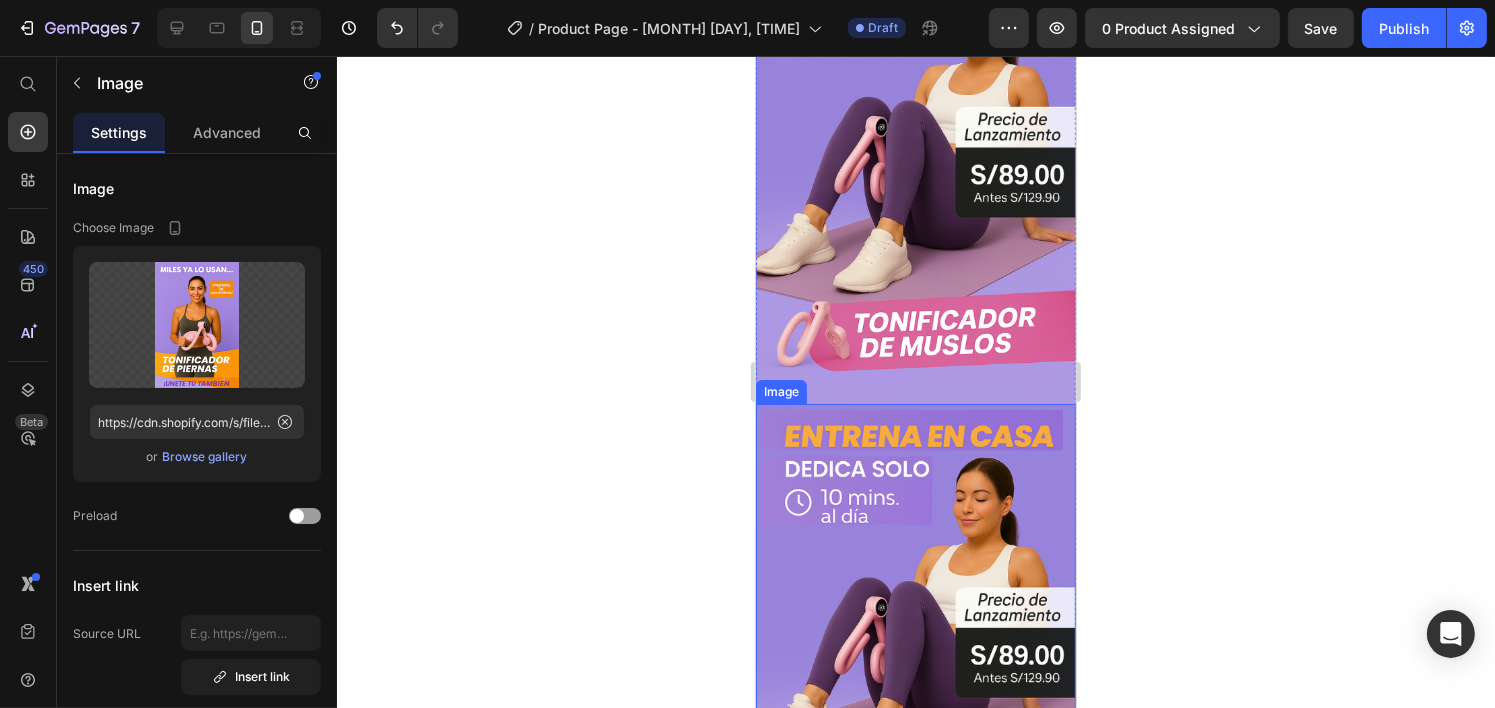 click at bounding box center [915, 644] 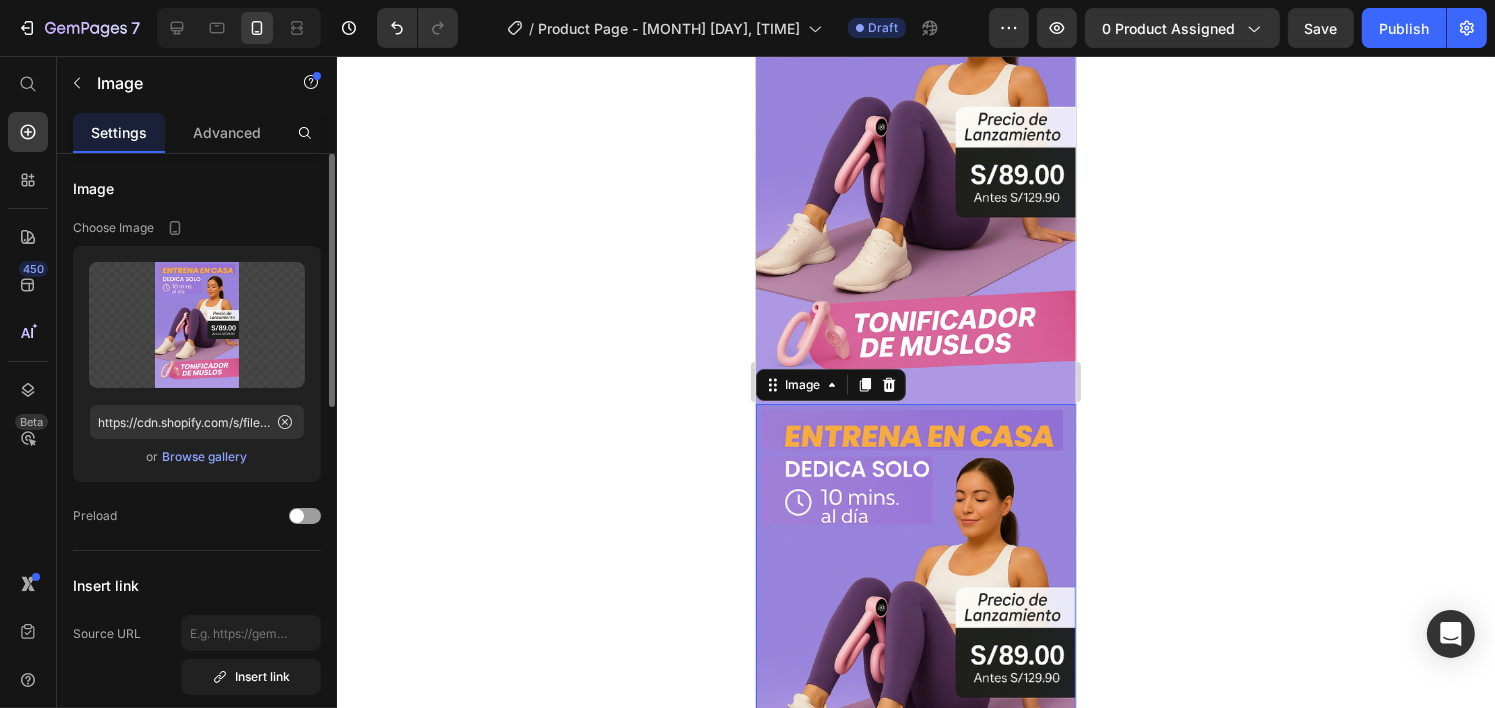 click on "Browse gallery" at bounding box center [205, 457] 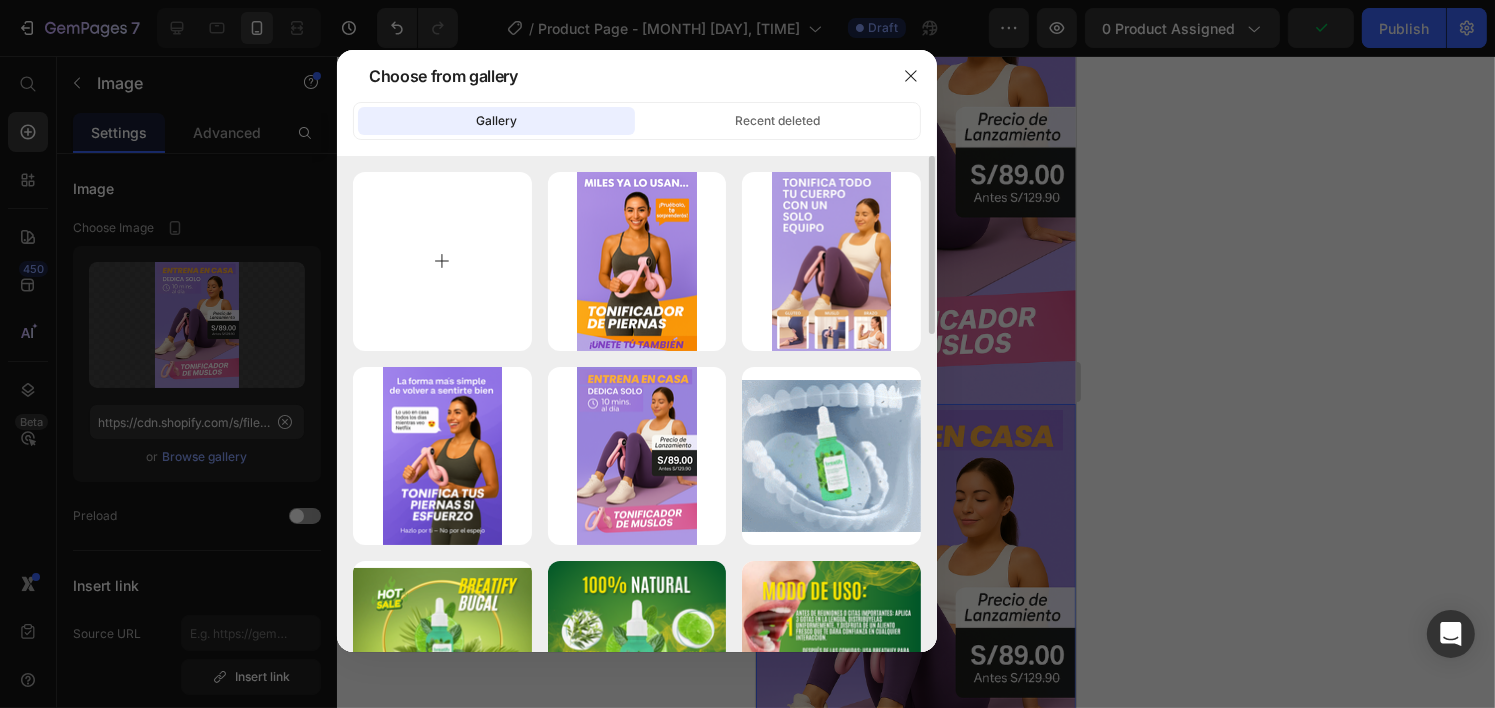 click at bounding box center [442, 261] 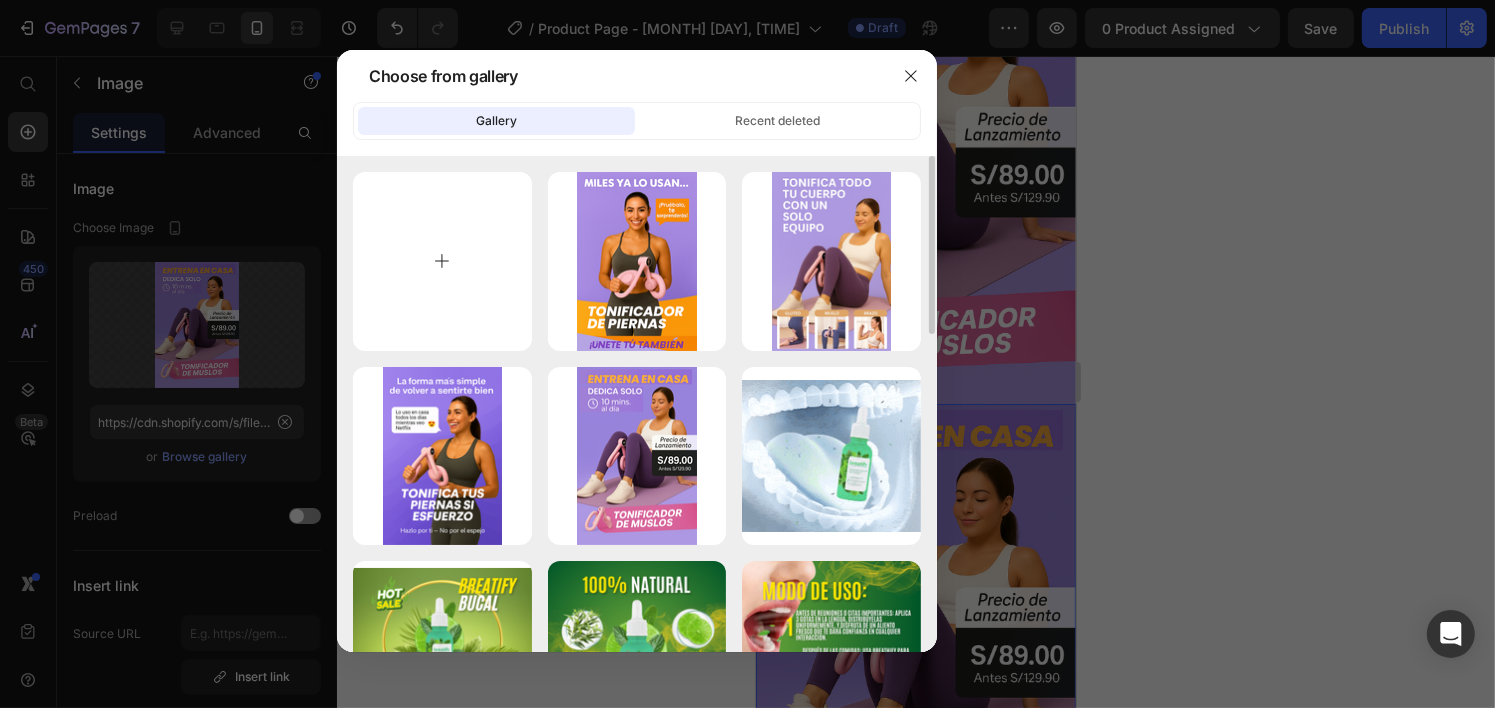 type on "C:\fakepath\[FILENAME] [MONTH] [DAY], [TIME].png" 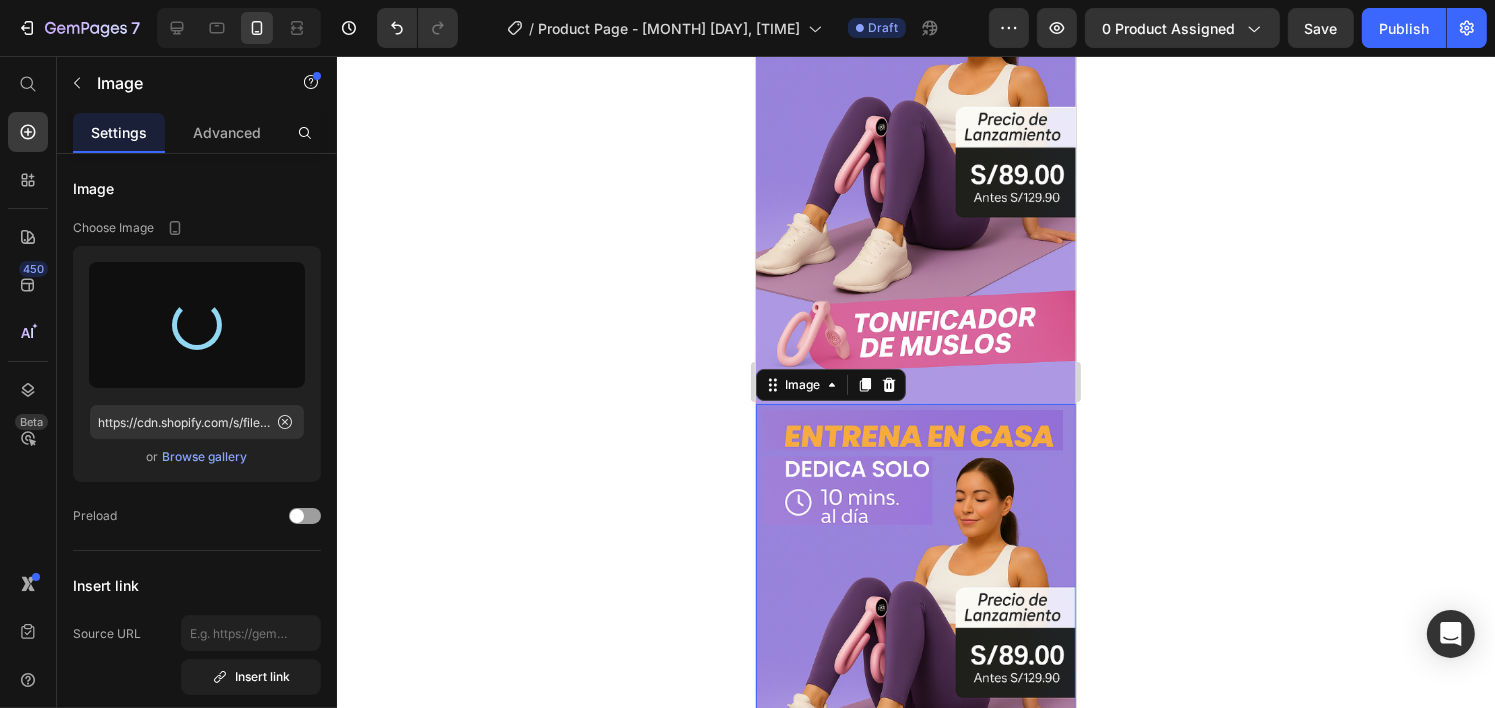 type on "https://cdn.shopify.com/s/files/1/0699/7924/2665/files/gempages_568959146871751660-48e6538f-c38a-4db1-ab13-af7a1a42cdca.png" 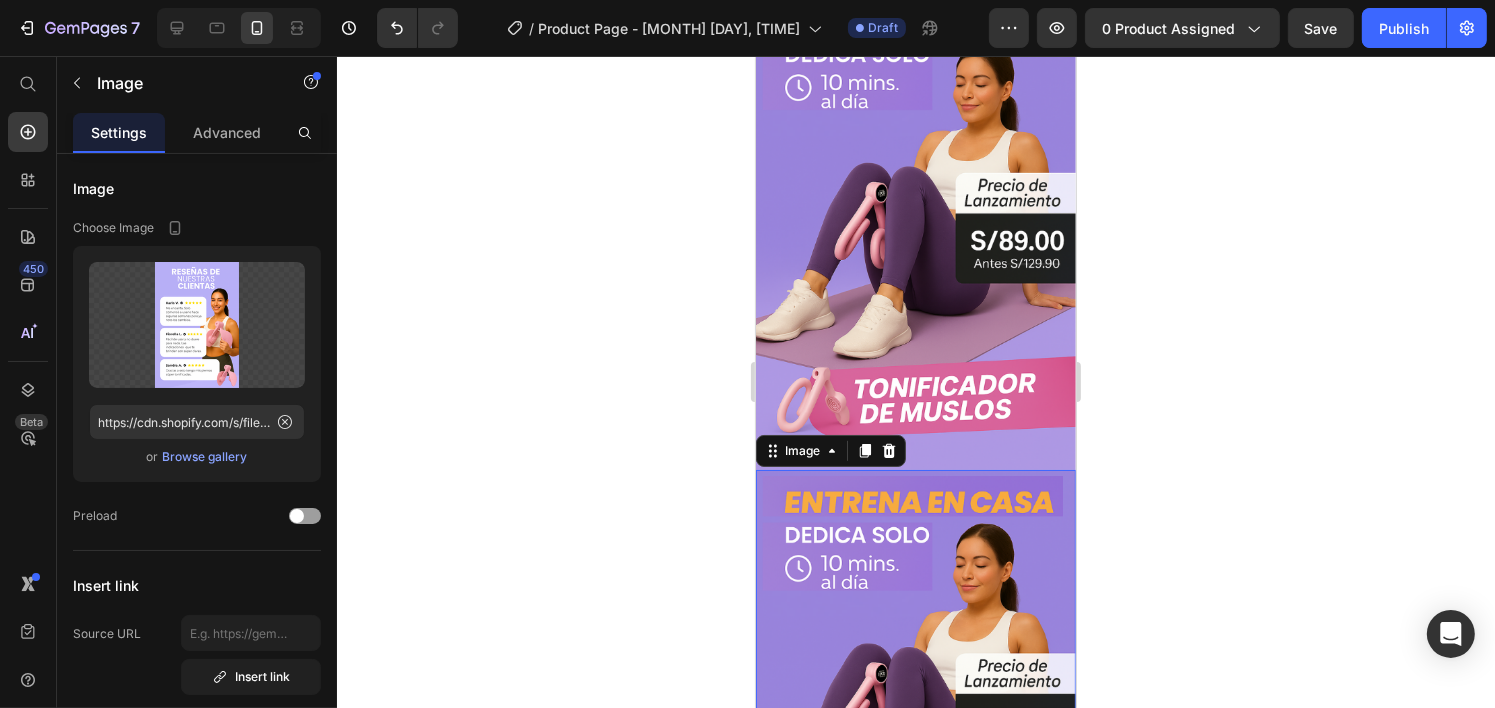 scroll, scrollTop: 833, scrollLeft: 0, axis: vertical 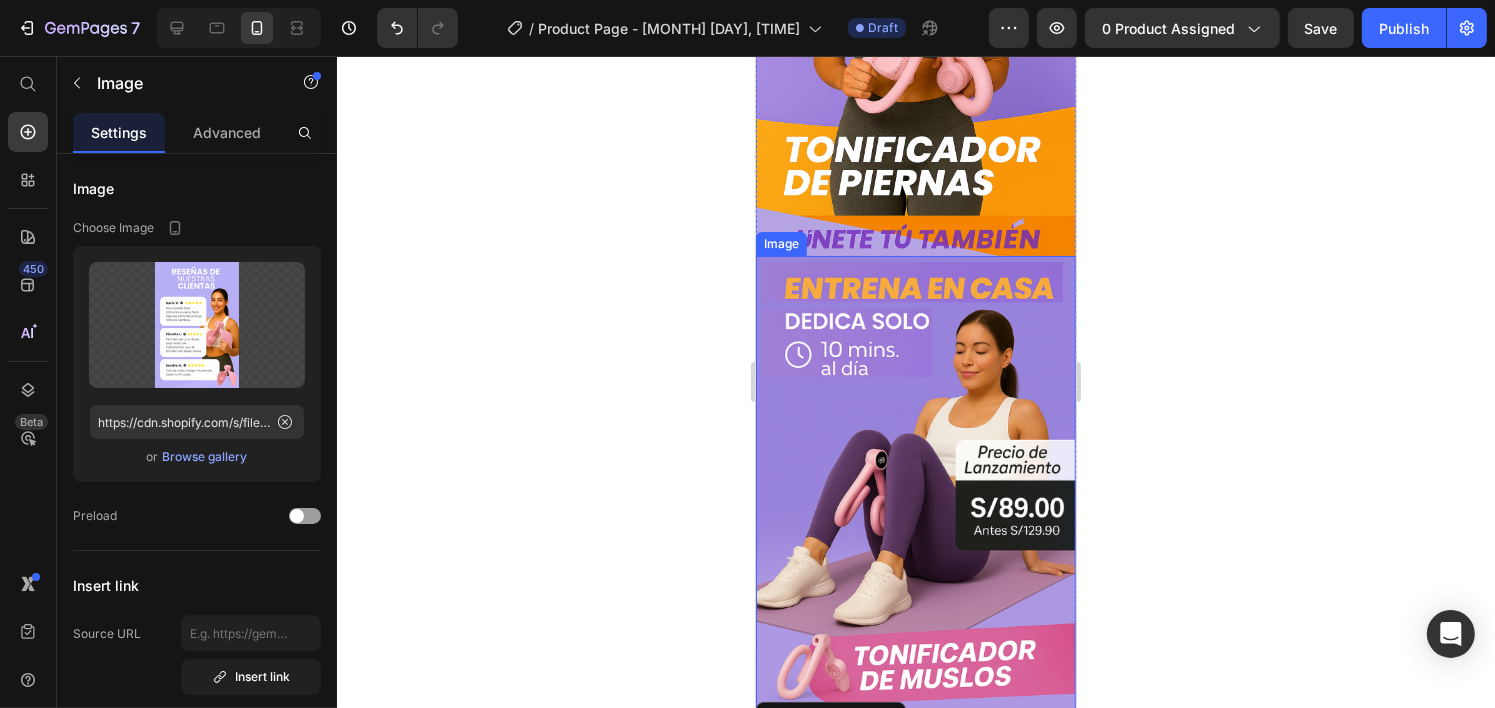 click at bounding box center [915, 496] 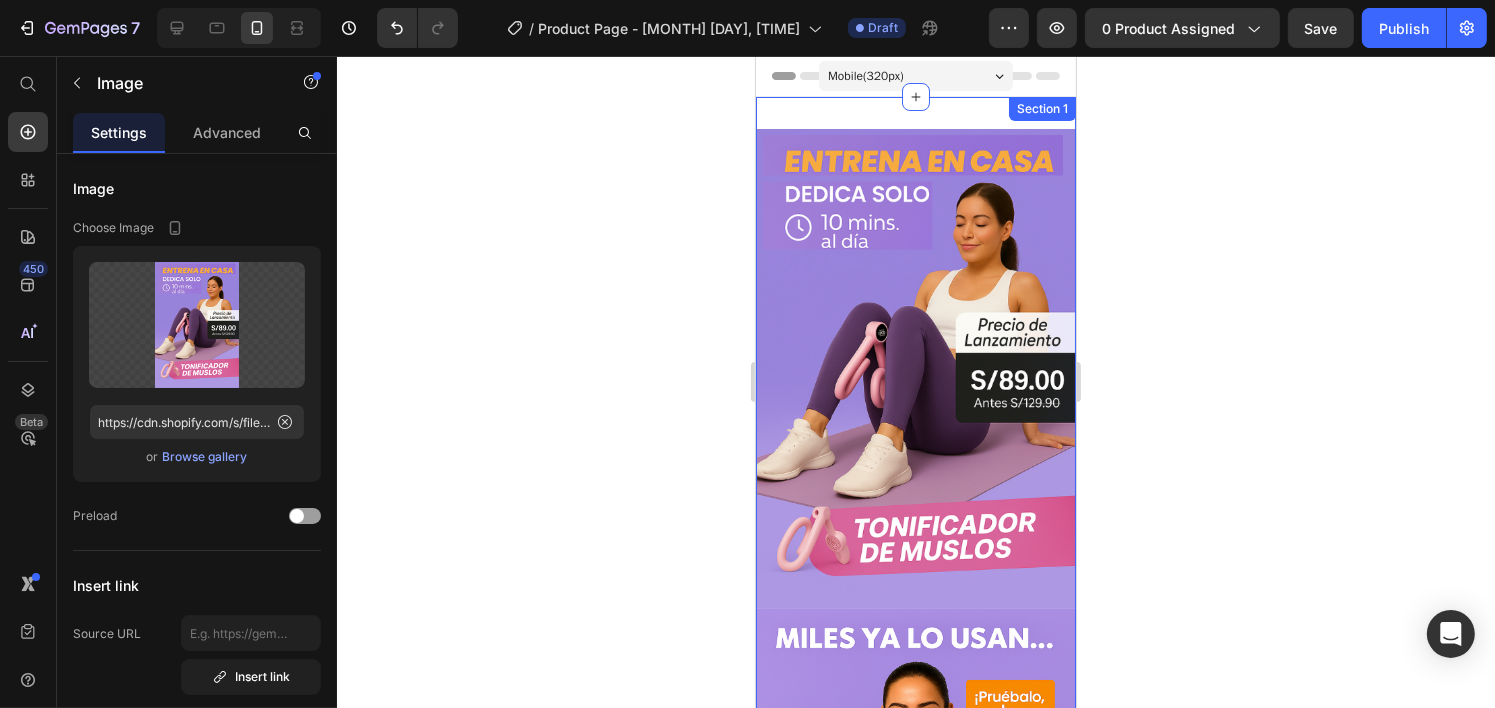 scroll, scrollTop: 533, scrollLeft: 0, axis: vertical 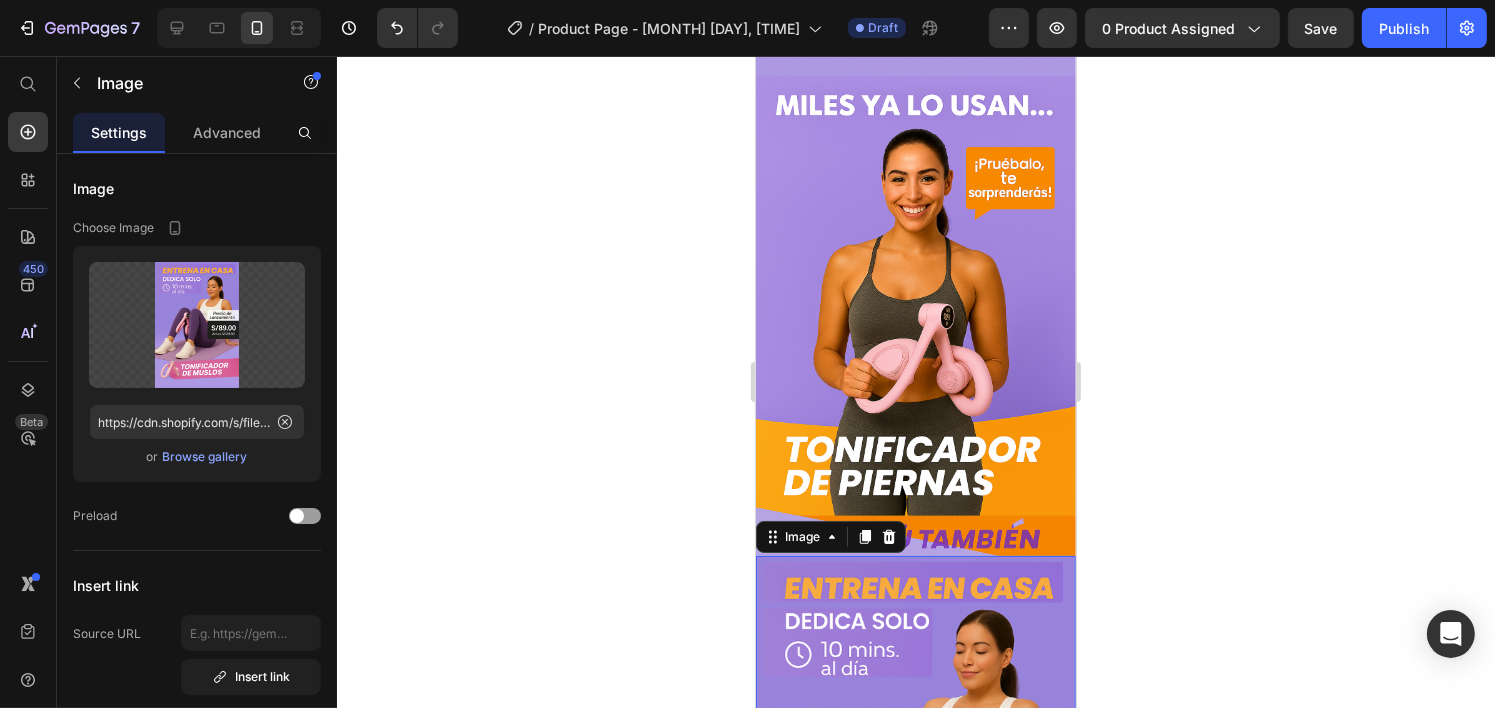 click at bounding box center [915, 796] 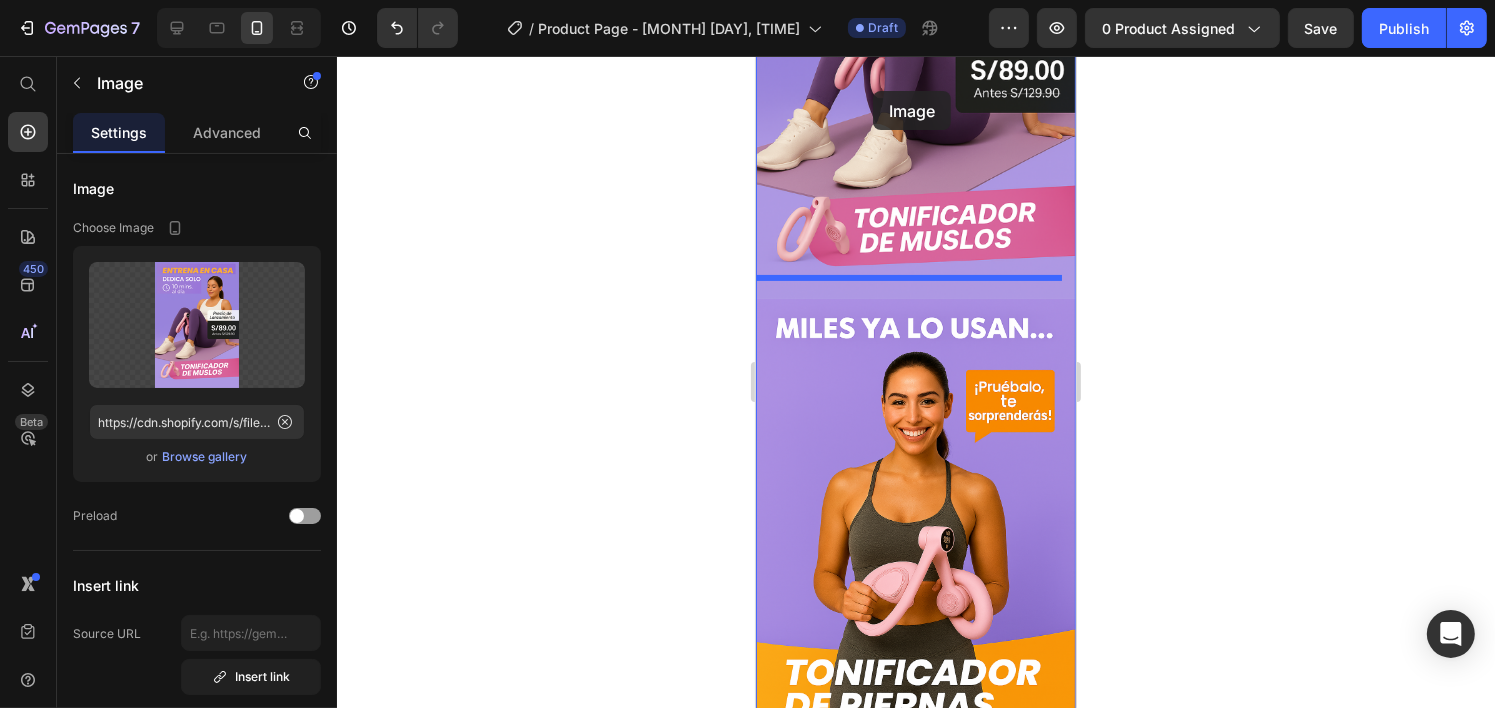 scroll, scrollTop: 300, scrollLeft: 0, axis: vertical 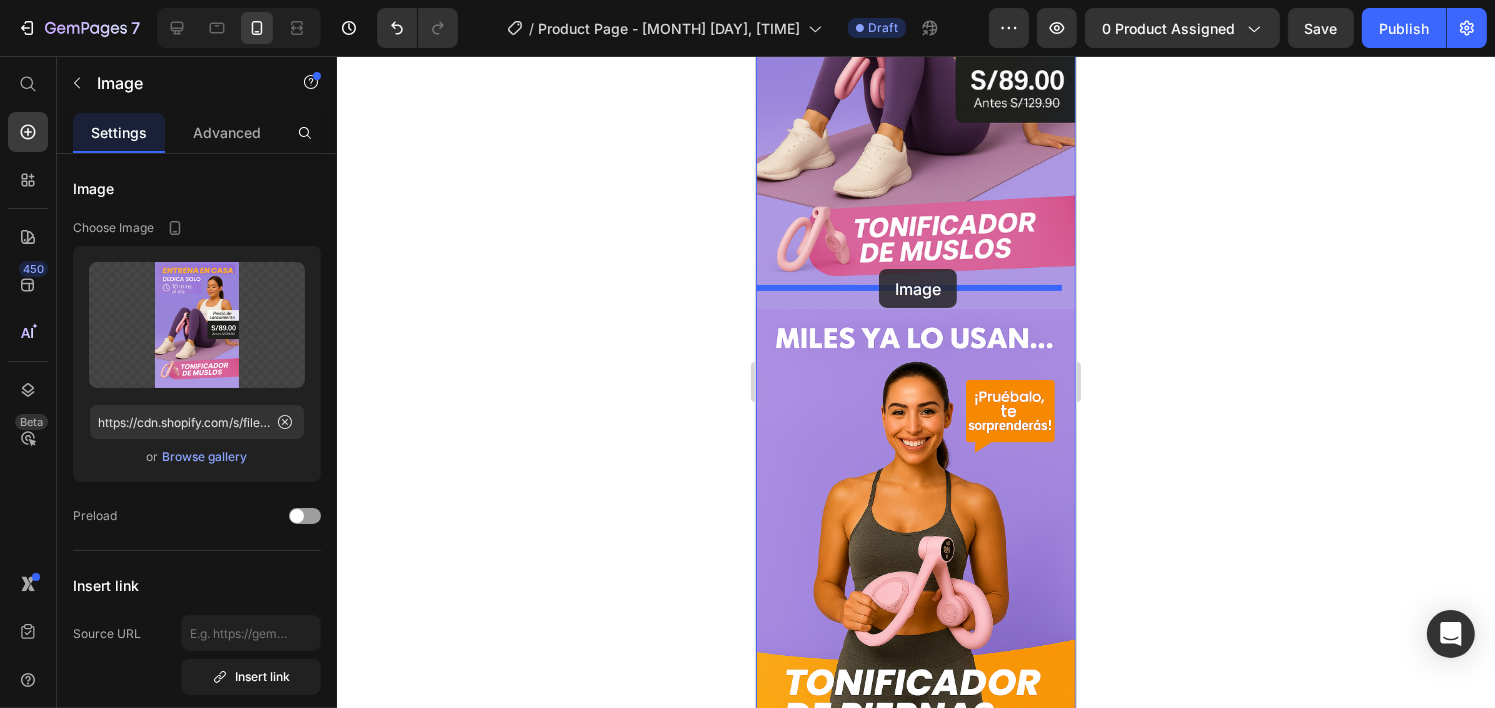 drag, startPoint x: 852, startPoint y: 594, endPoint x: 878, endPoint y: 269, distance: 326.03833 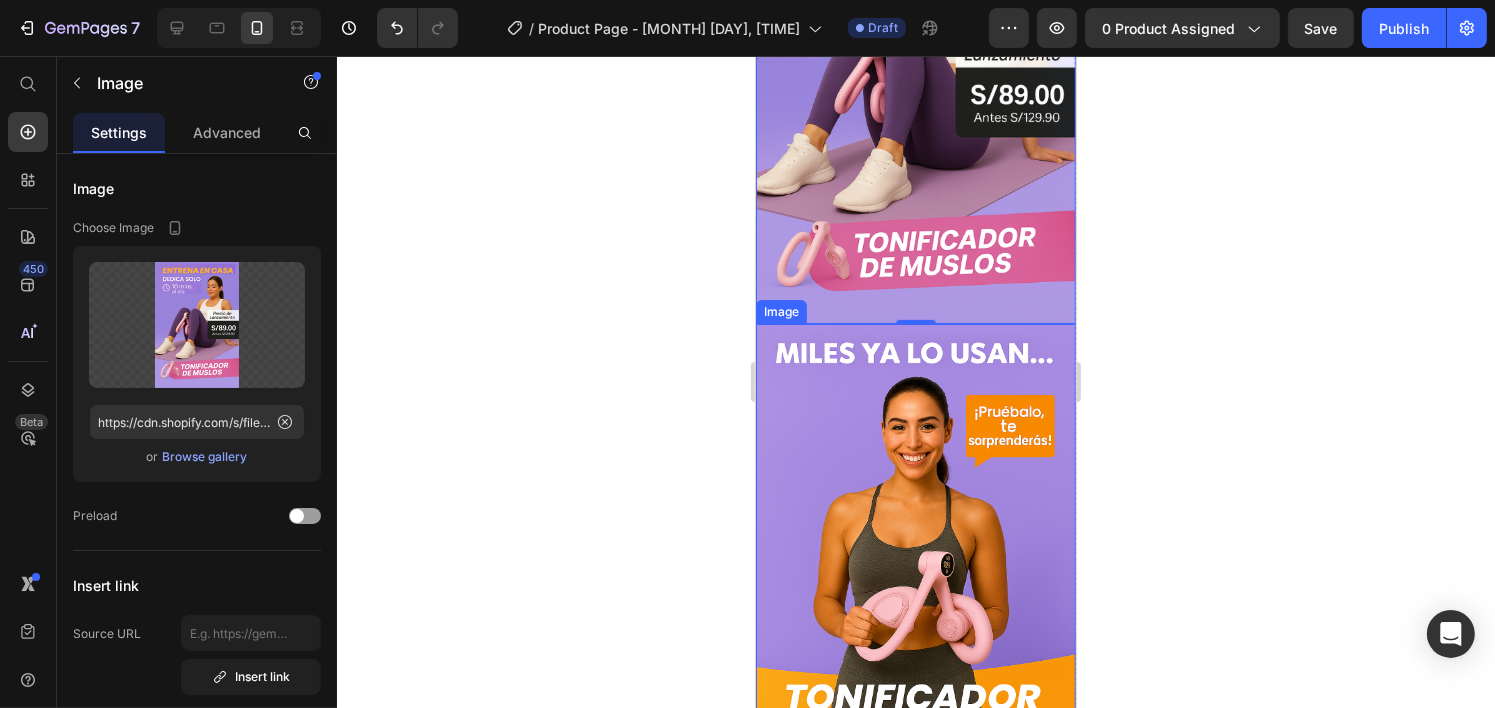 scroll, scrollTop: 466, scrollLeft: 0, axis: vertical 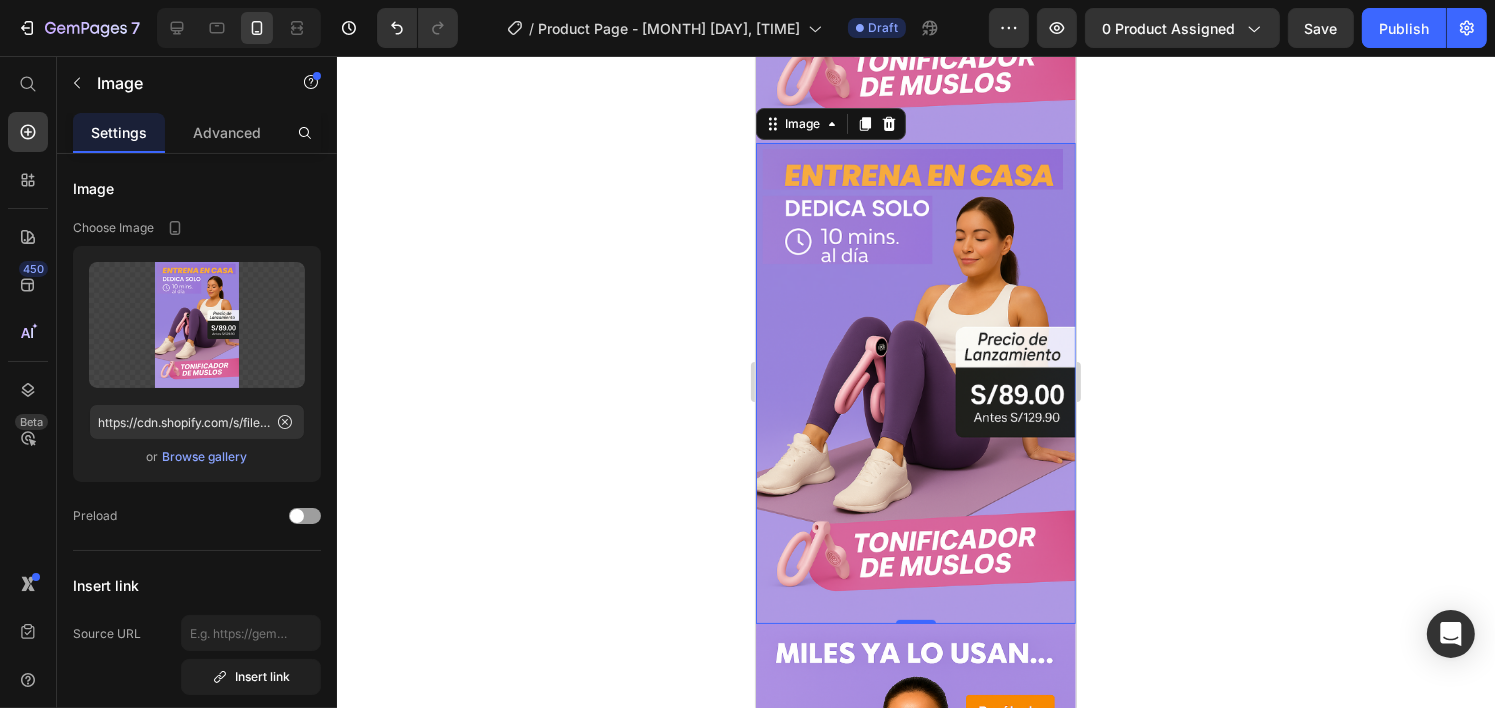 click at bounding box center [915, 383] 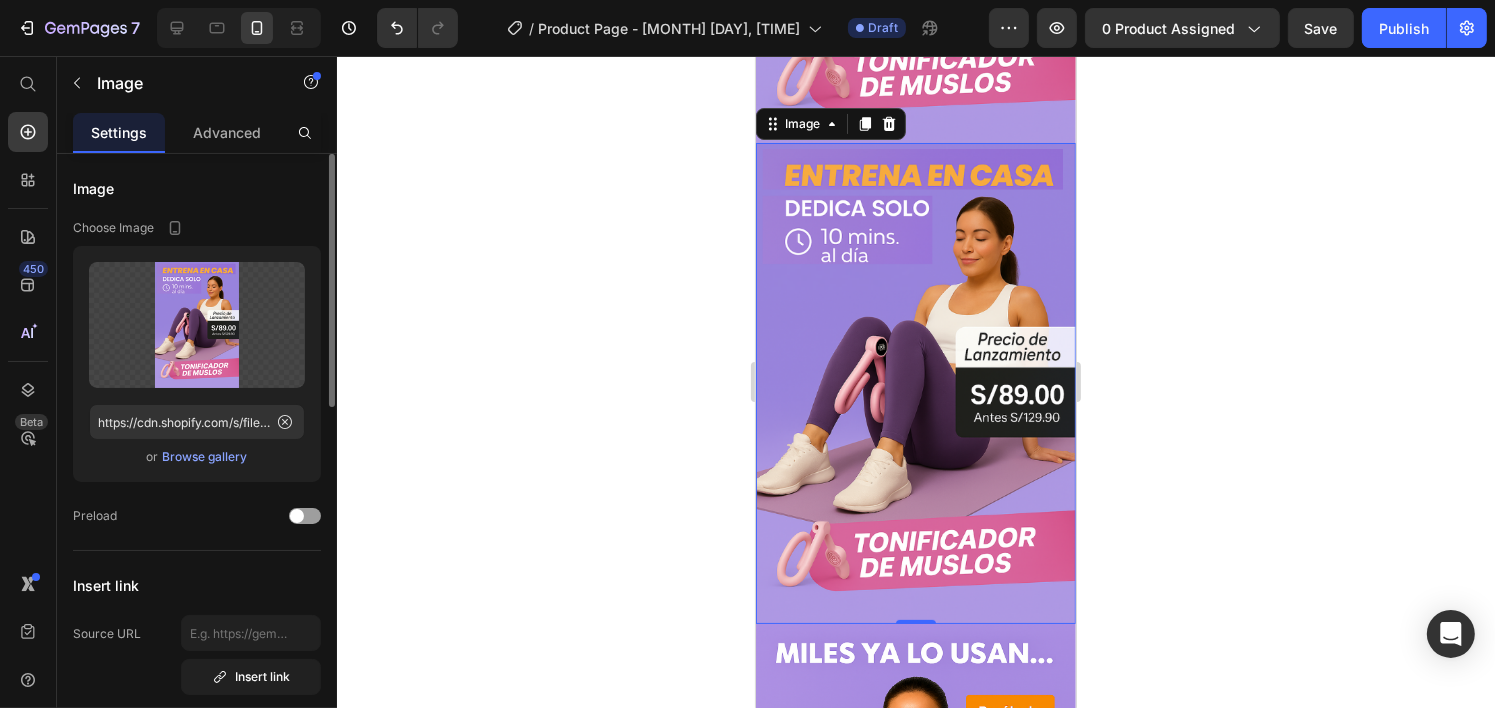 click on "Browse gallery" at bounding box center [205, 457] 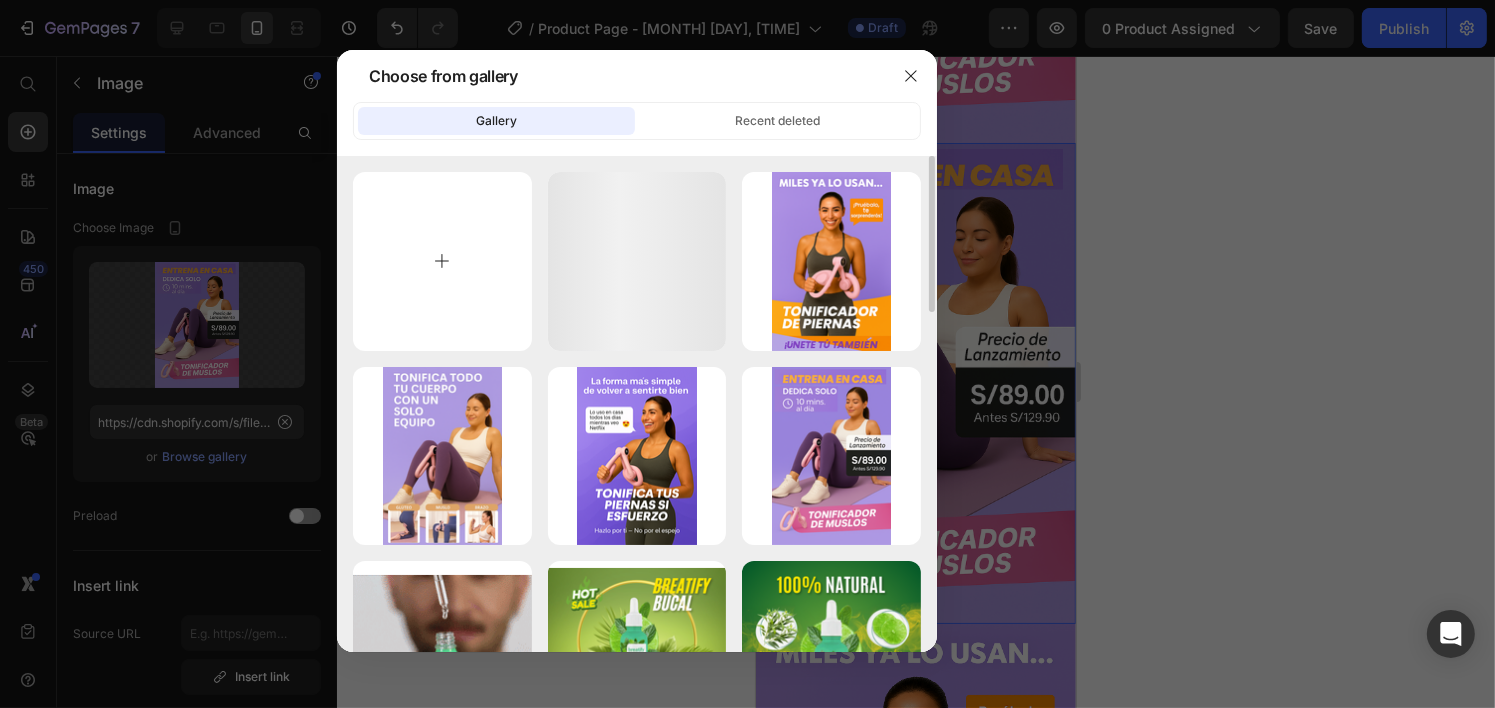 click at bounding box center [442, 261] 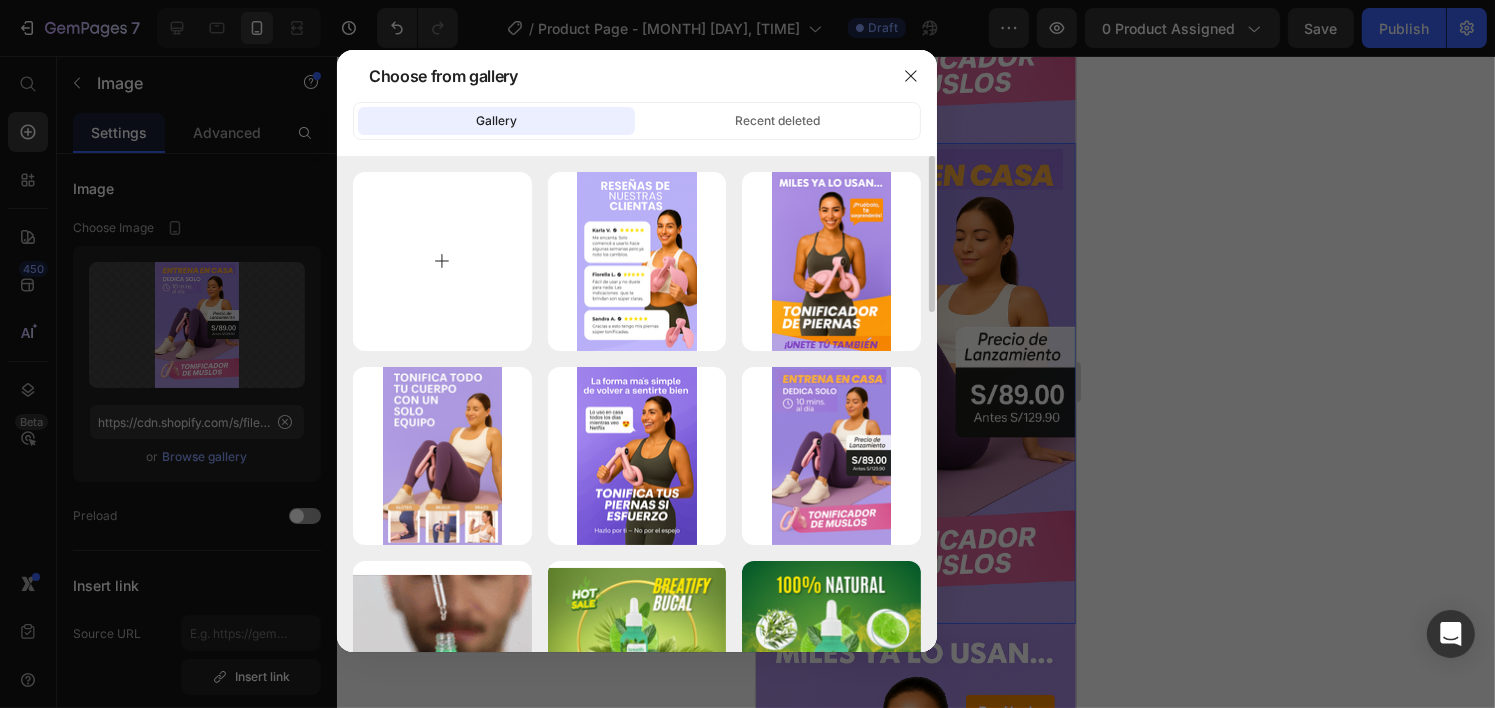 type on "C:\fakepath\[FILENAME] [MONTH] [DAY], [TIME].png" 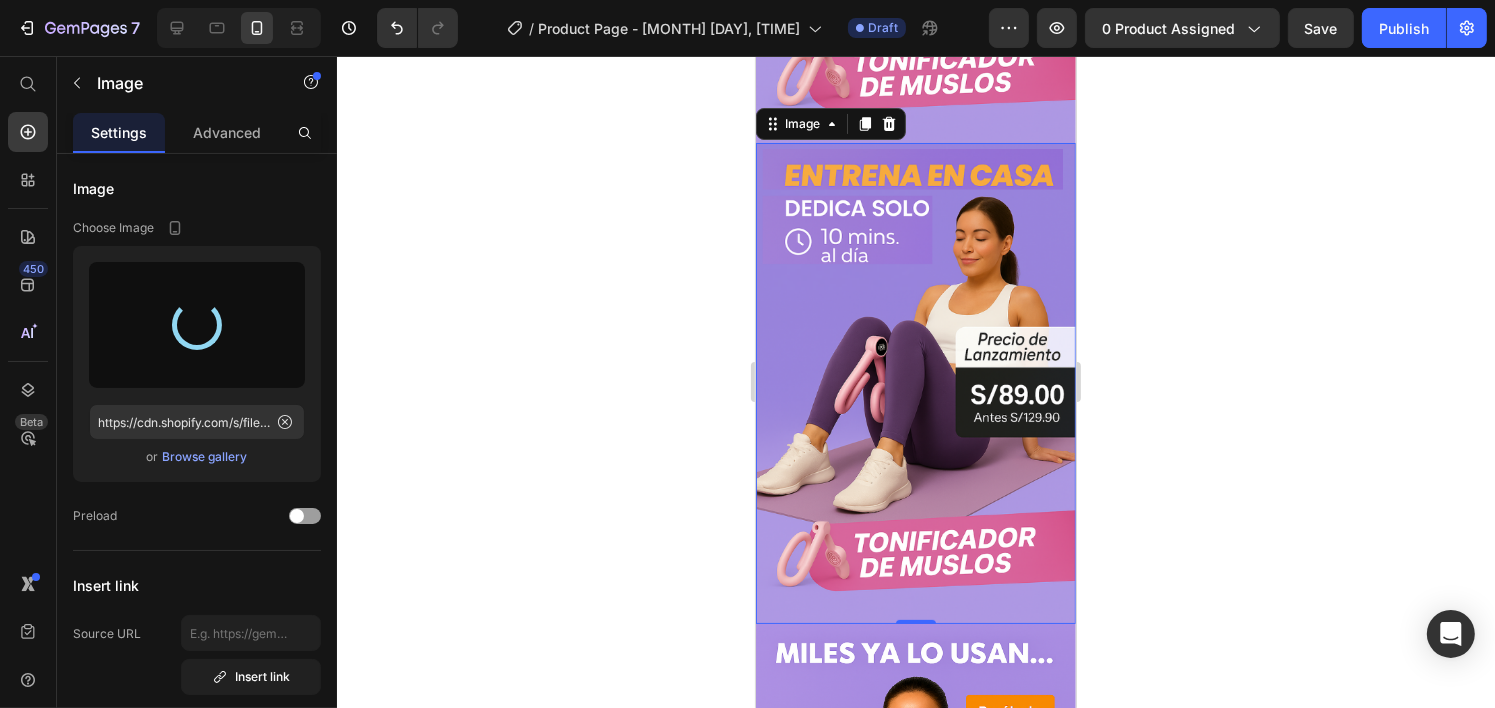 type on "https://cdn.shopify.com/s/files/1/0699/7924/2665/files/gempages_568959146871751660-64bdac25-a789-4185-a12f-28bcf2738267.png" 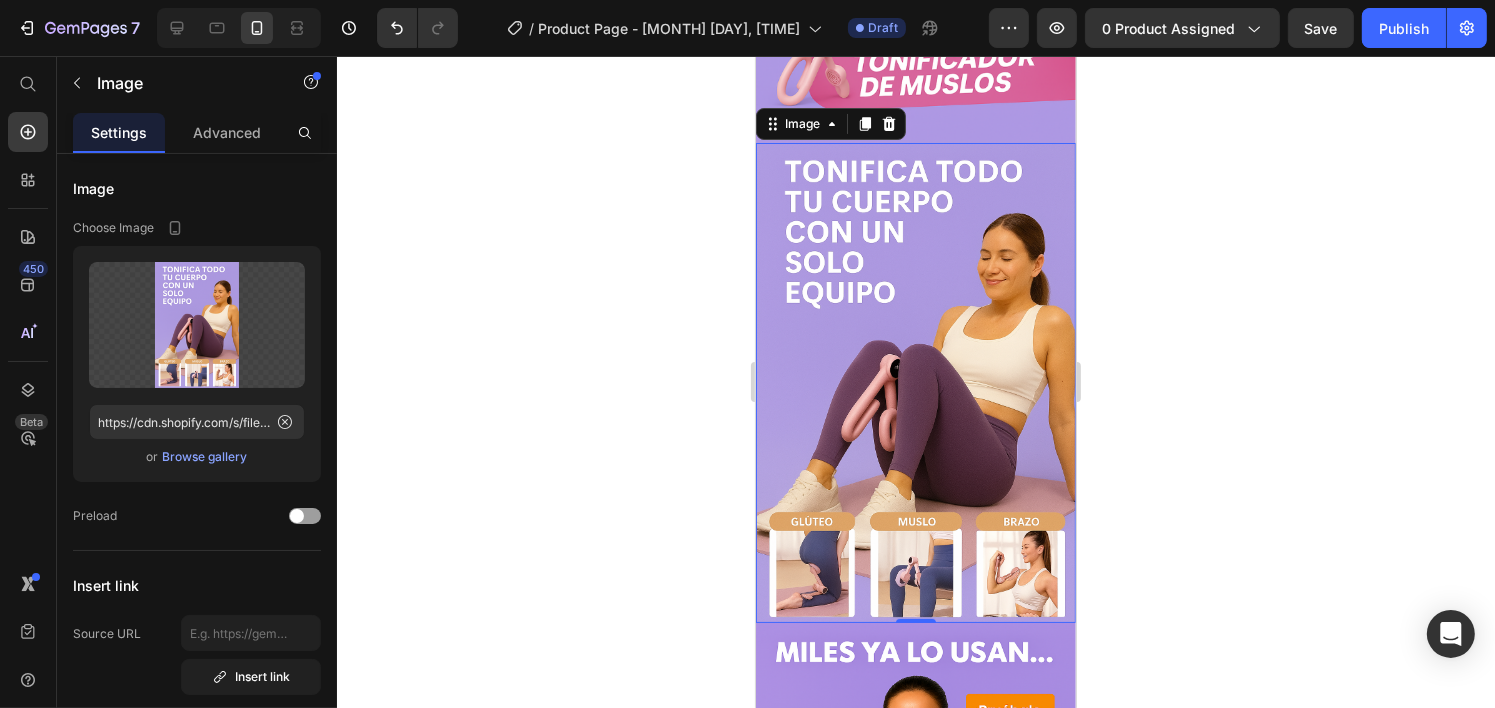 click 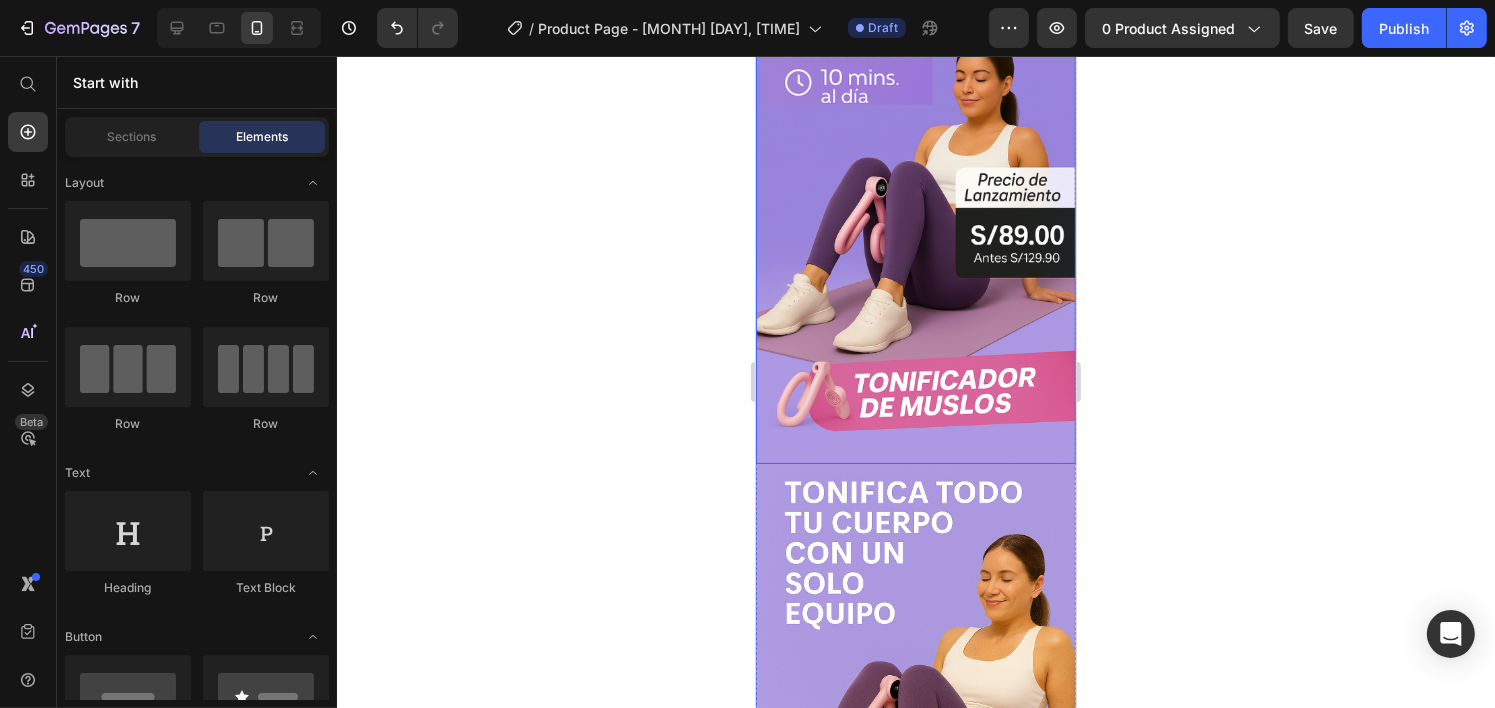 scroll, scrollTop: 0, scrollLeft: 0, axis: both 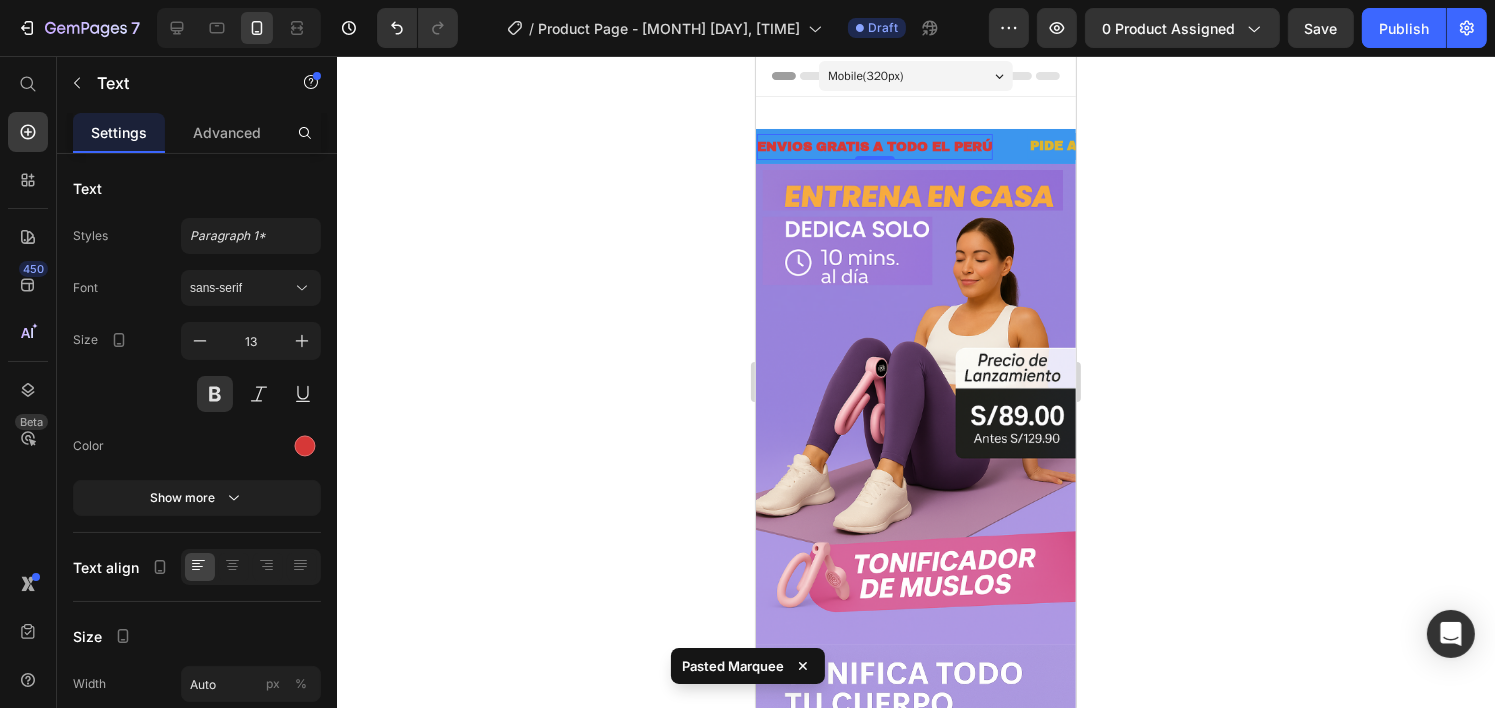click on "ENVIOS GRATIS A TODO EL PER Ú  Text   0" at bounding box center (891, 147) 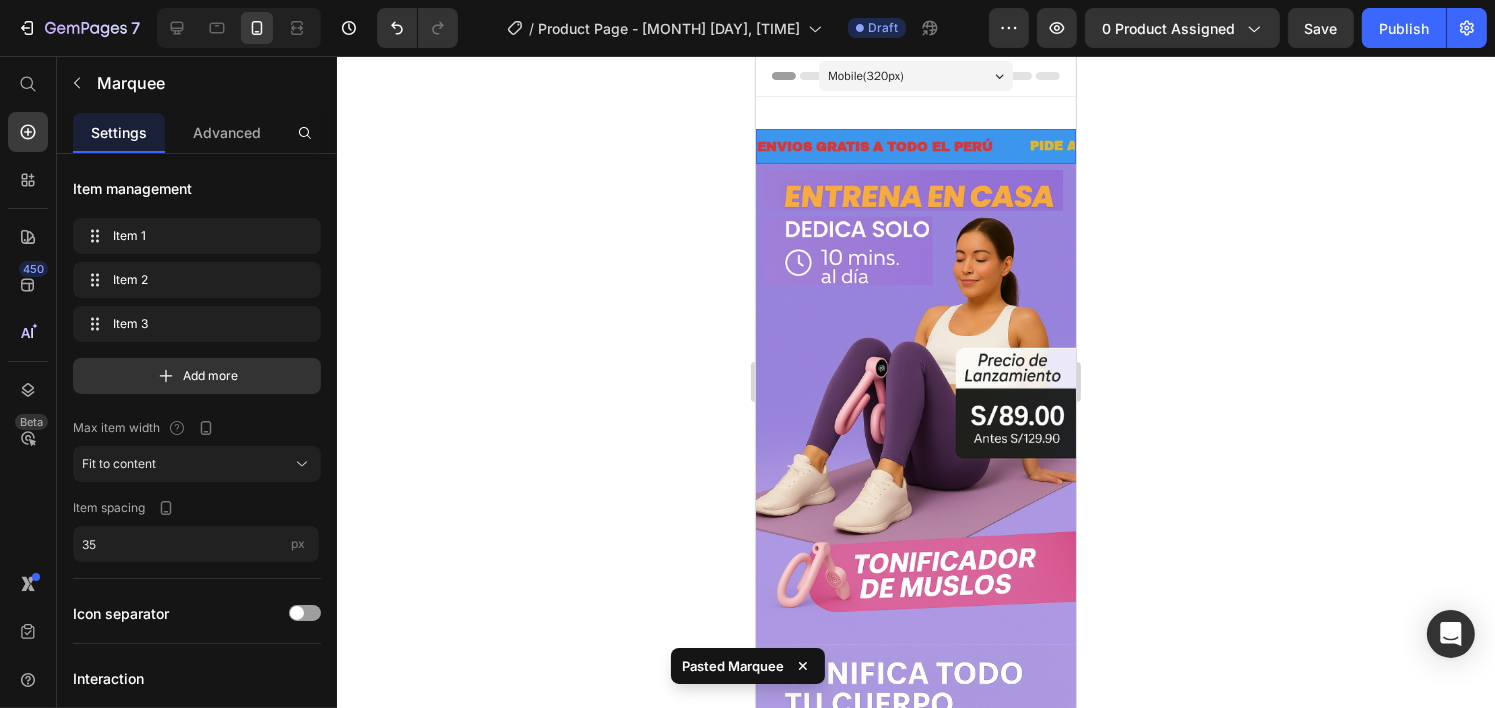 click on "ENVIOS GRATIS A TODO EL PER Ú  Text   0" at bounding box center (891, 147) 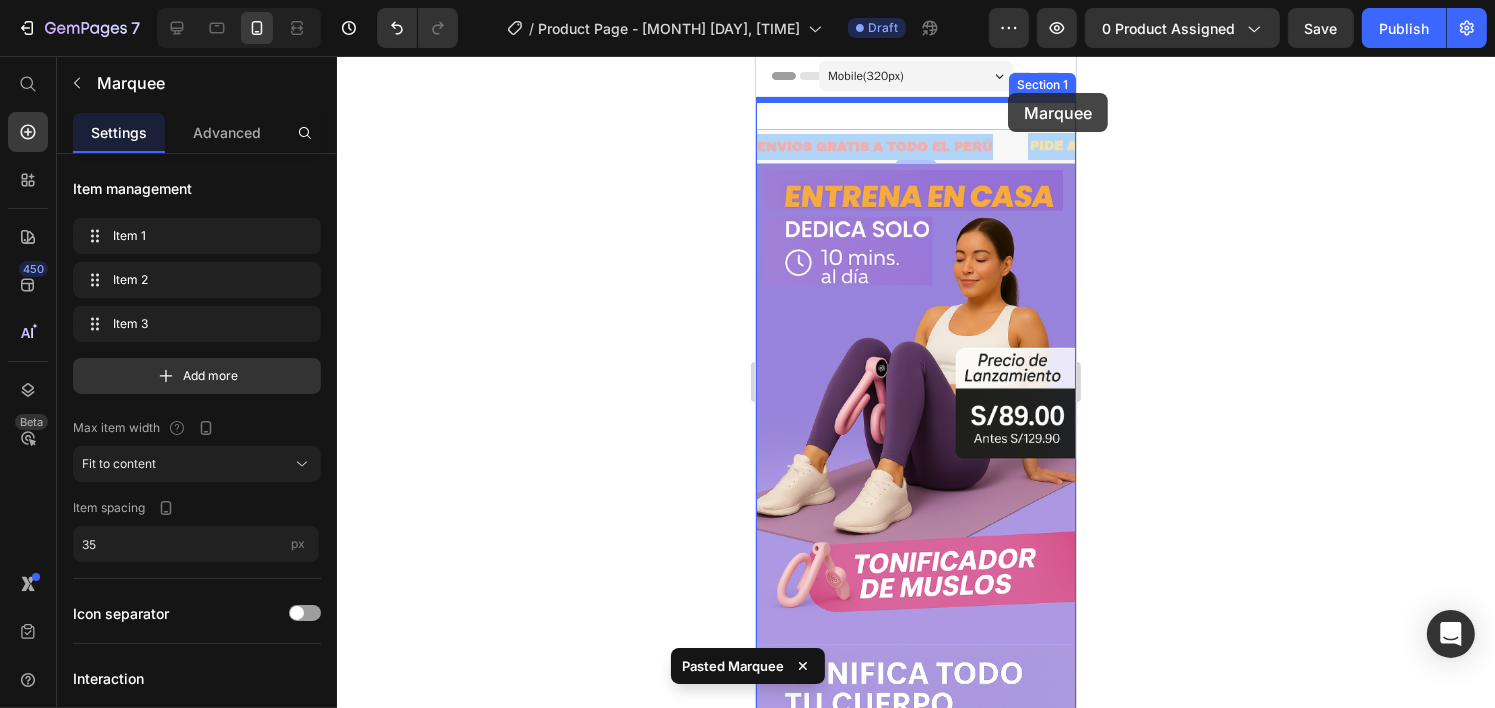 drag, startPoint x: 1007, startPoint y: 156, endPoint x: 1007, endPoint y: 93, distance: 63 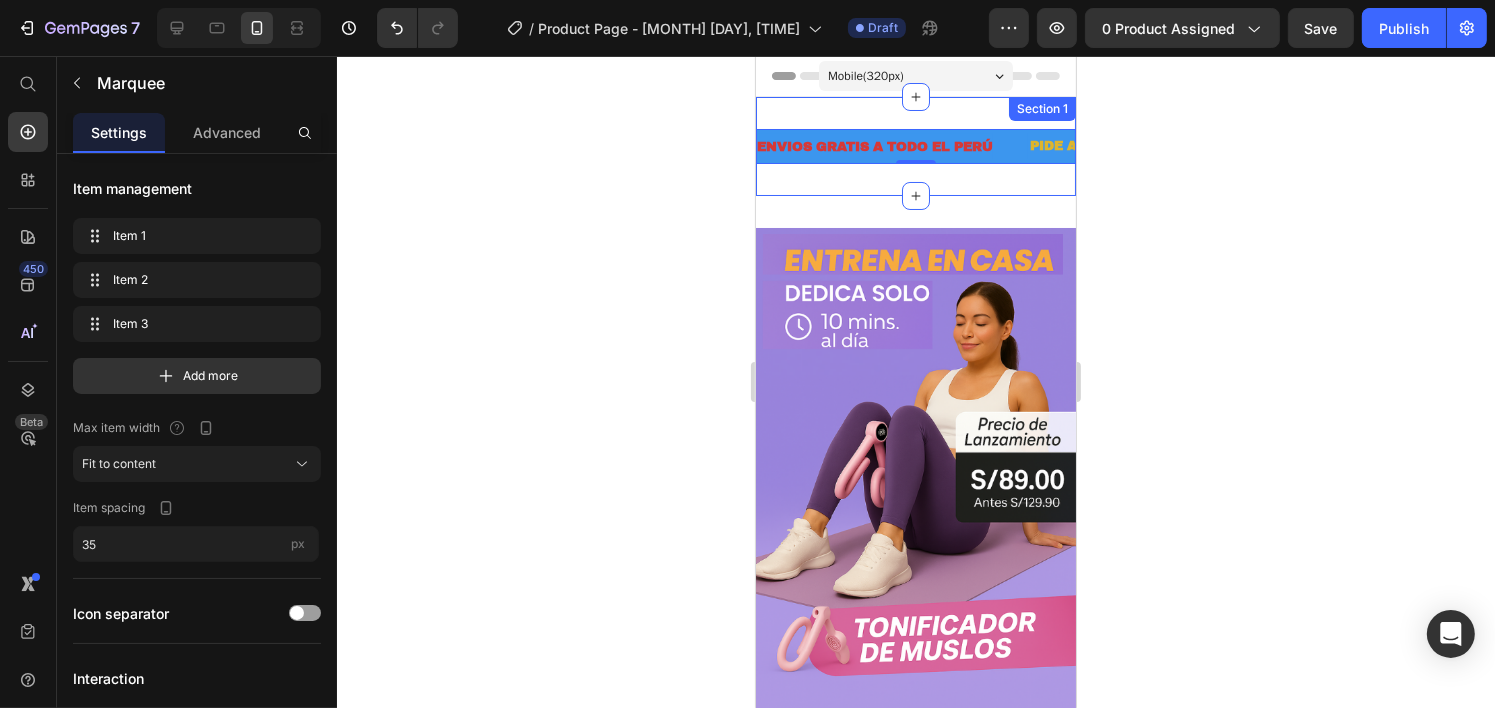 click on "ENVIOS GRATIS A TODO EL PER Ú  Text PIDE AHORA Y PAGA EN CASA Text PROVINCIA S/25.00 DE ADELANTO Text ENVIOS GRATIS A TODO EL PER Ú  Text PIDE AHORA Y PAGA EN CASA Text PROVINCIA S/25.00 DE ADELANTO Text Marquee   0 Section 1" at bounding box center (915, 146) 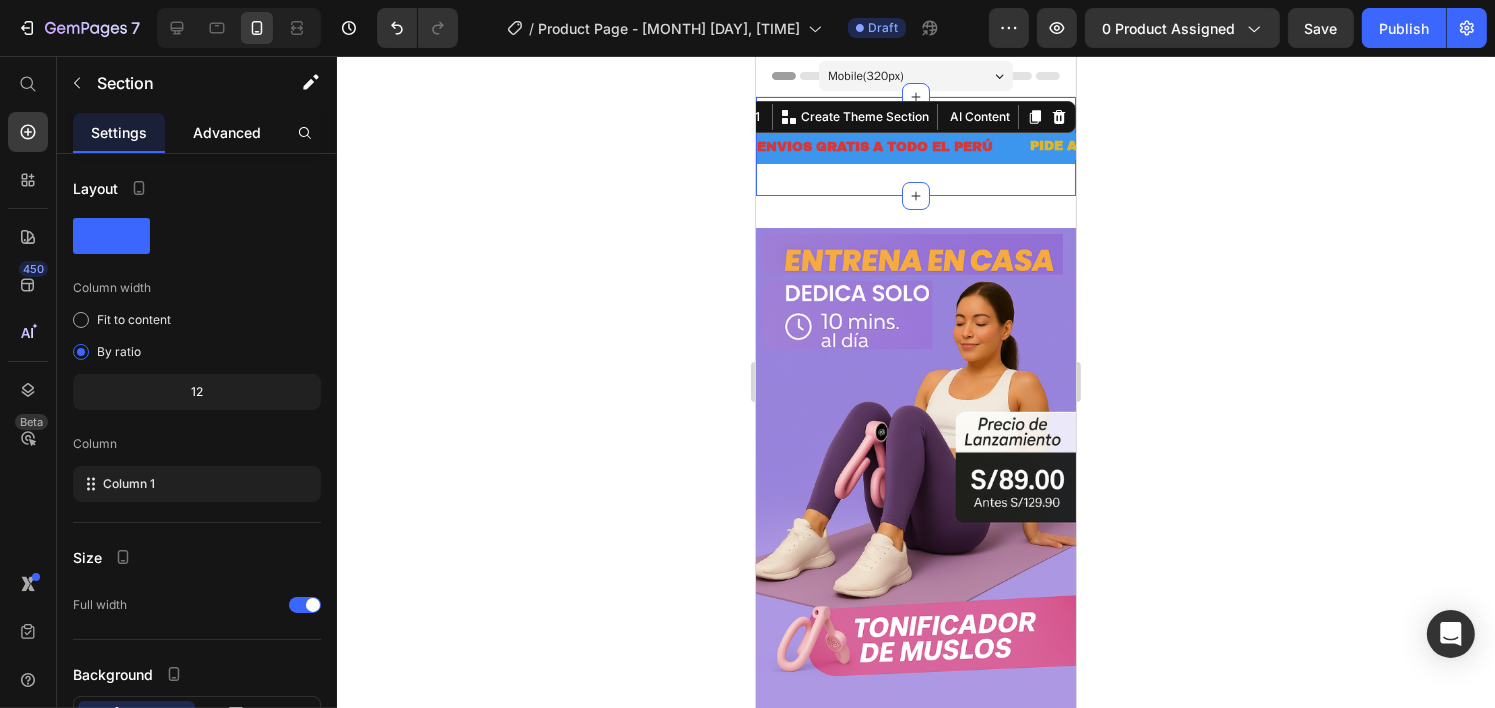 click on "Advanced" at bounding box center [227, 132] 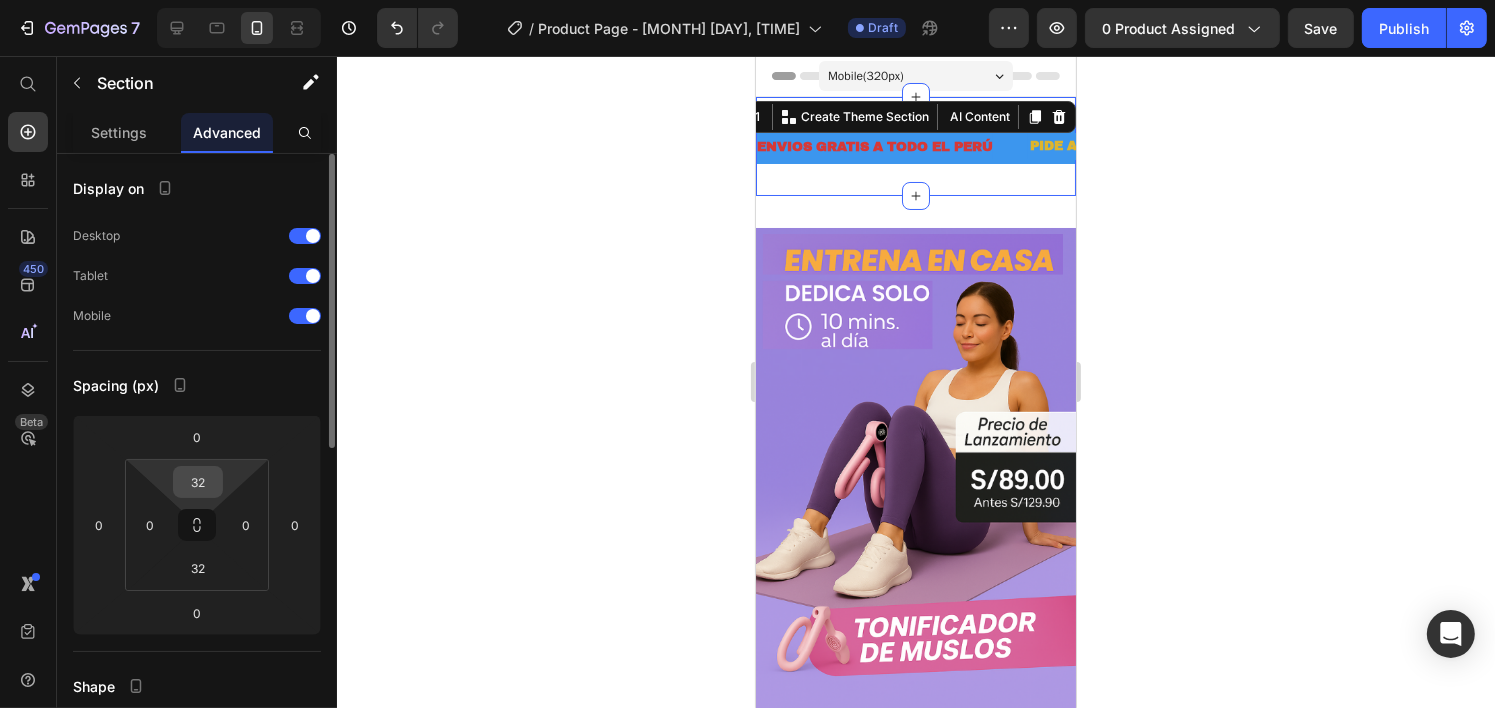 click on "32" at bounding box center [198, 482] 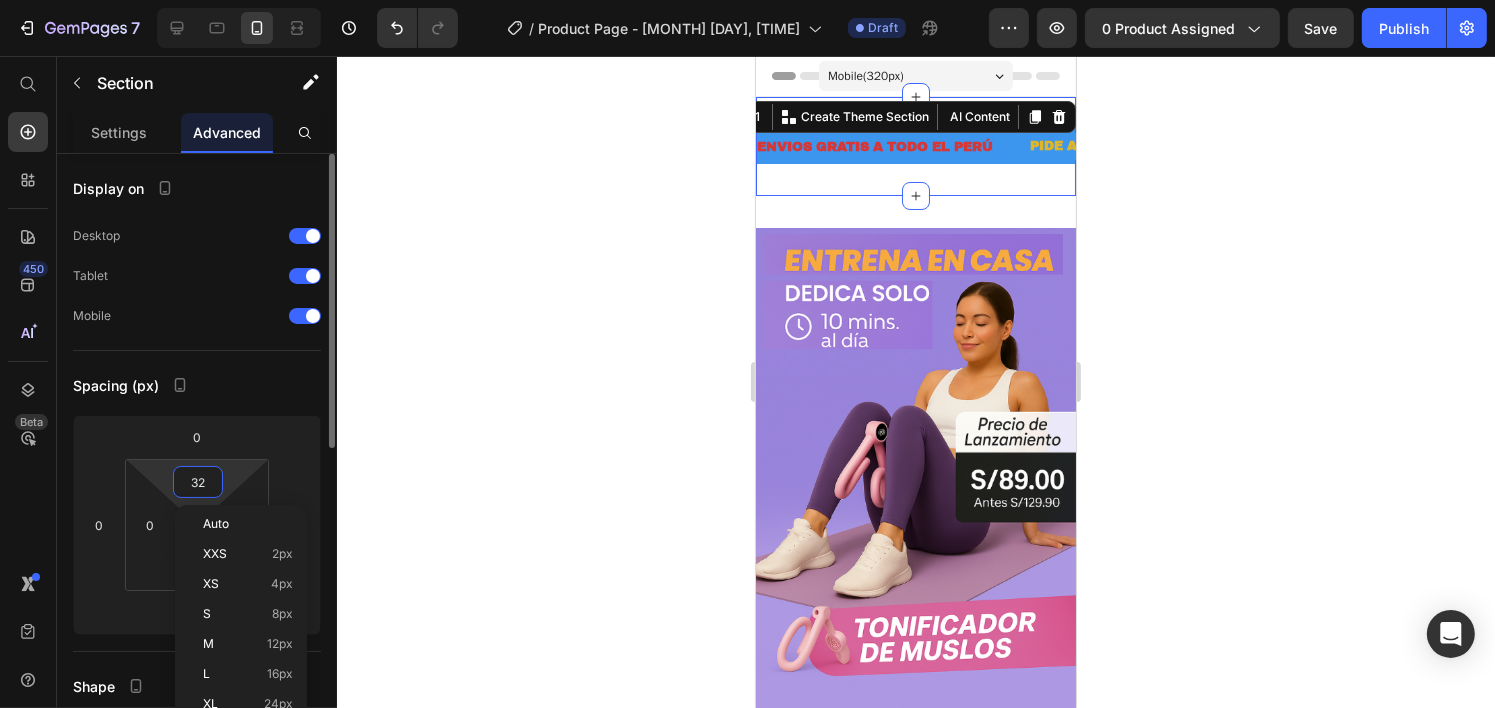 click on "32" at bounding box center [198, 482] 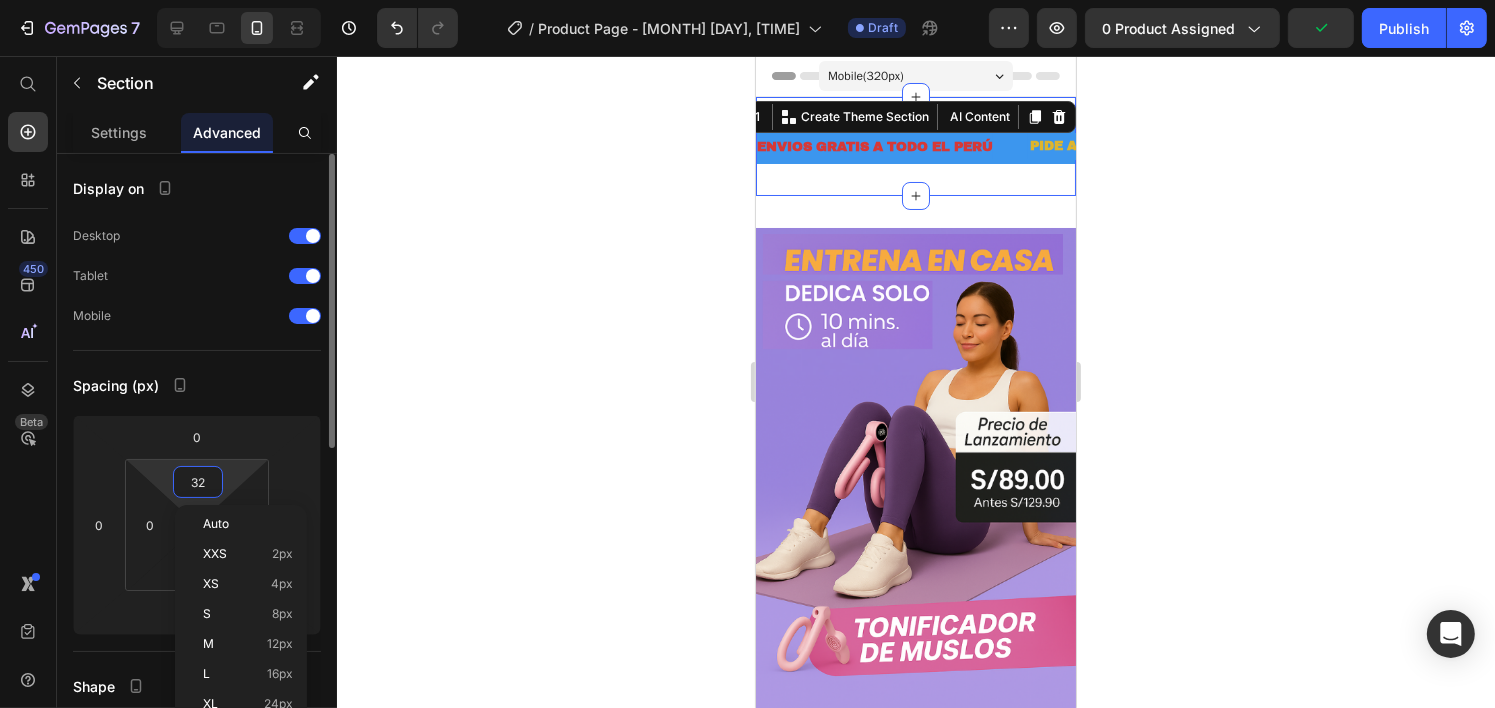 type on "3" 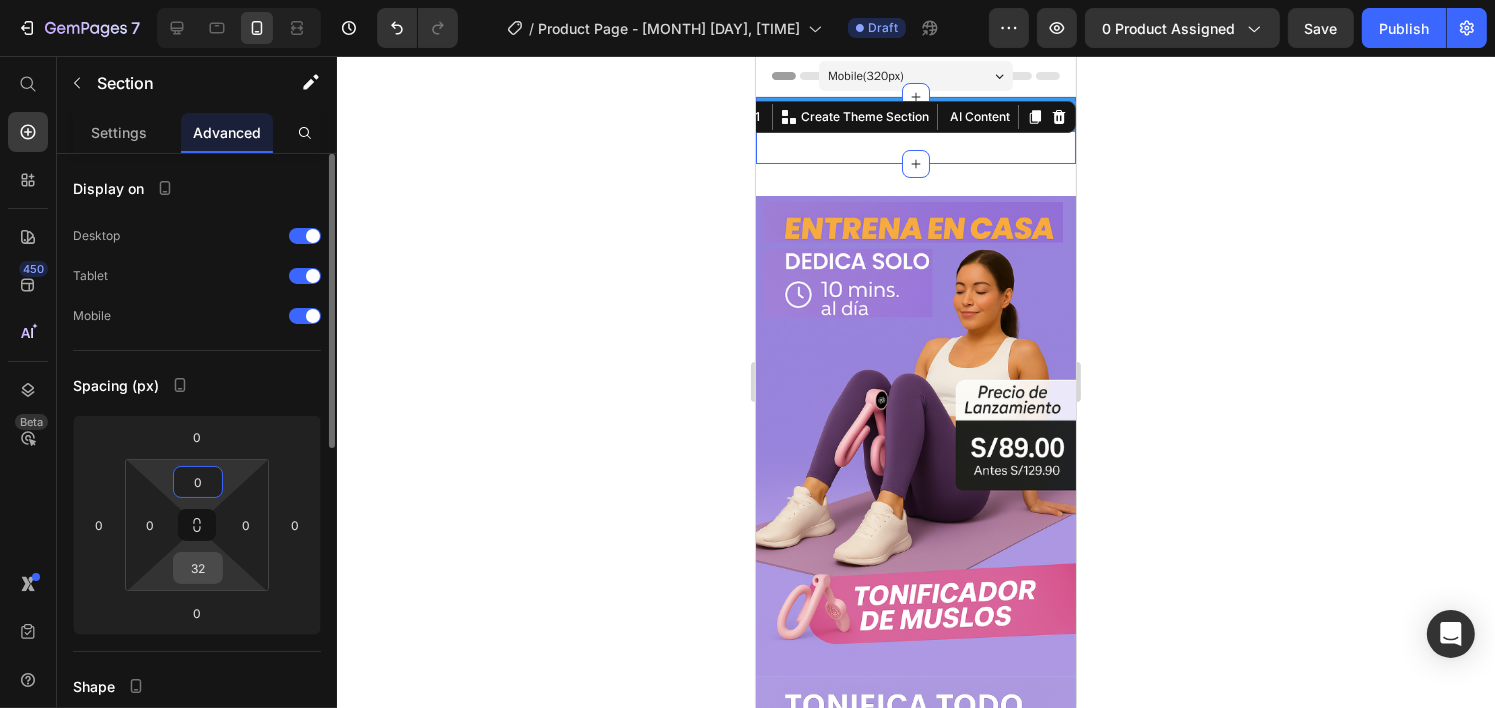 type on "0" 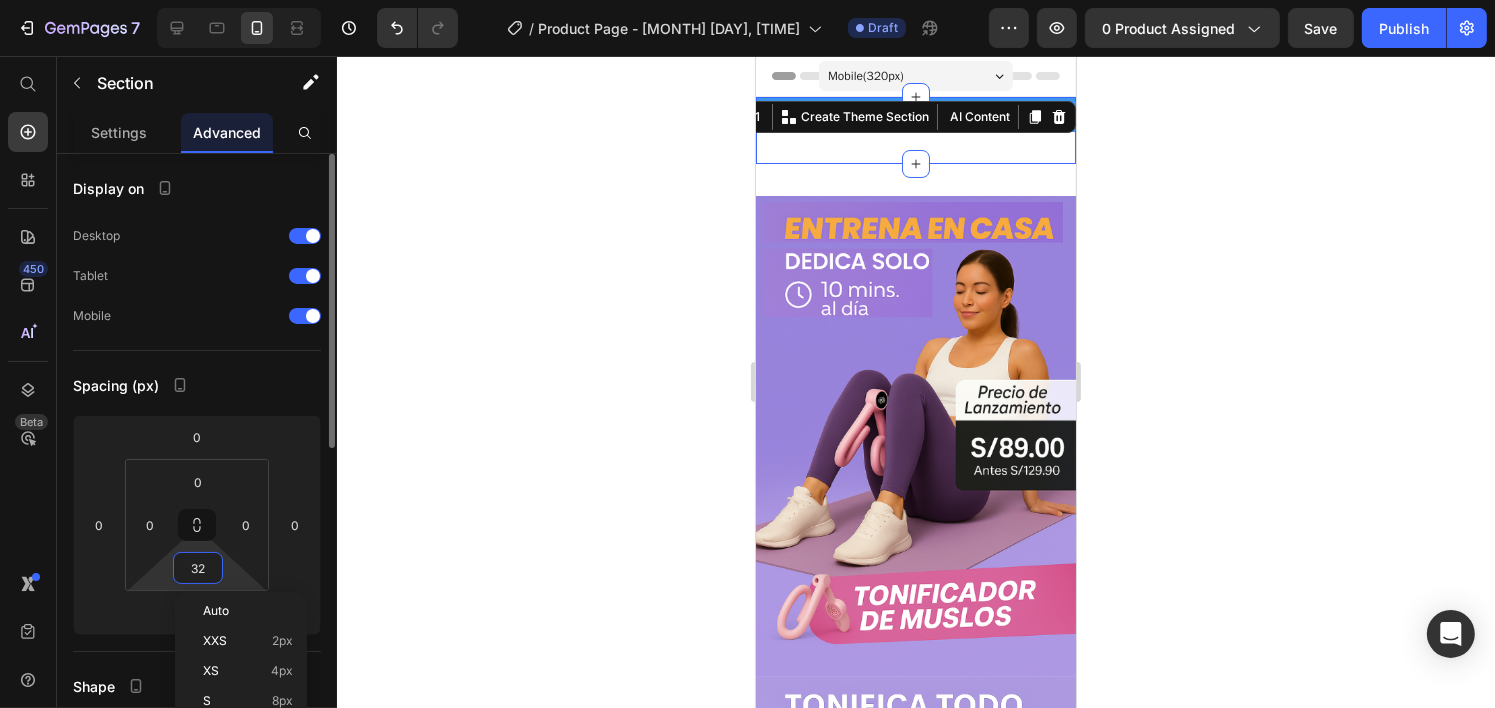 type on "0" 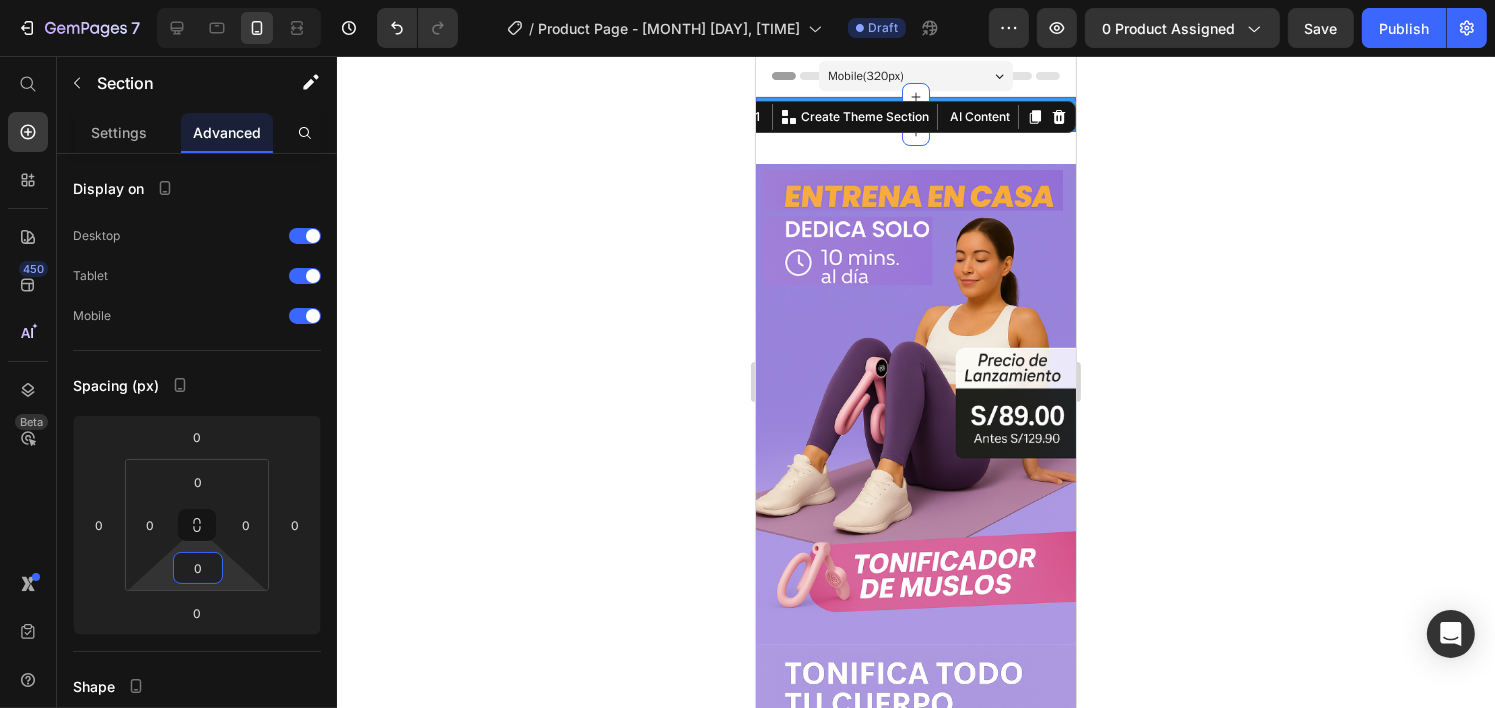 click 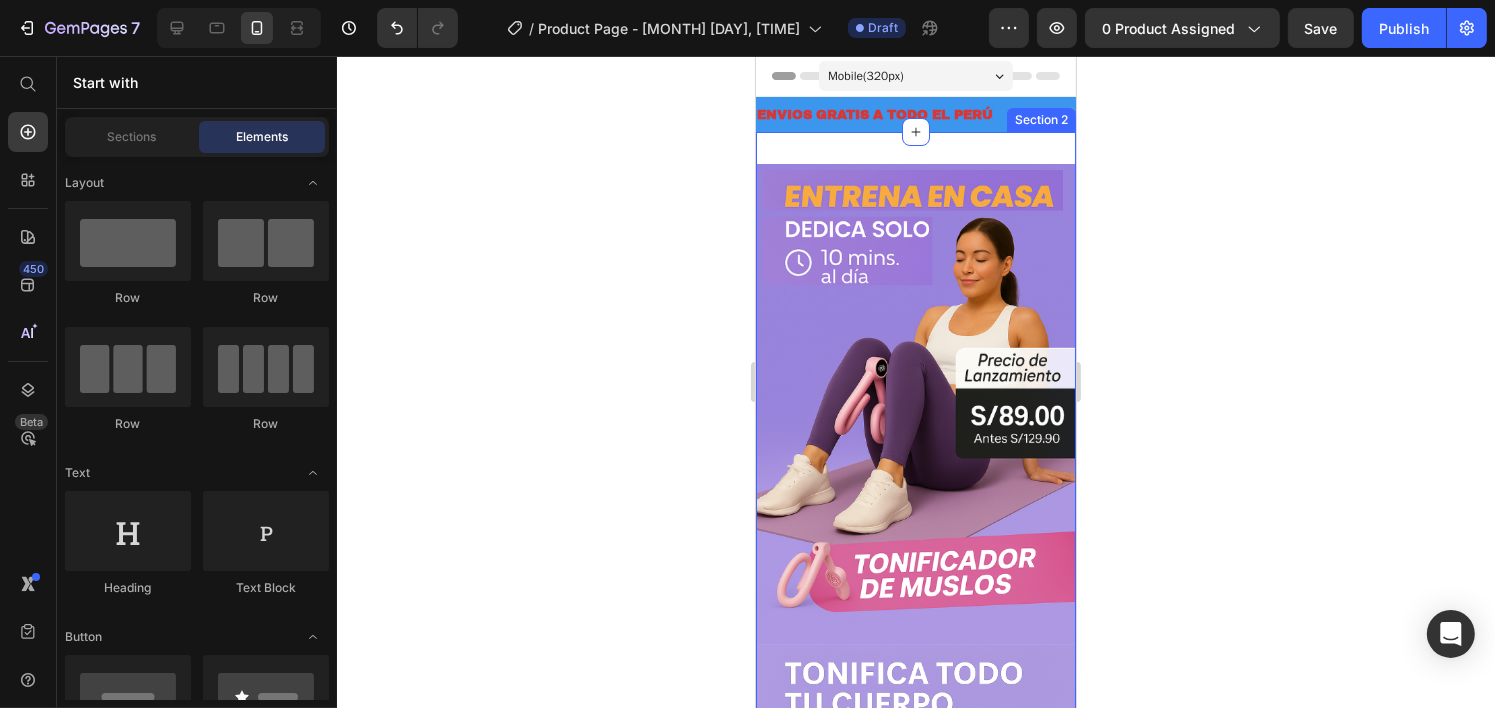 click on "Image Image Image Image Section 2" at bounding box center (915, 1124) 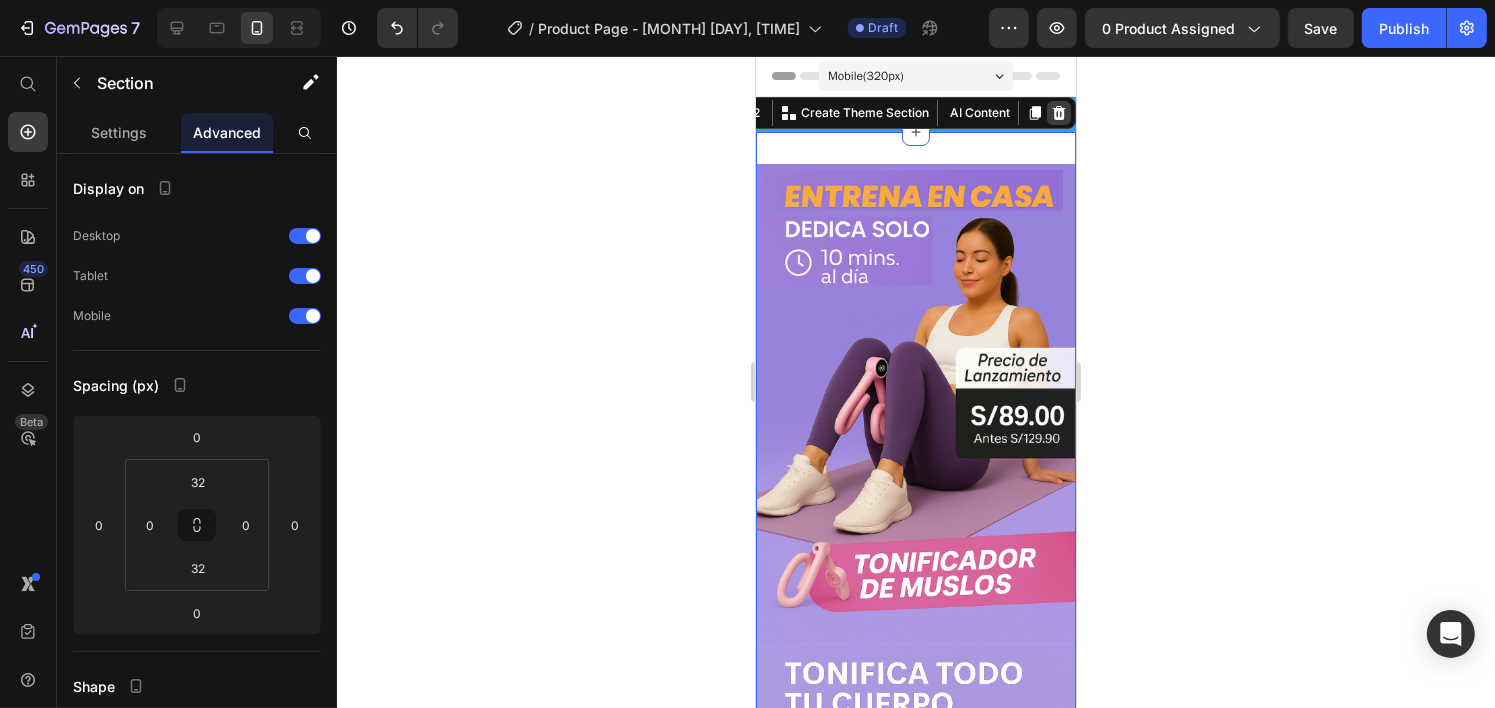 click 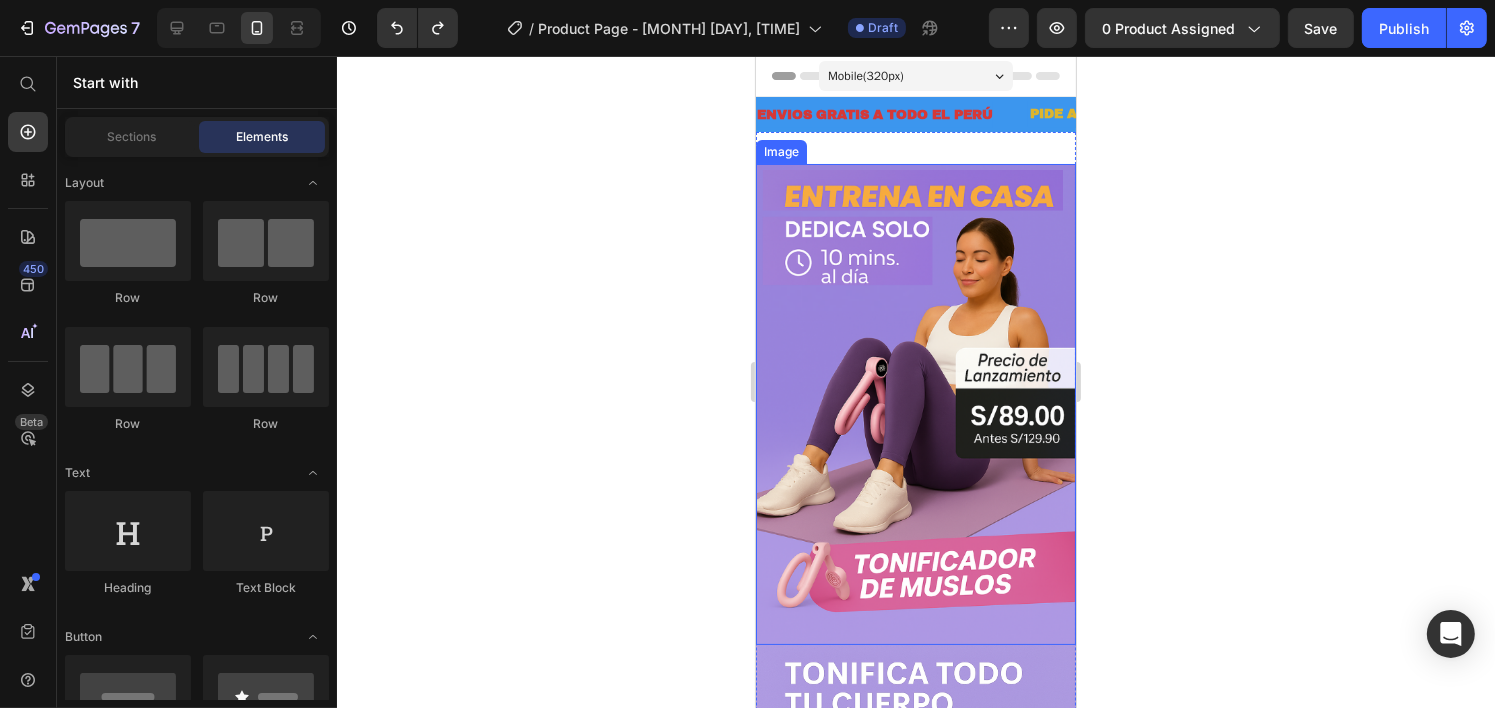 click on "Image Image Image Image Section 2" at bounding box center [915, 1124] 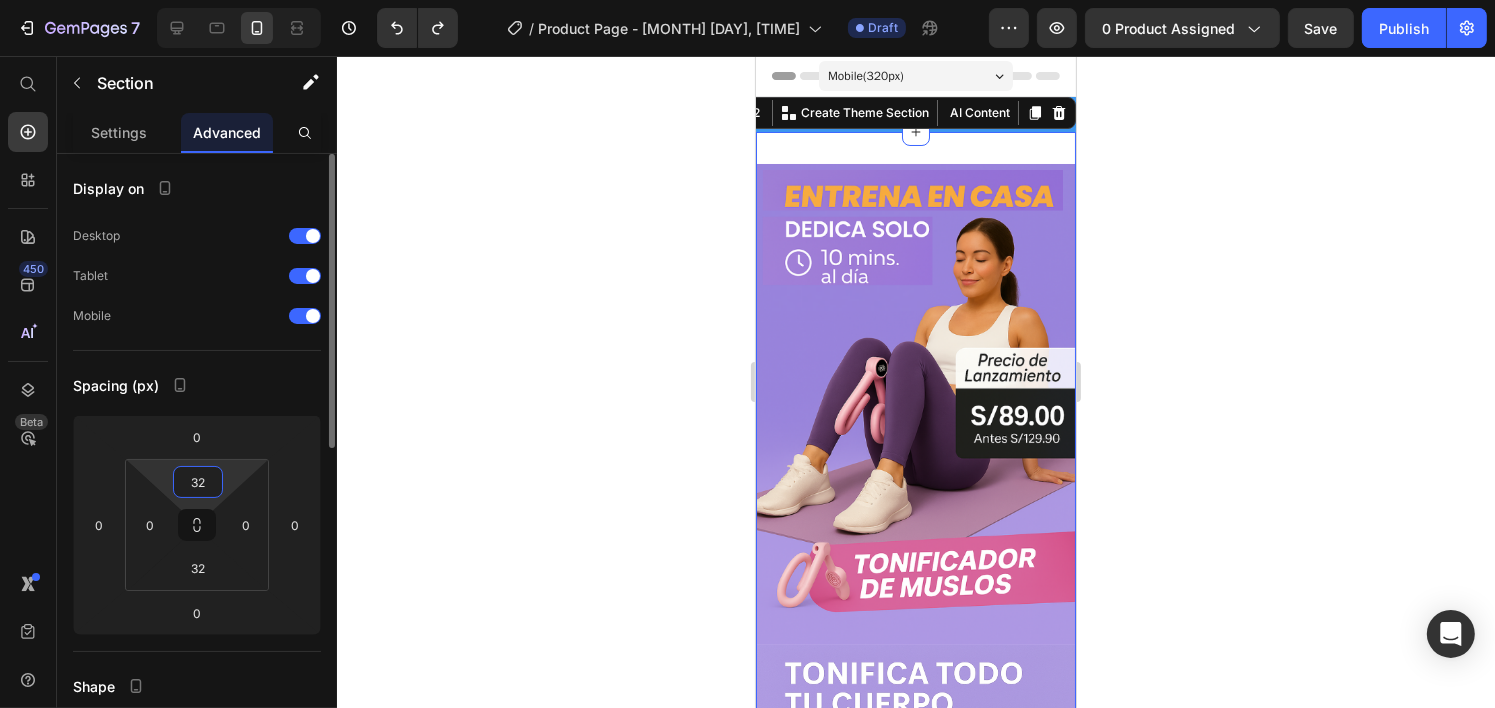 click on "32" at bounding box center [198, 482] 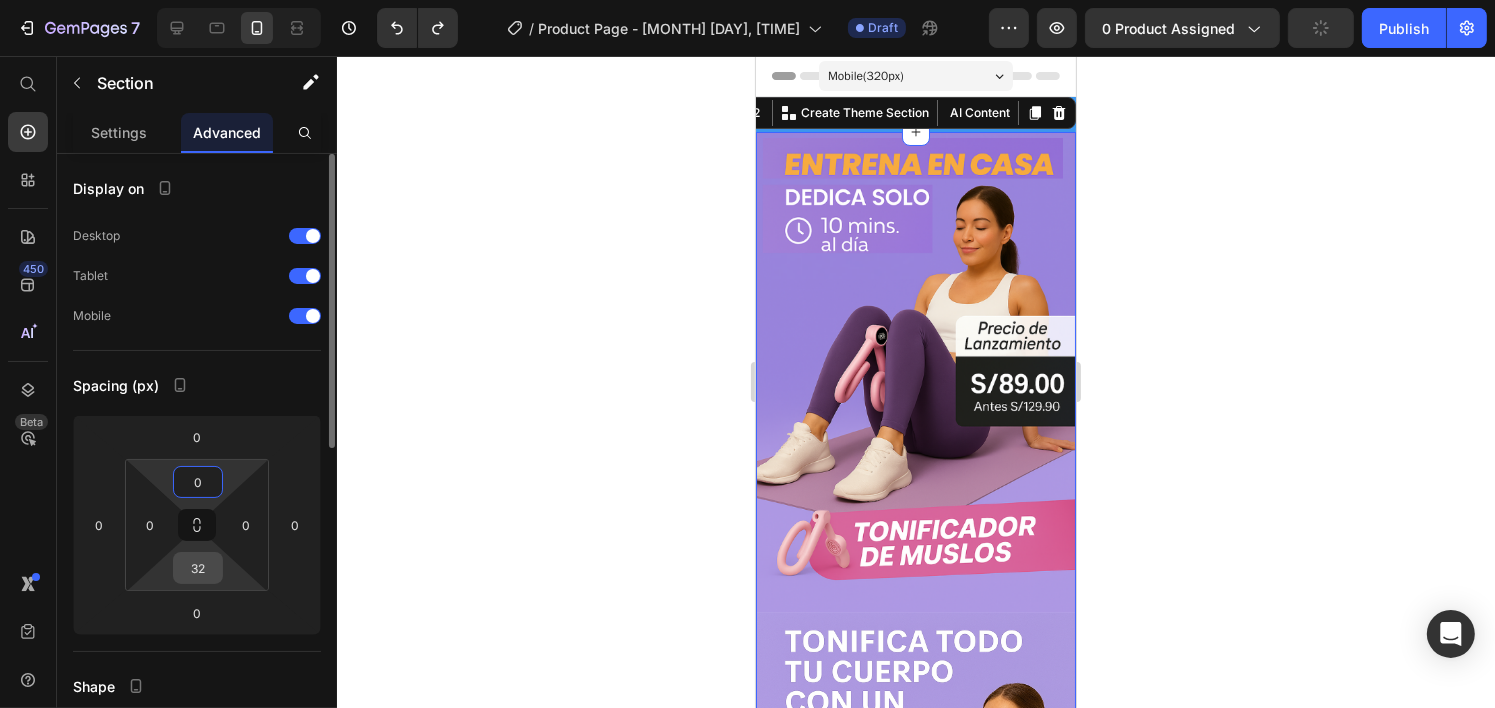 type on "0" 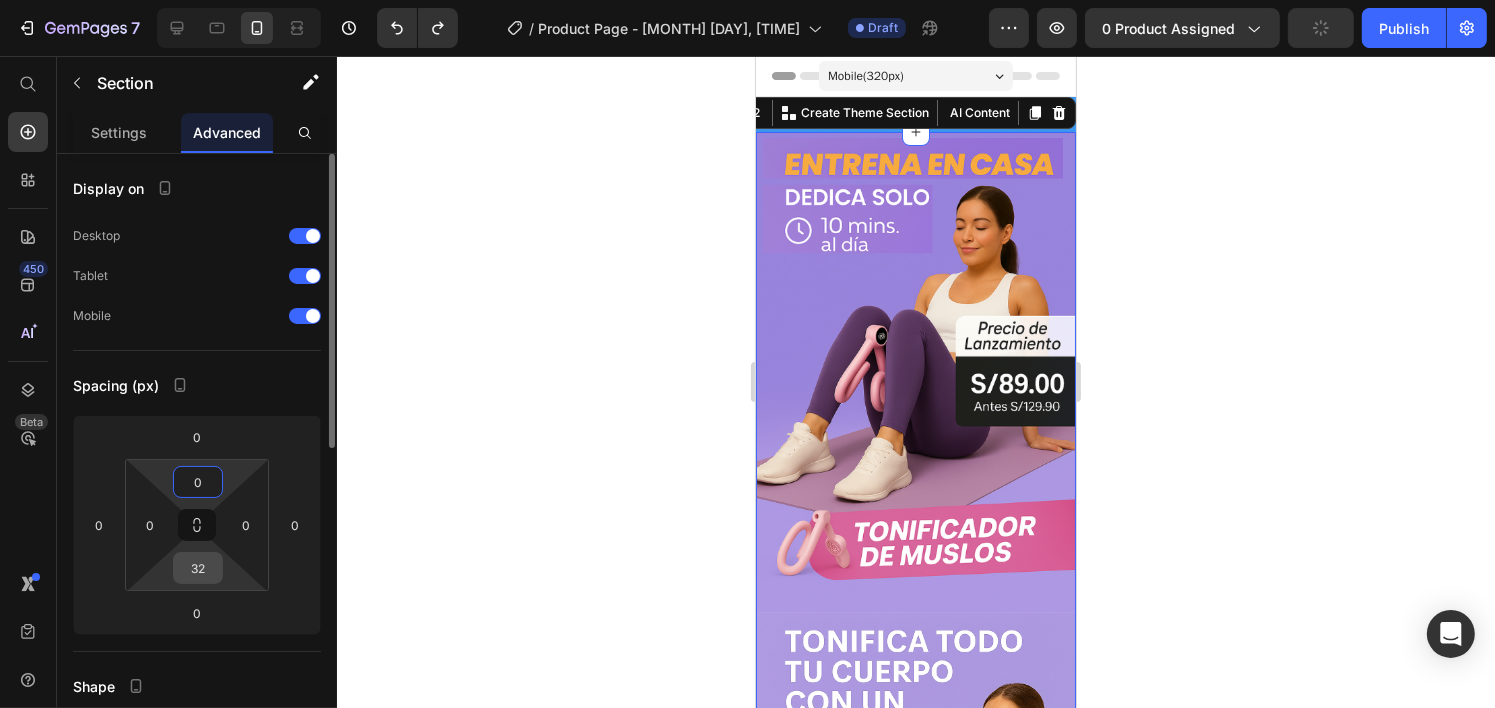 click on "32" at bounding box center [198, 568] 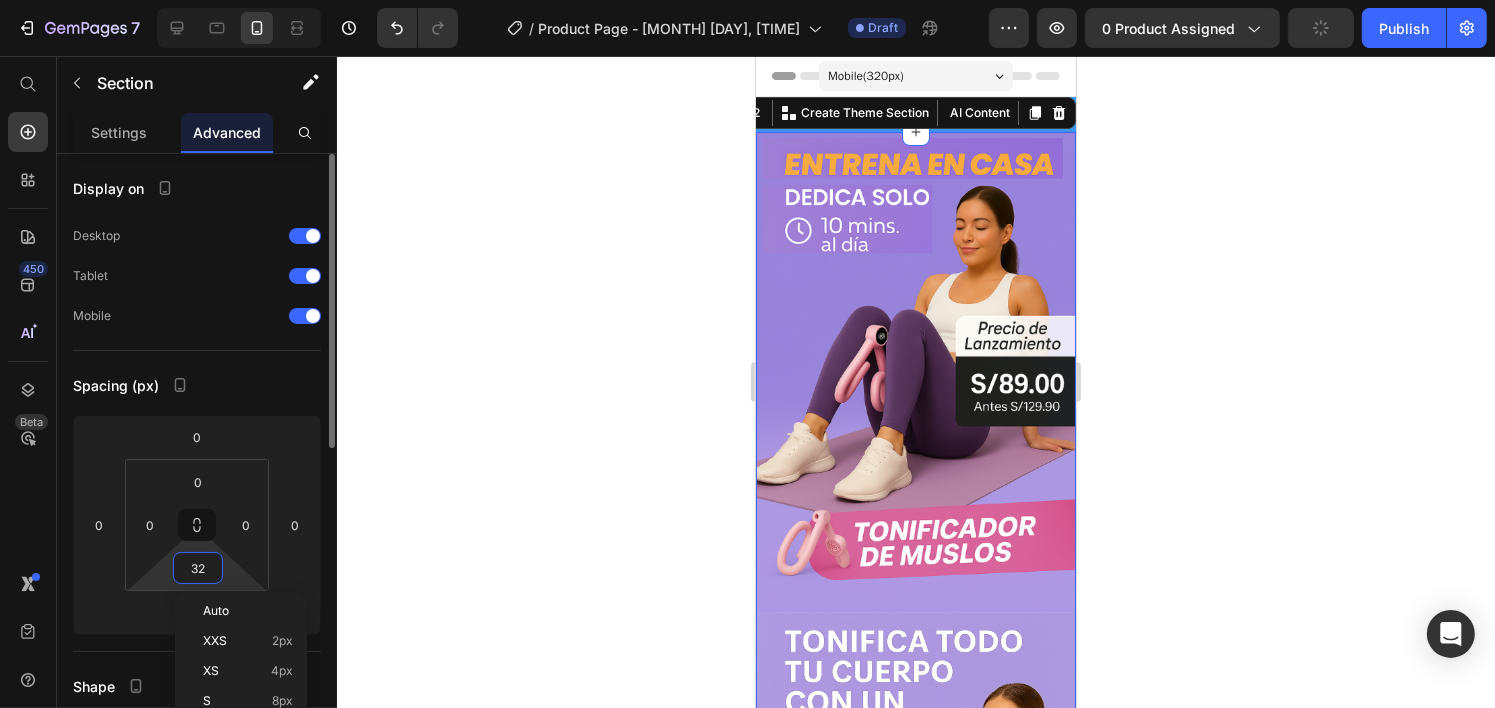 click on "32" at bounding box center [198, 568] 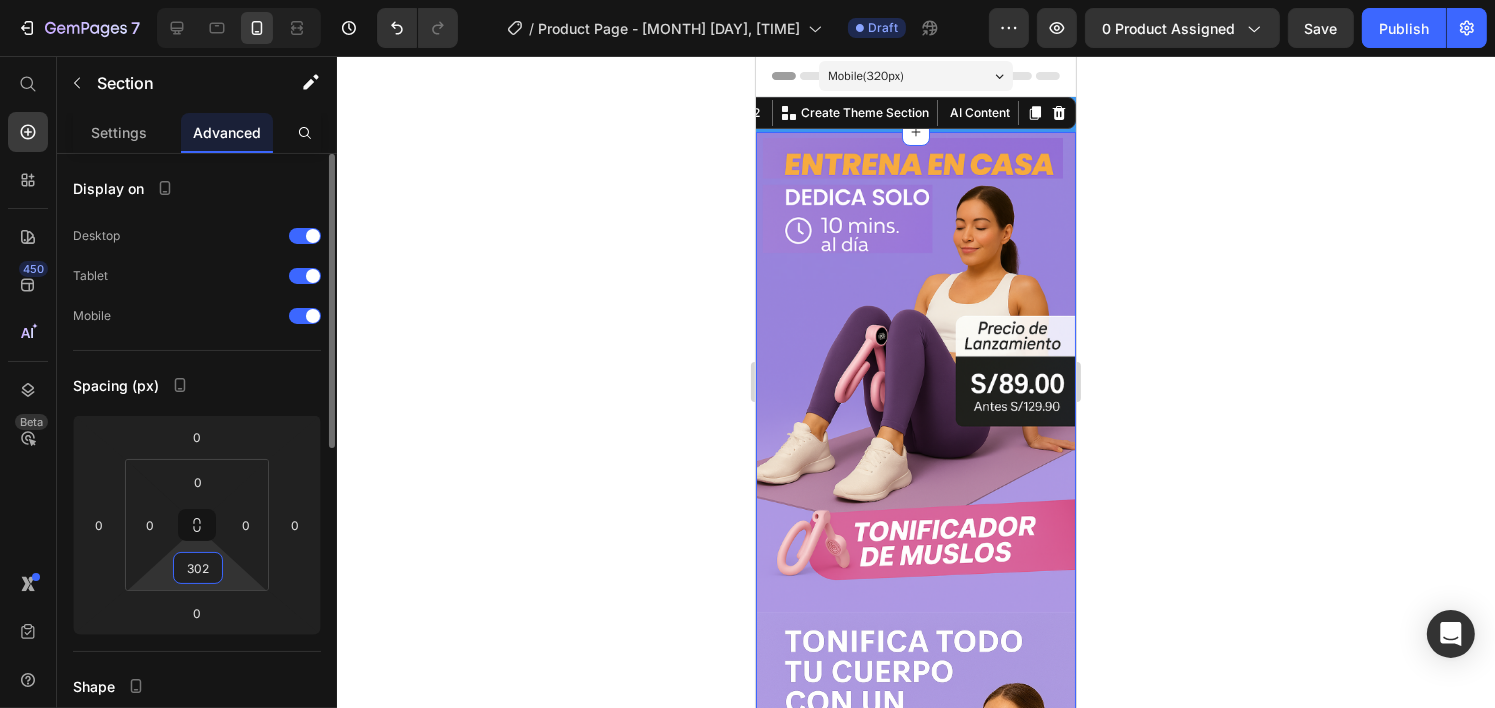 click on "302" at bounding box center [198, 568] 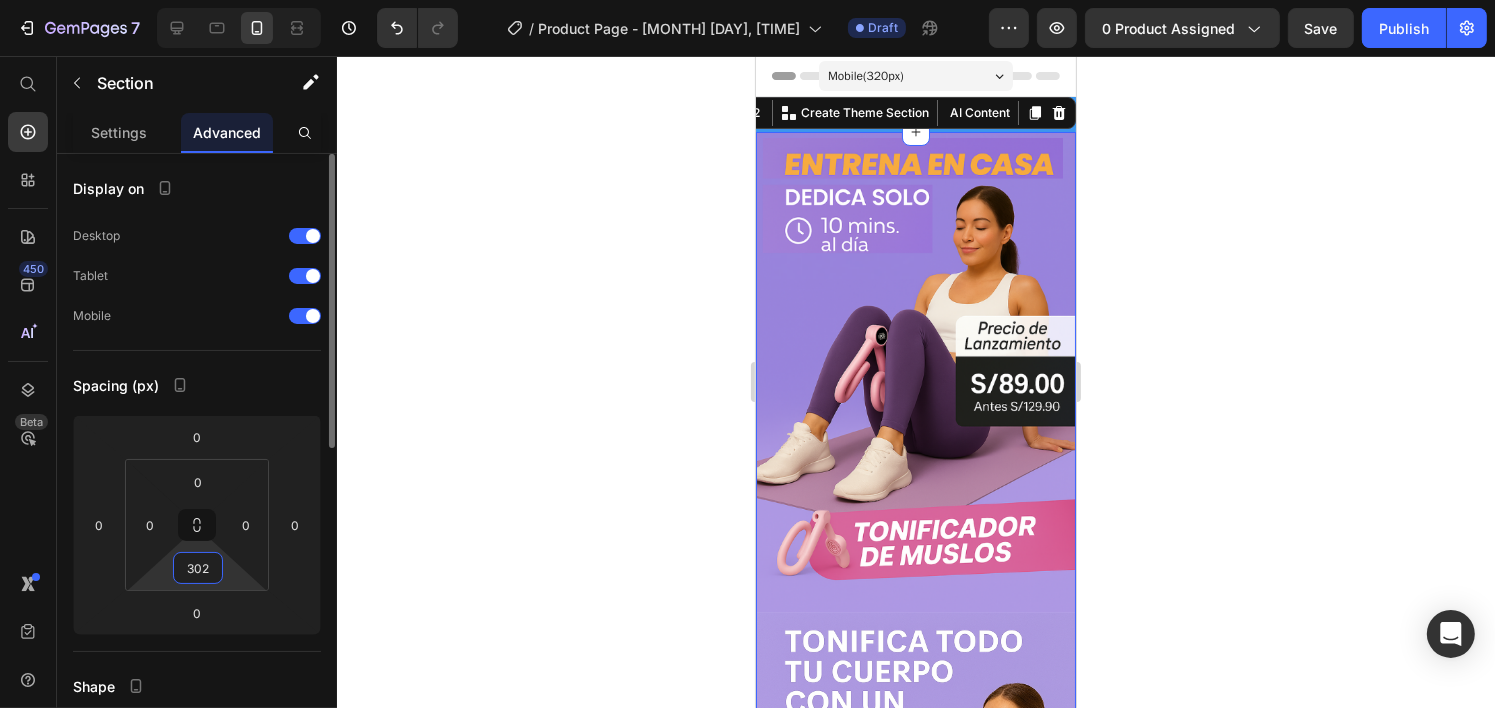 drag, startPoint x: 214, startPoint y: 569, endPoint x: 167, endPoint y: 571, distance: 47.042534 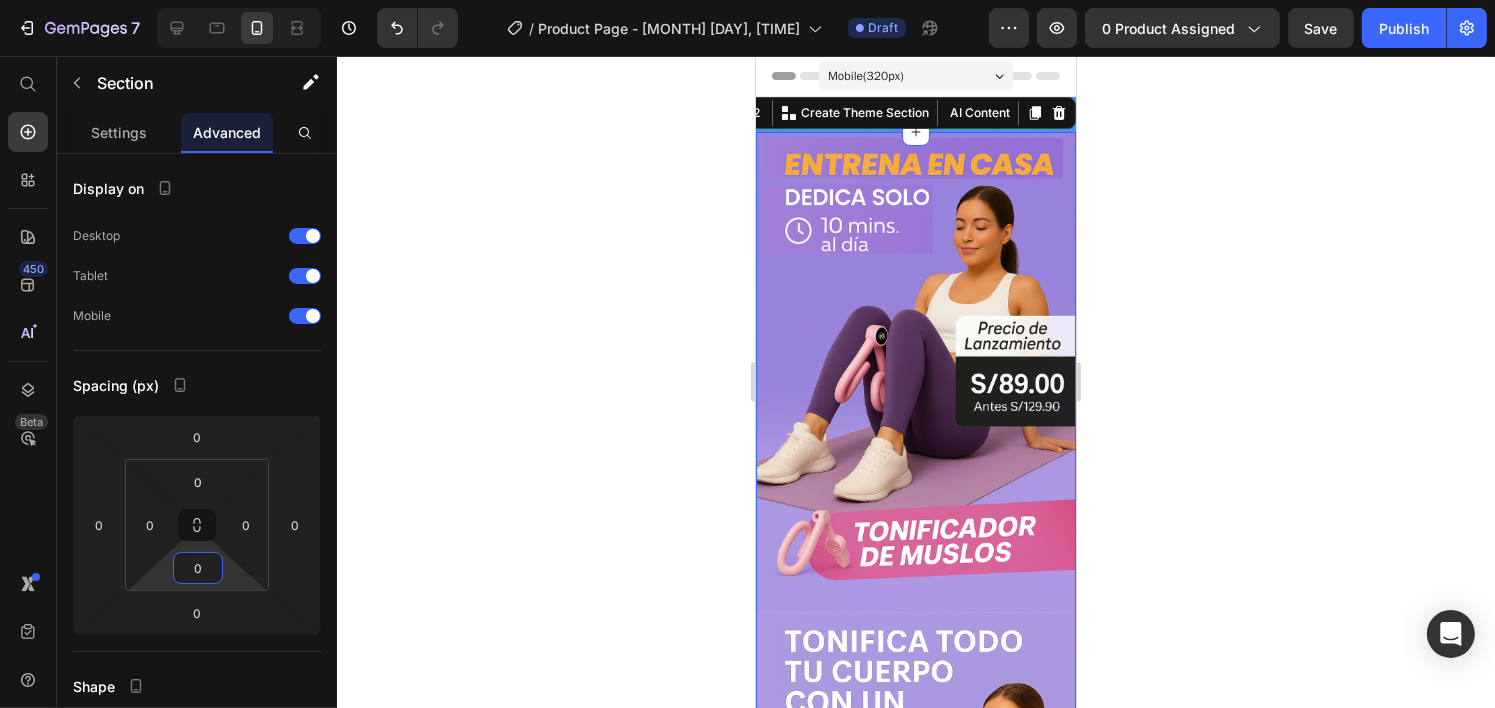 click 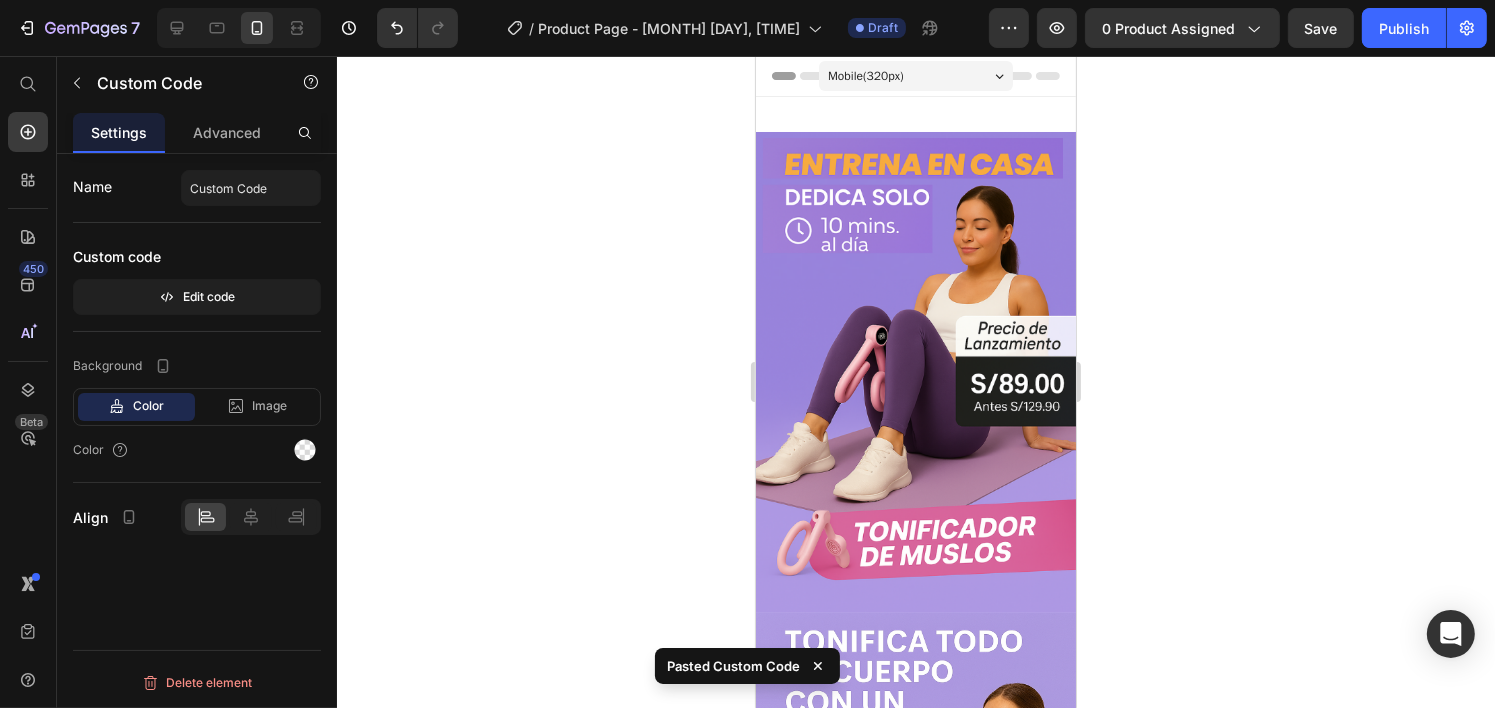 scroll, scrollTop: 1761, scrollLeft: 0, axis: vertical 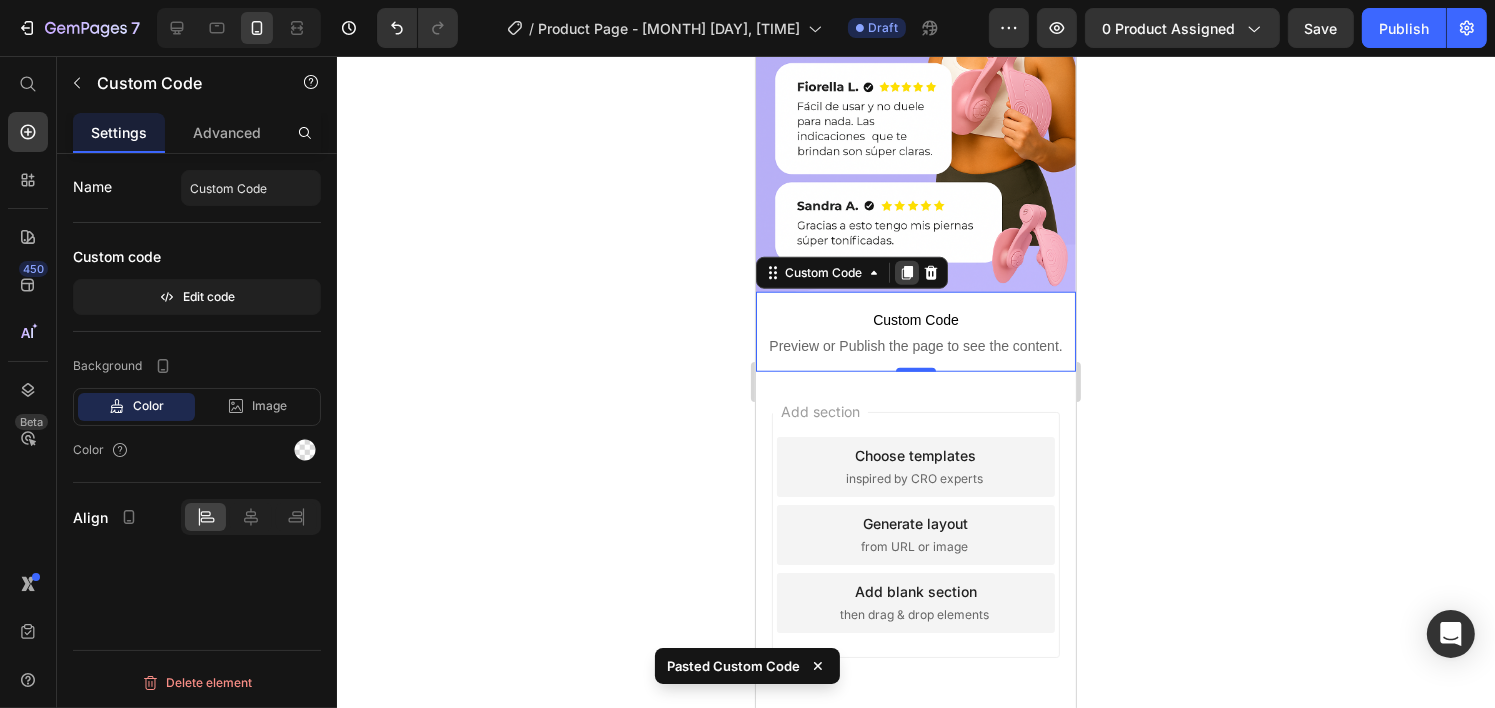click 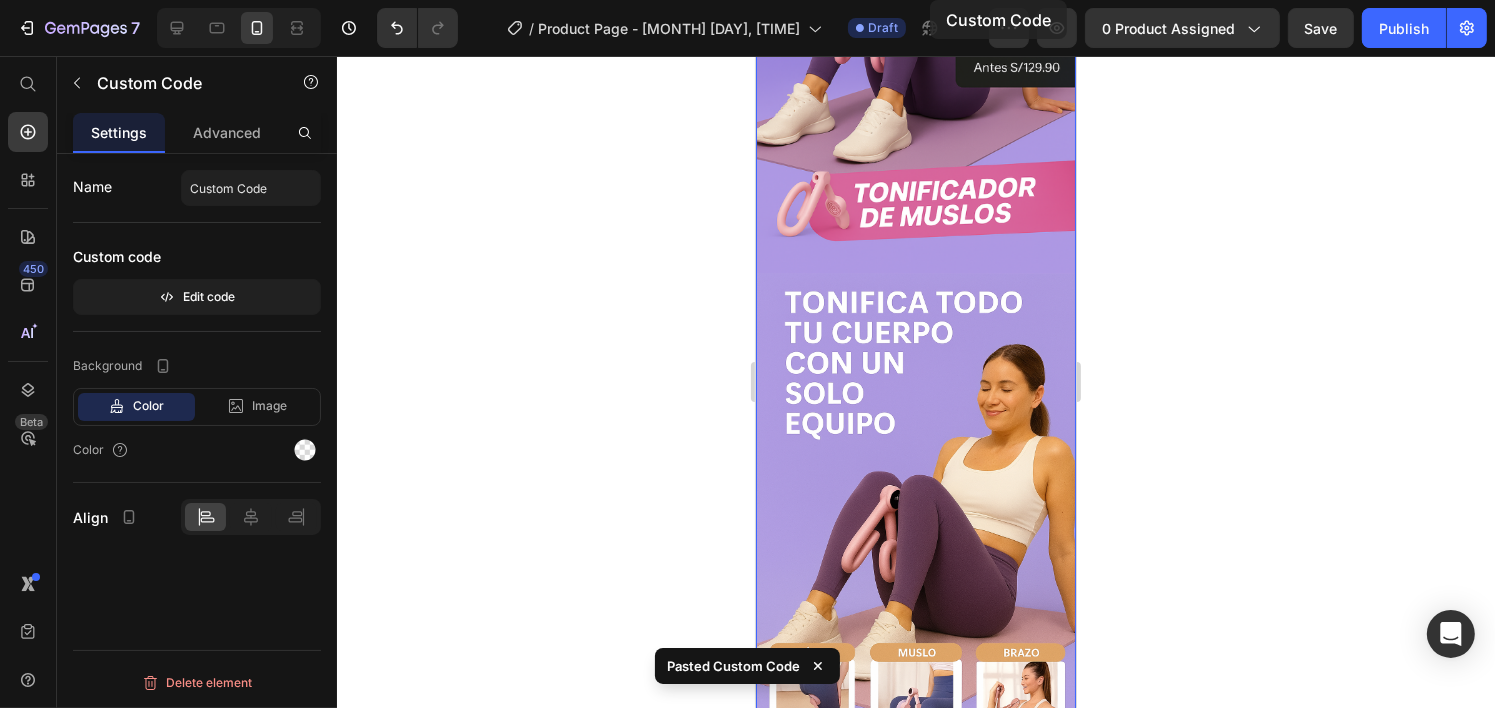 scroll, scrollTop: 0, scrollLeft: 0, axis: both 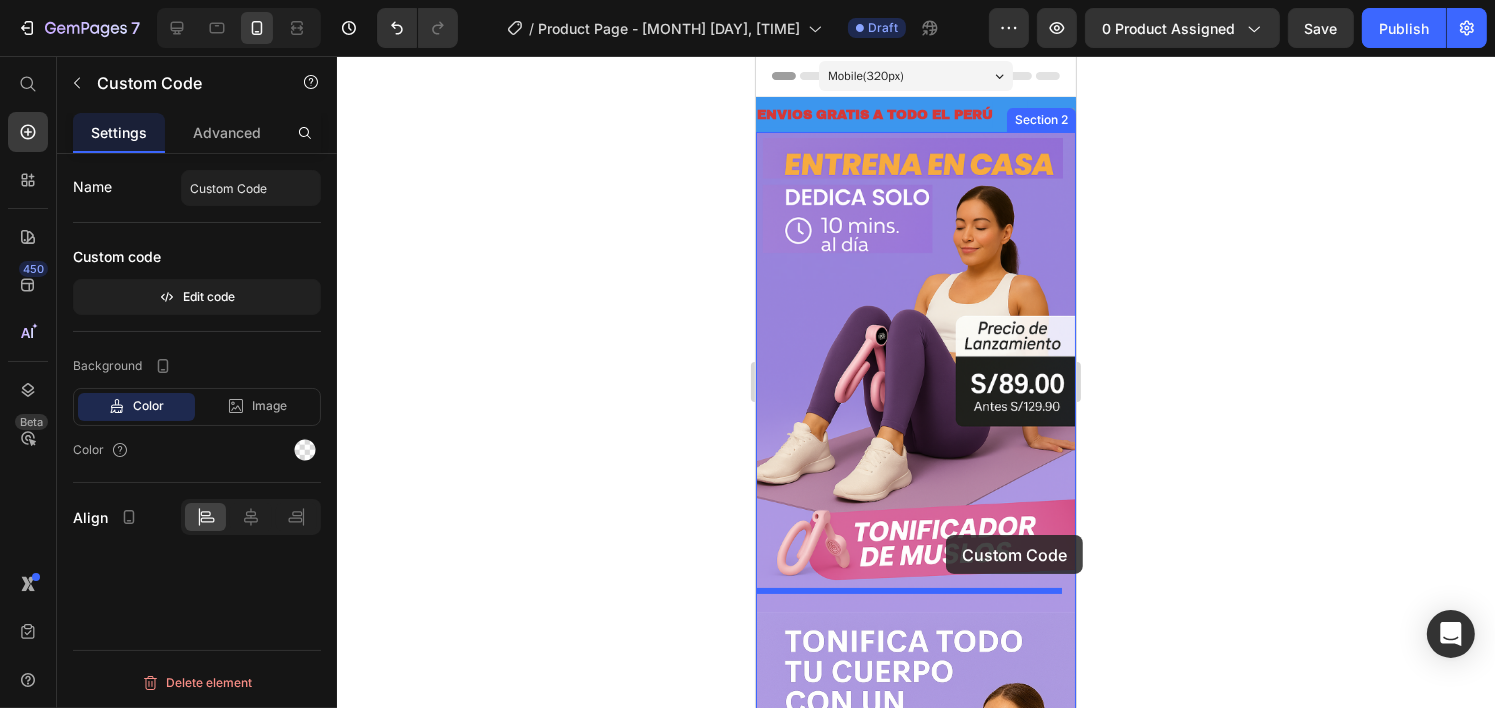 drag, startPoint x: 922, startPoint y: 338, endPoint x: 929, endPoint y: 527, distance: 189.12958 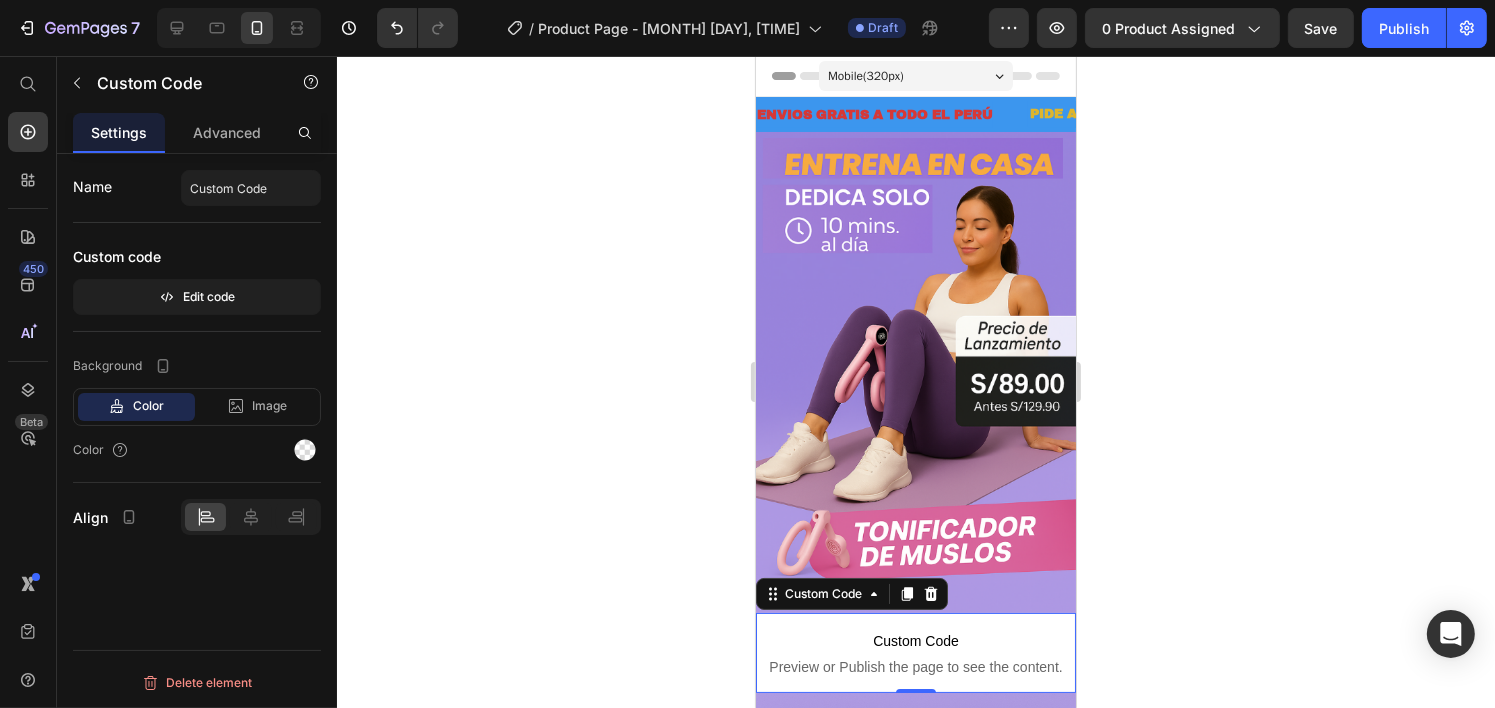 click 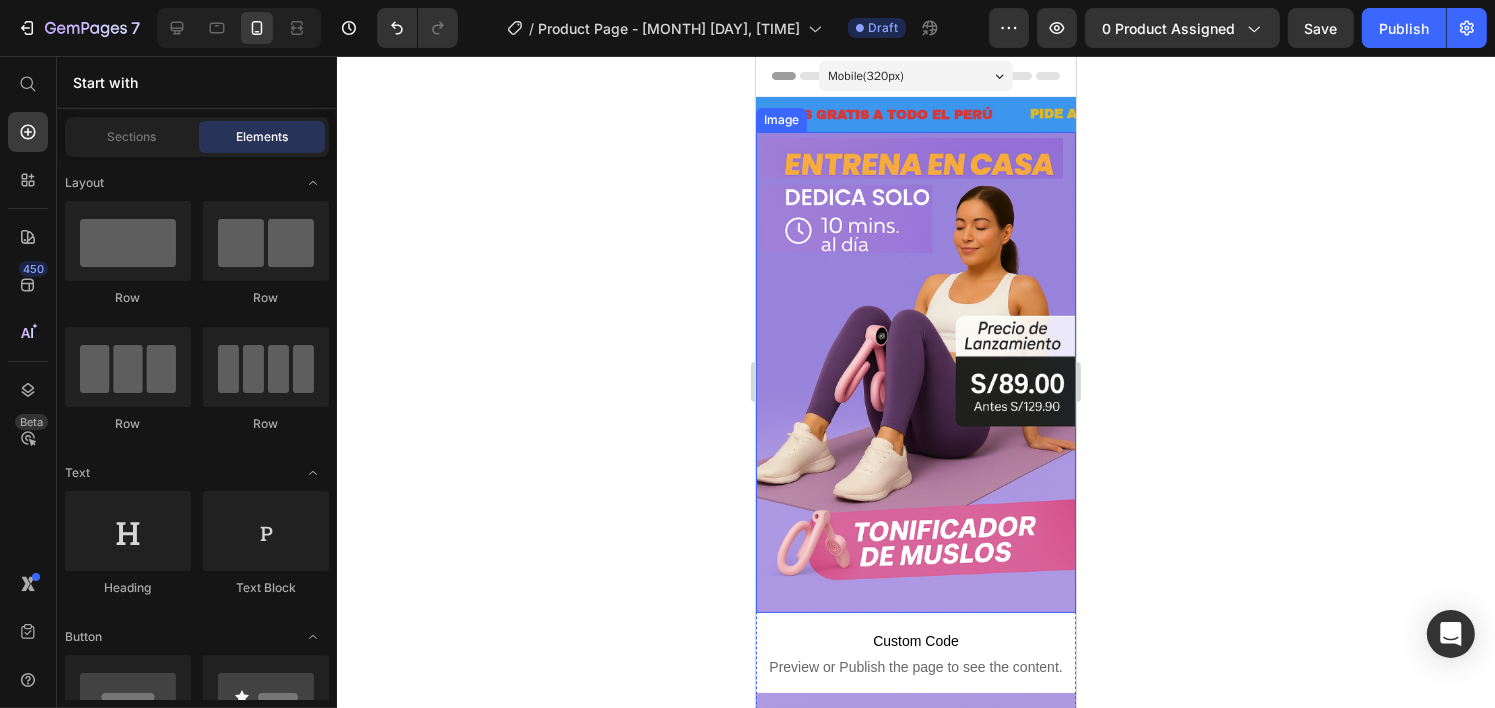 scroll, scrollTop: 300, scrollLeft: 0, axis: vertical 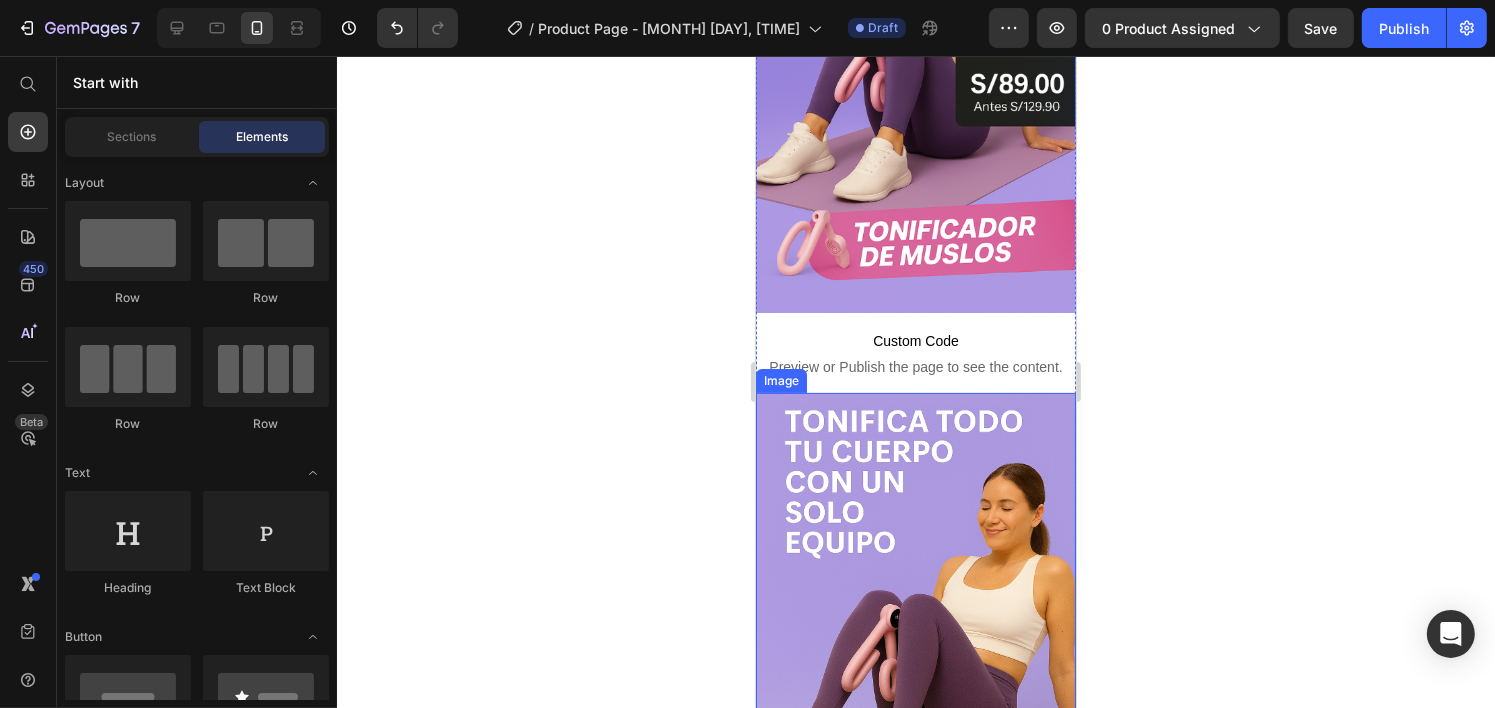 click at bounding box center [915, 633] 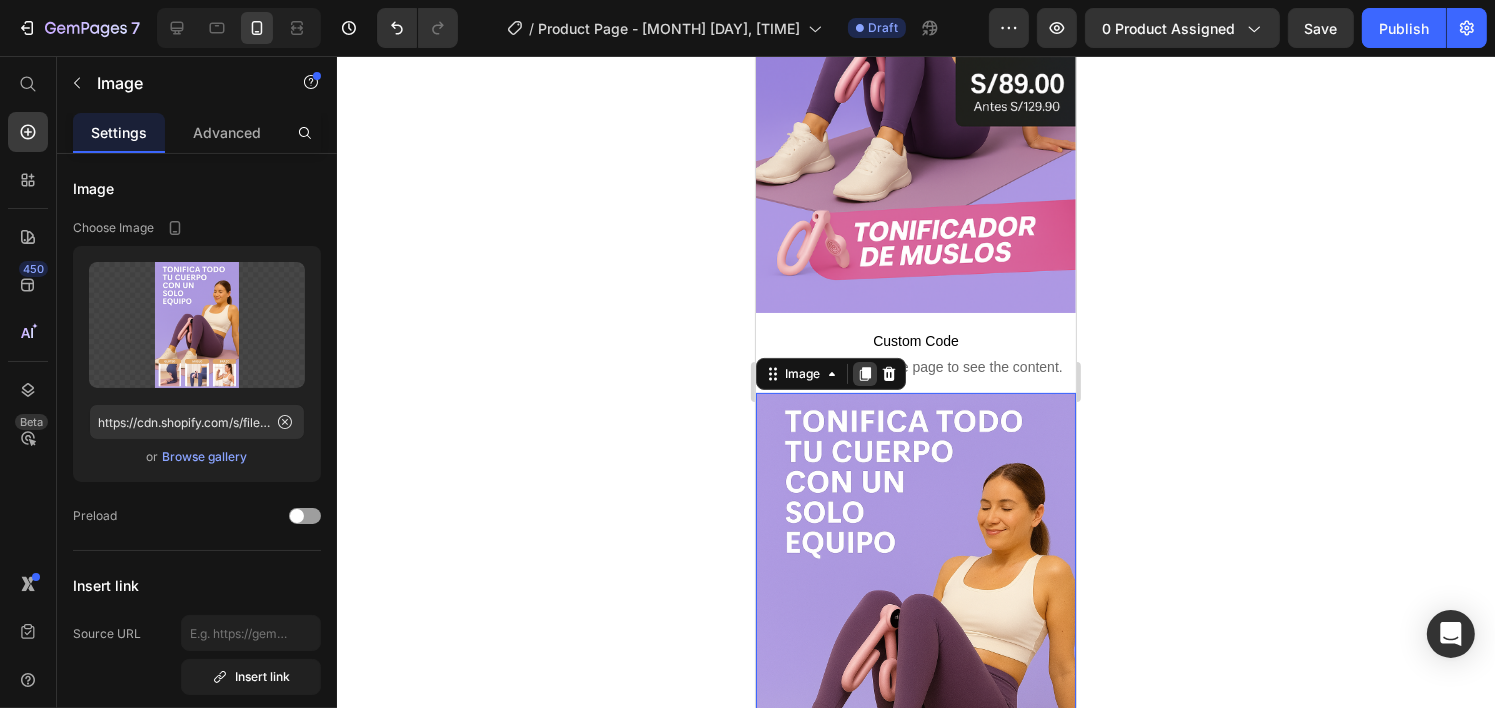 click 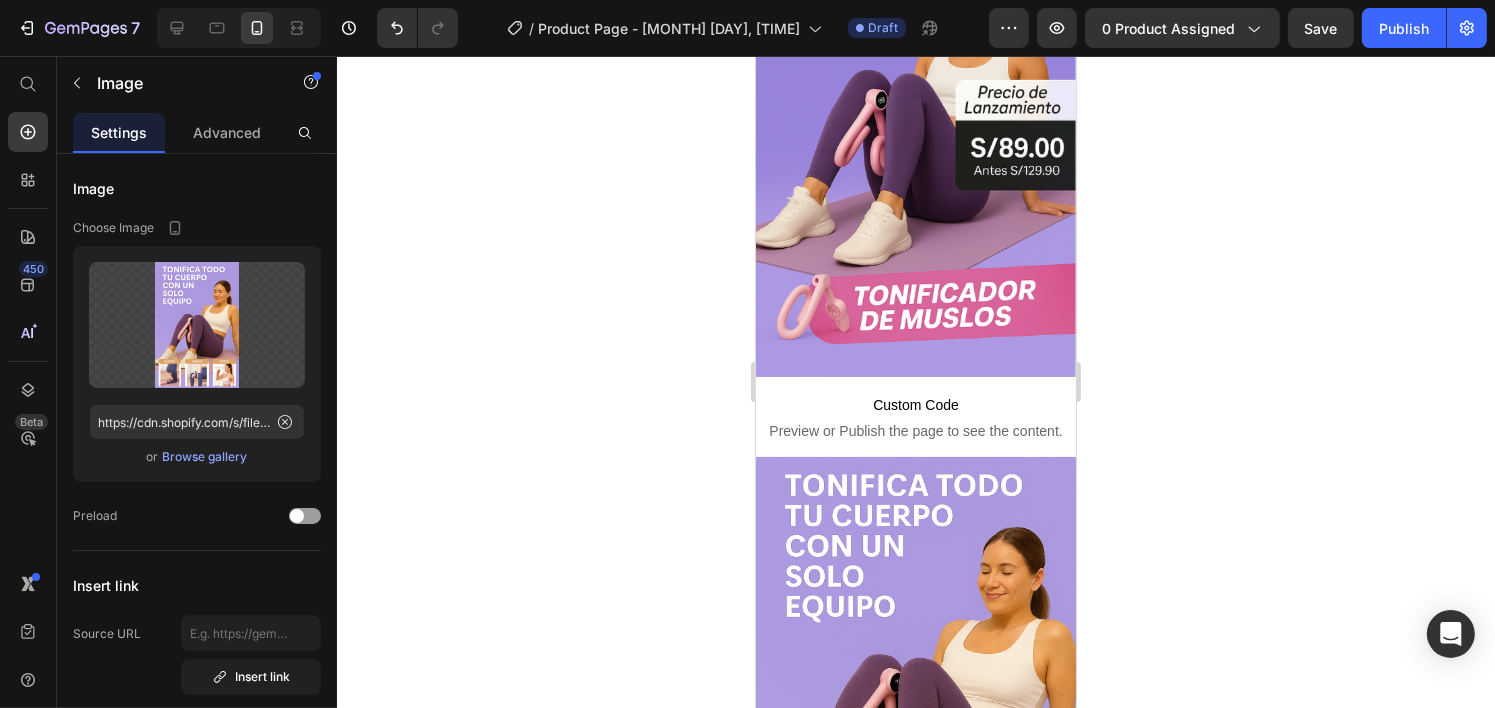 scroll, scrollTop: 636, scrollLeft: 0, axis: vertical 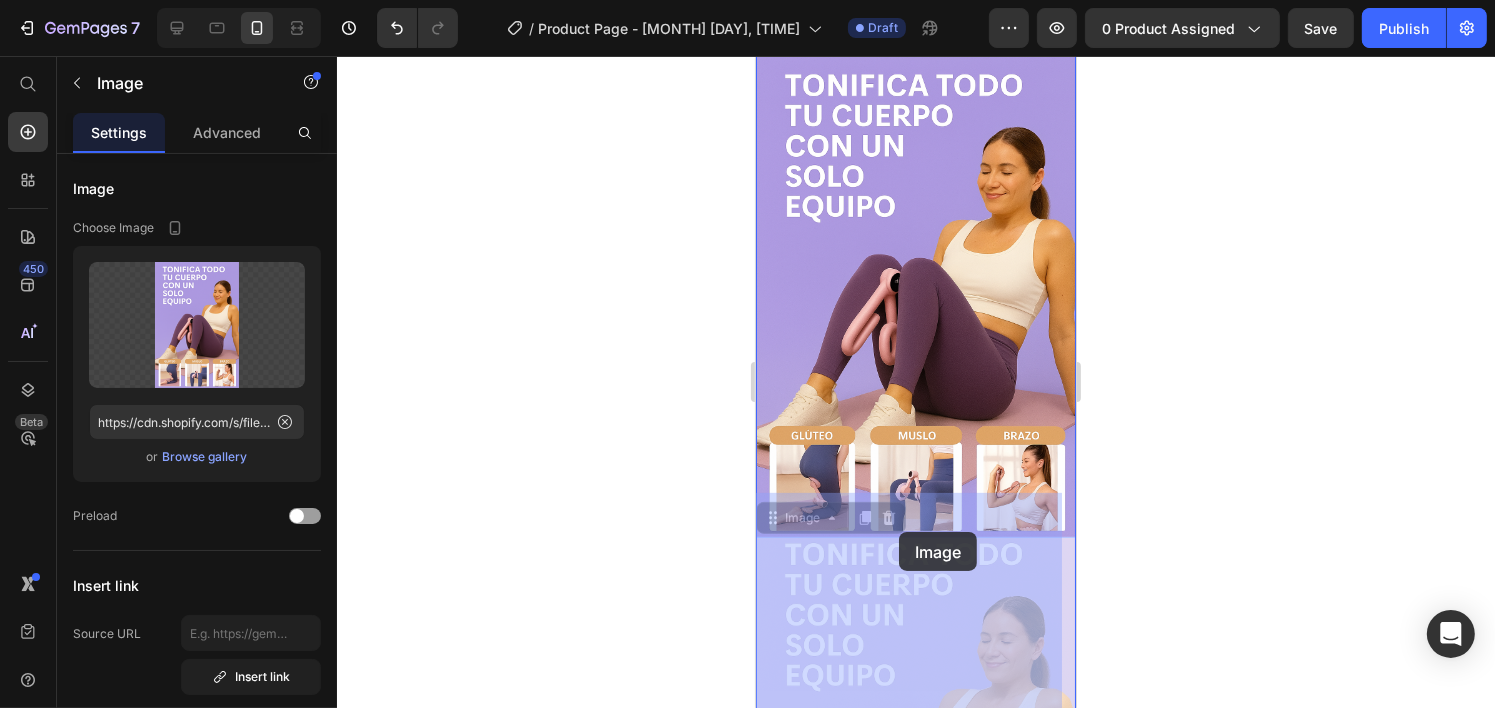 drag, startPoint x: 916, startPoint y: 572, endPoint x: 892, endPoint y: 578, distance: 24.738634 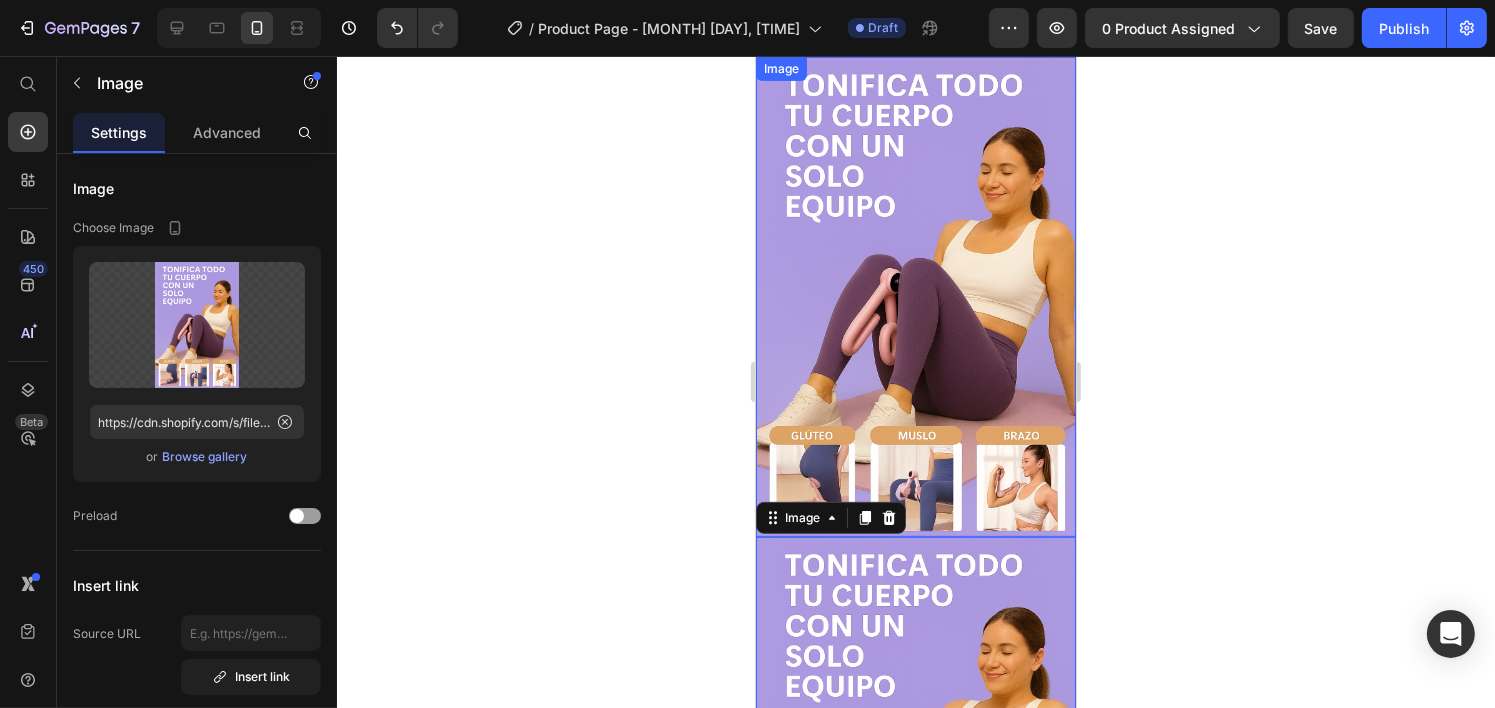 click at bounding box center [915, 297] 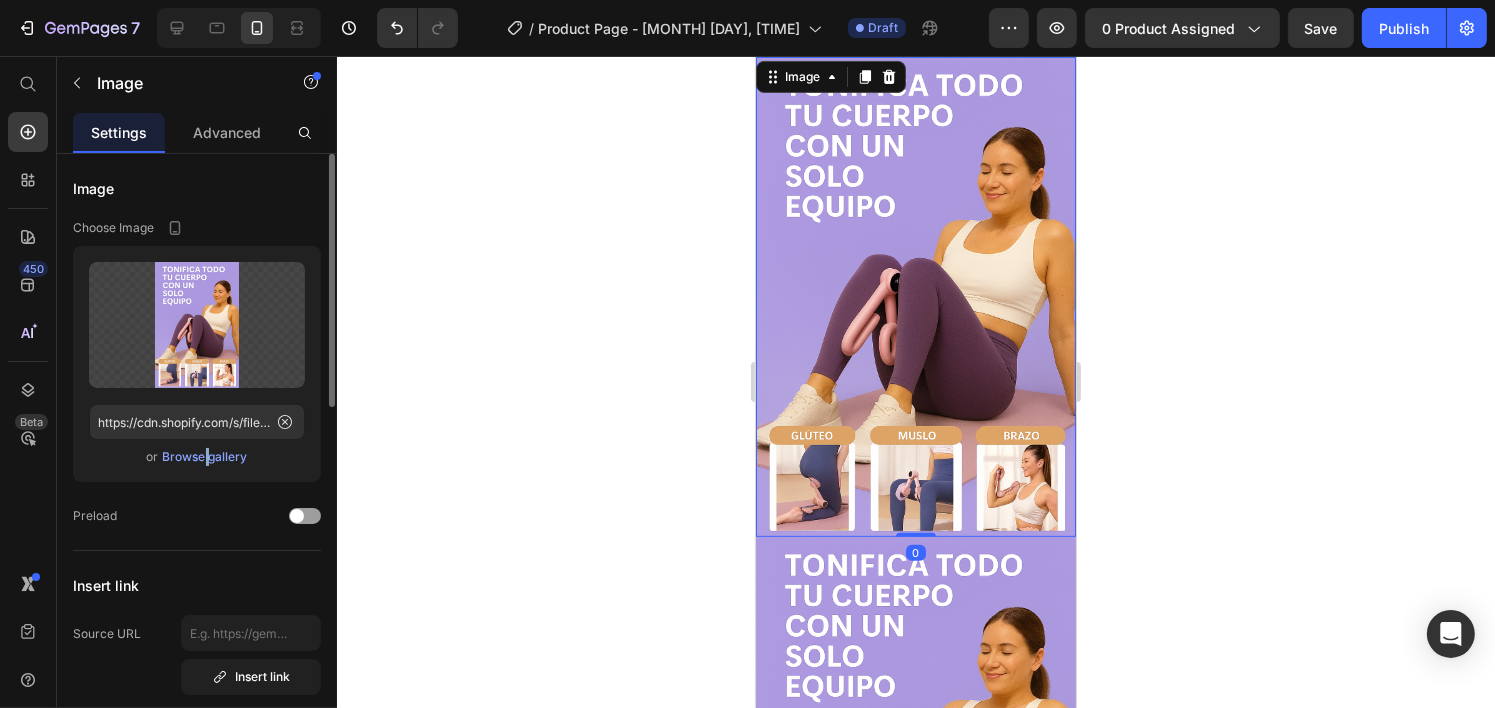 click on "Browse gallery" at bounding box center [205, 457] 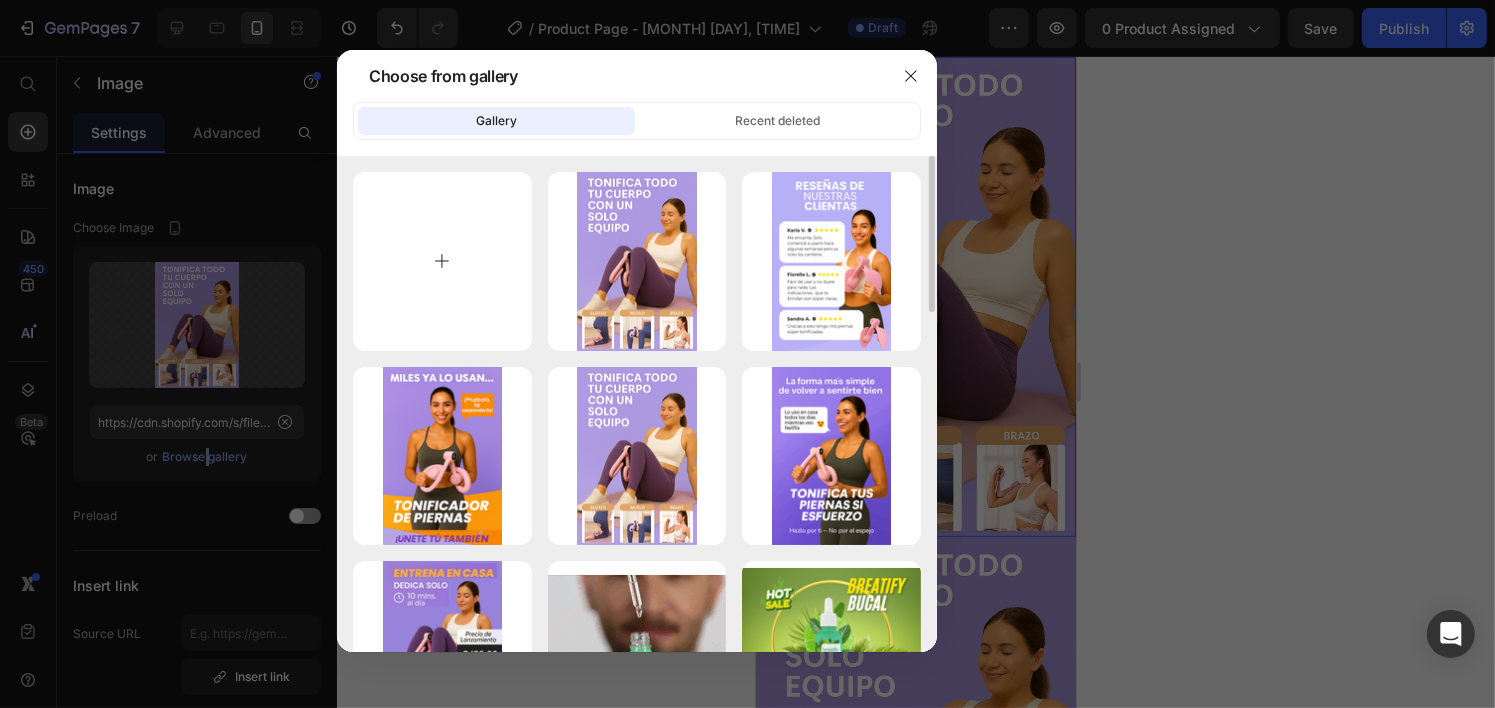 click at bounding box center (442, 261) 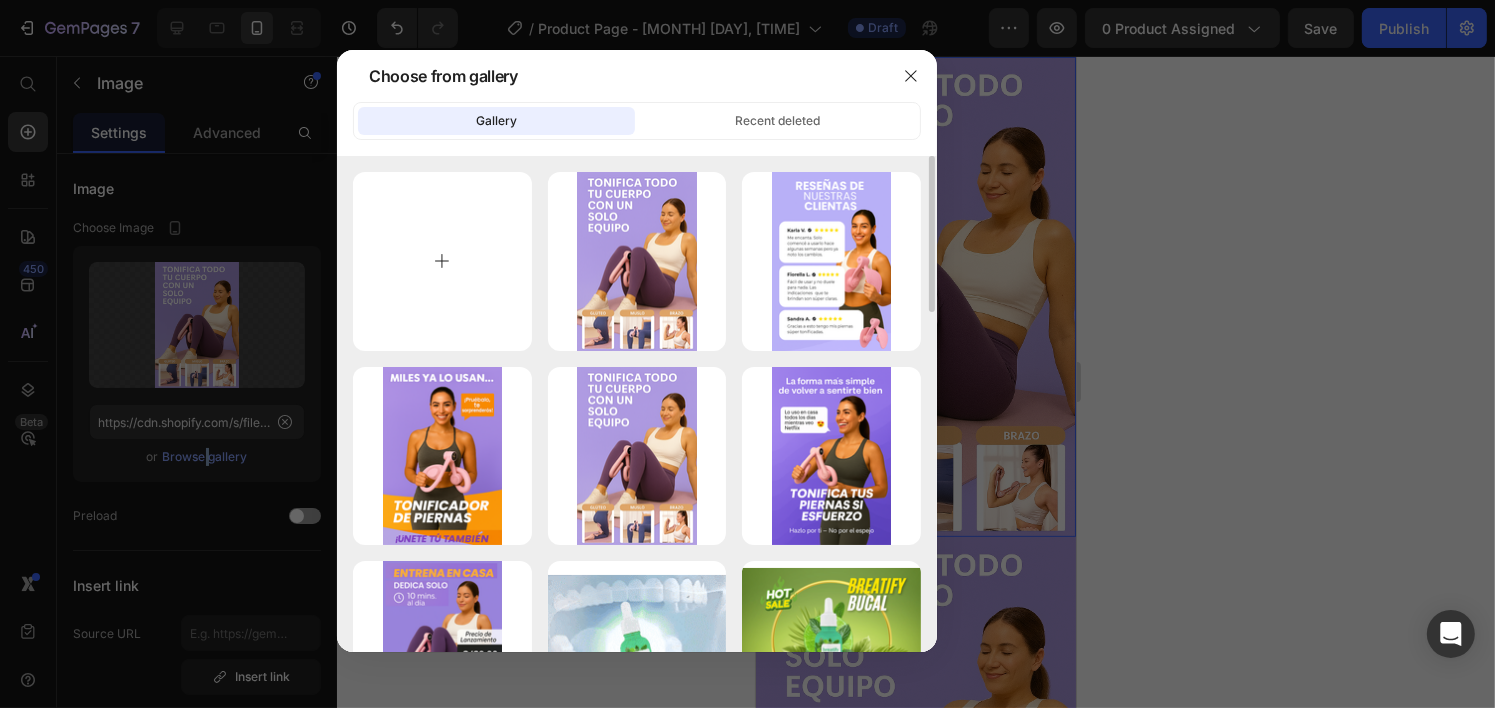 click at bounding box center [442, 261] 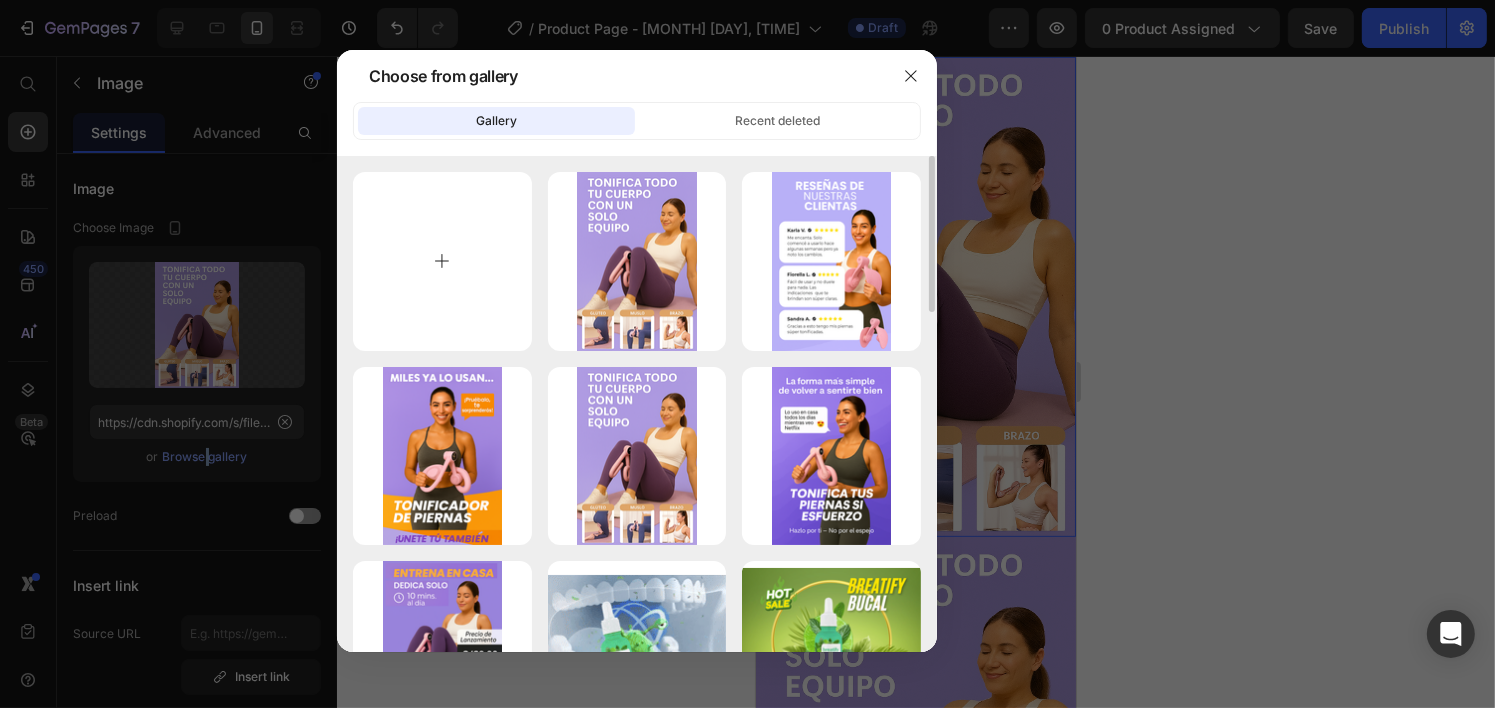 type on "C:\fakepath\[FILENAME].gif" 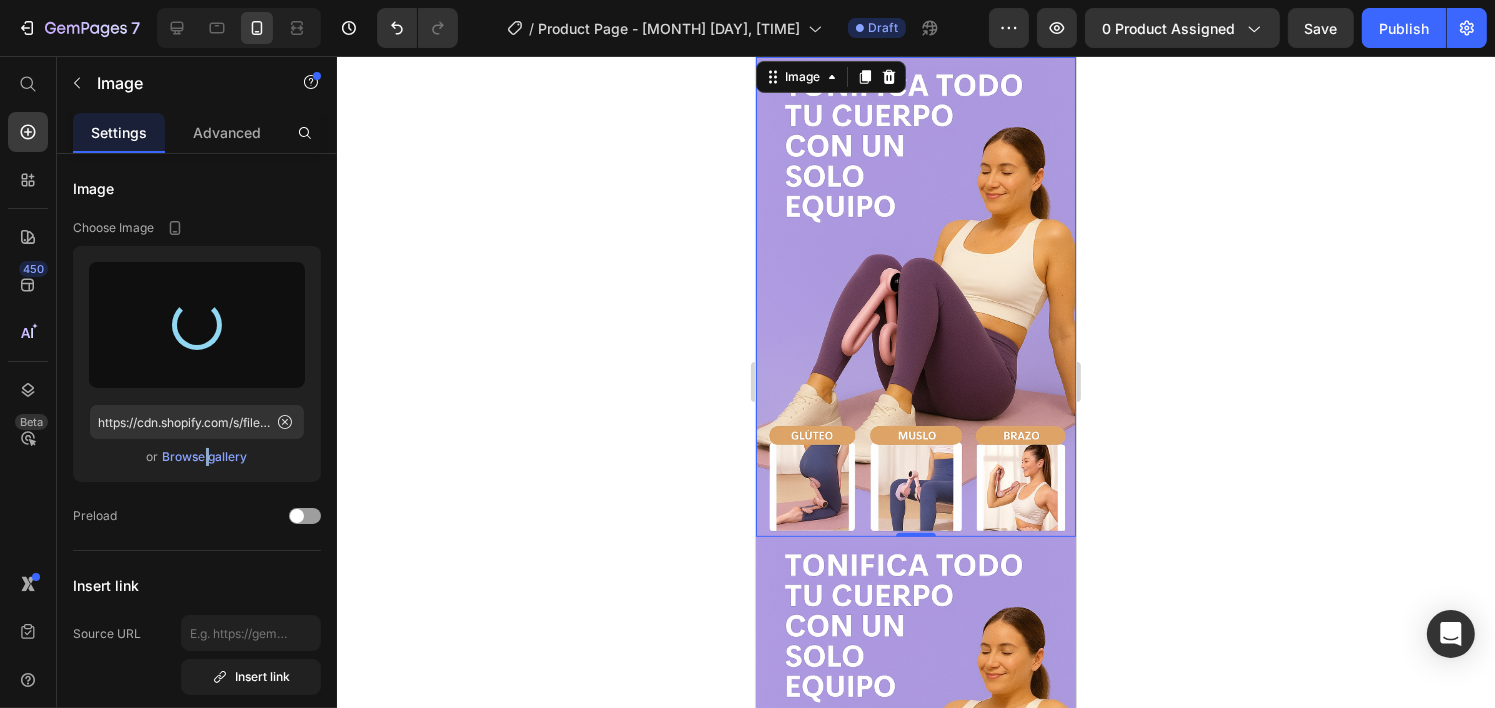 type on "https://cdn.shopify.com/s/files/1/0699/7924/2665/files/gempages_568959146871751660-a7beac74-5171-4ba8-bef9-95d642d8ae2f.gif" 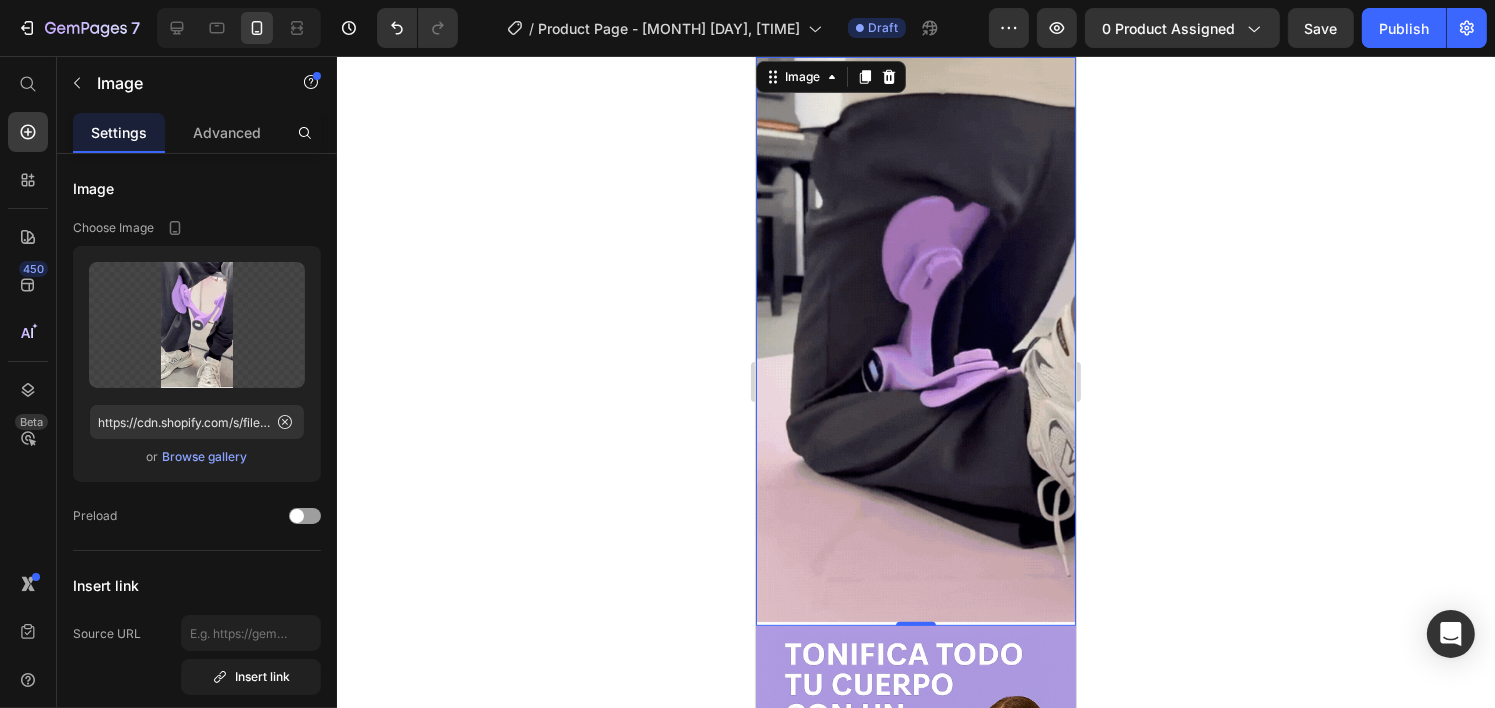 click 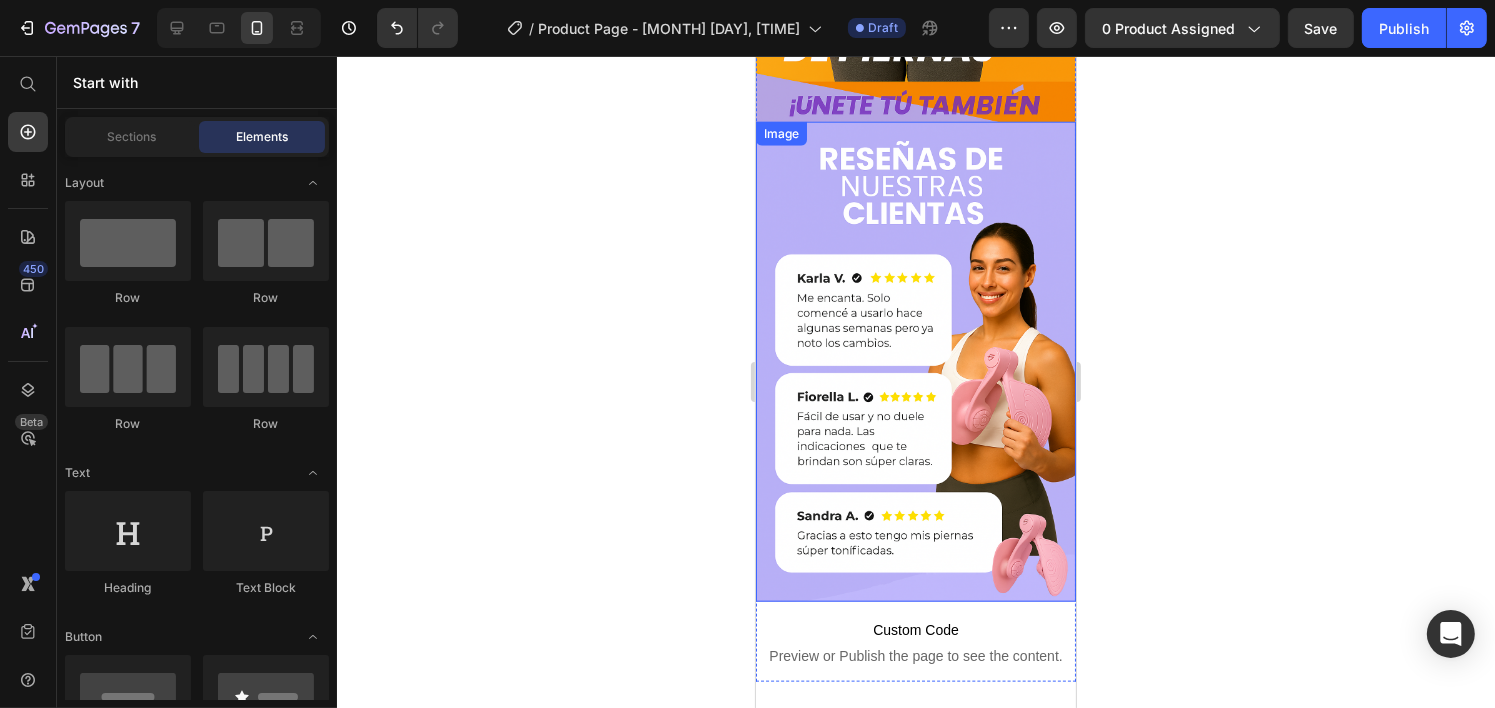 scroll, scrollTop: 2384, scrollLeft: 0, axis: vertical 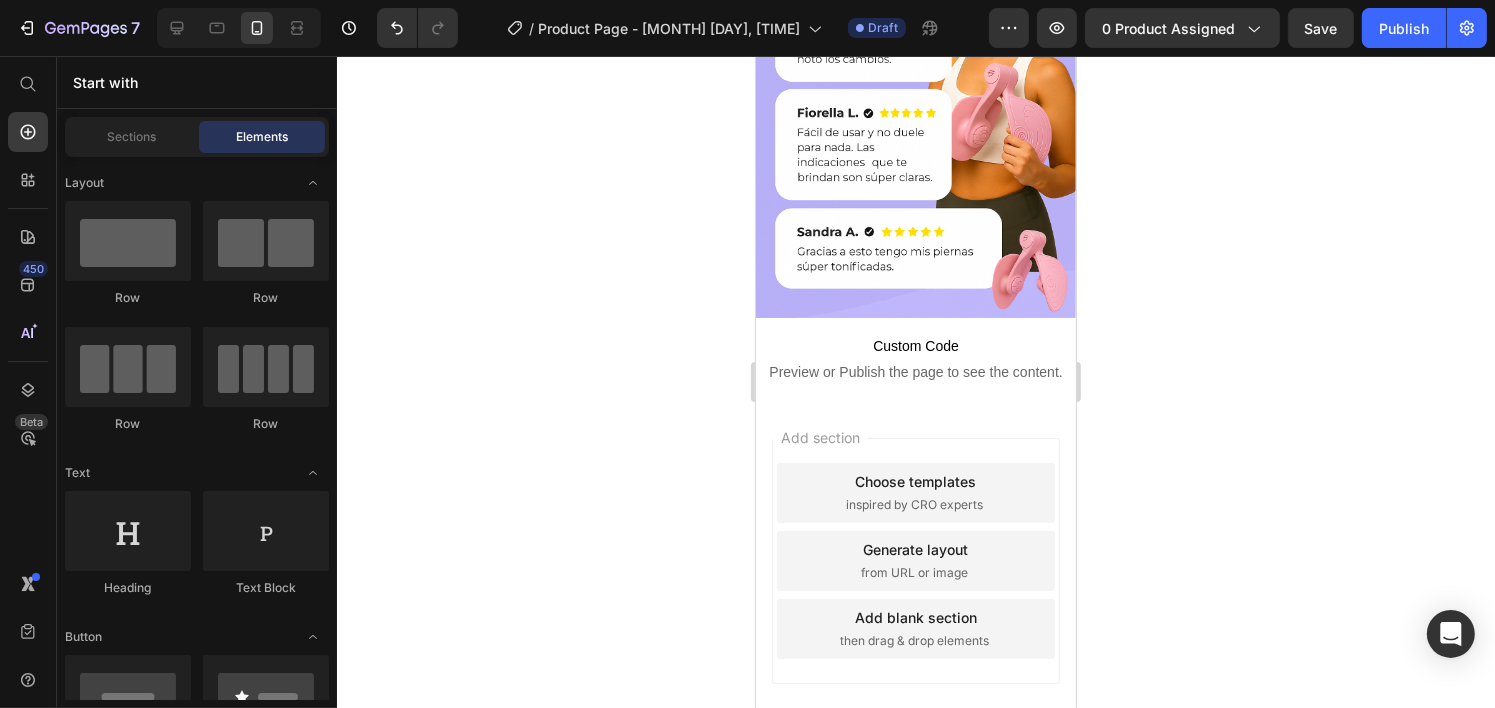 click on "Add section Choose templates inspired by CRO experts Generate layout from URL or image Add blank section then drag & drop elements" at bounding box center [915, 589] 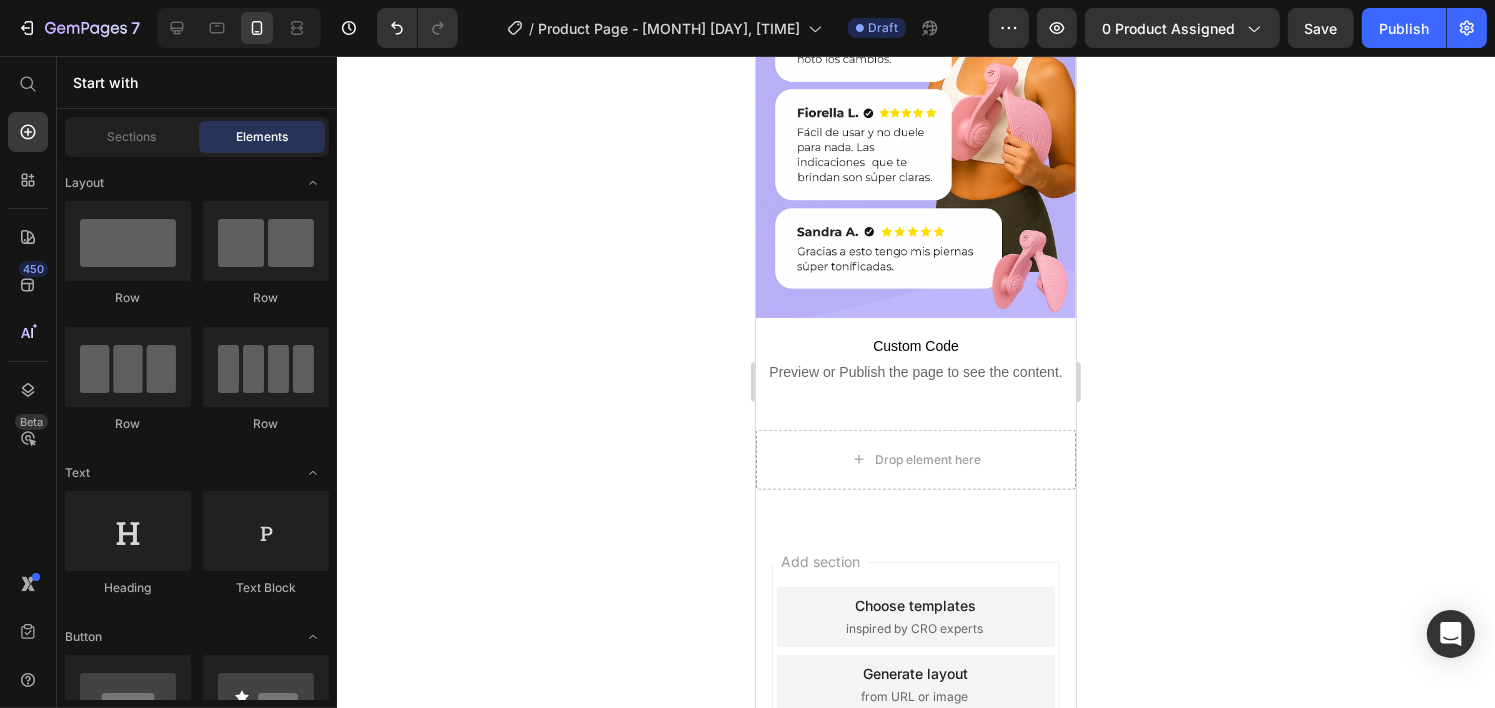 click on "Generate layout from URL or image" at bounding box center [915, 685] 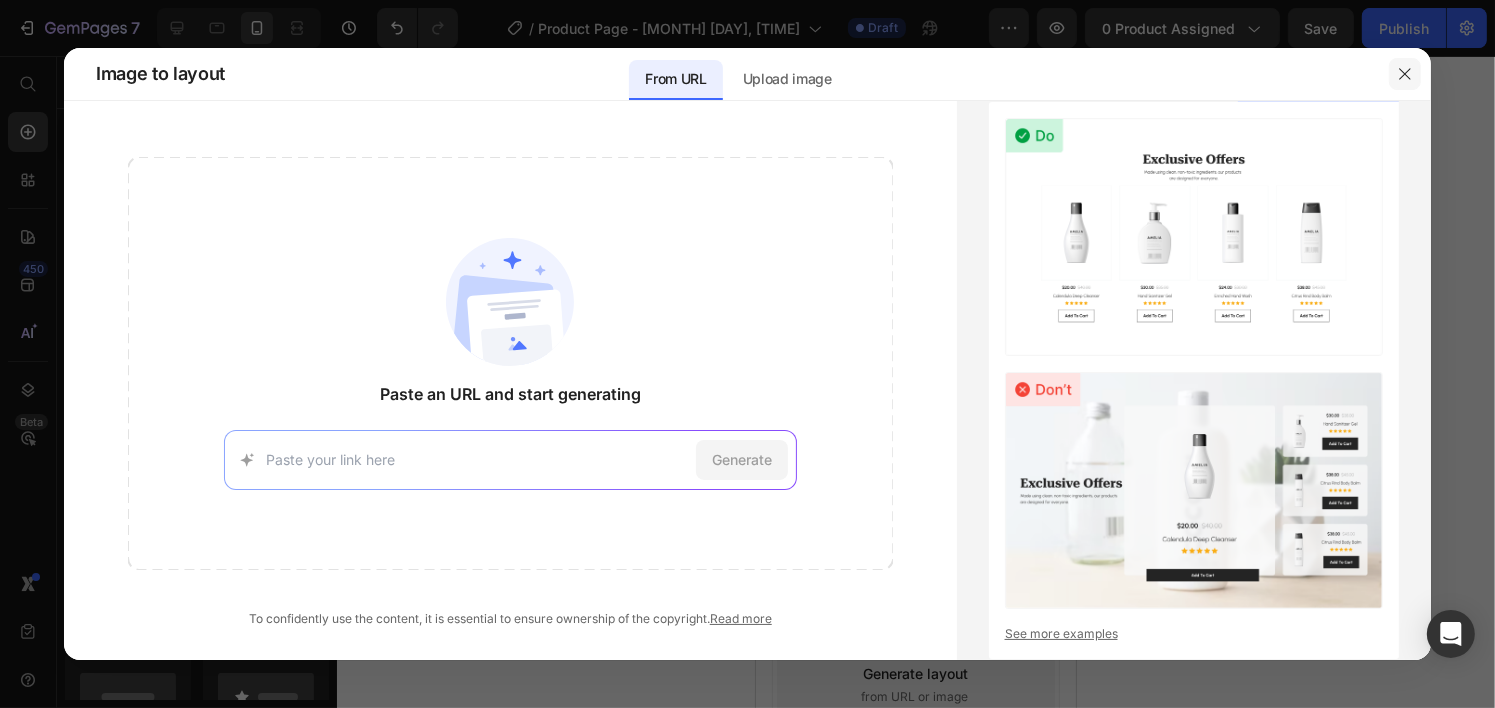 click at bounding box center [1405, 74] 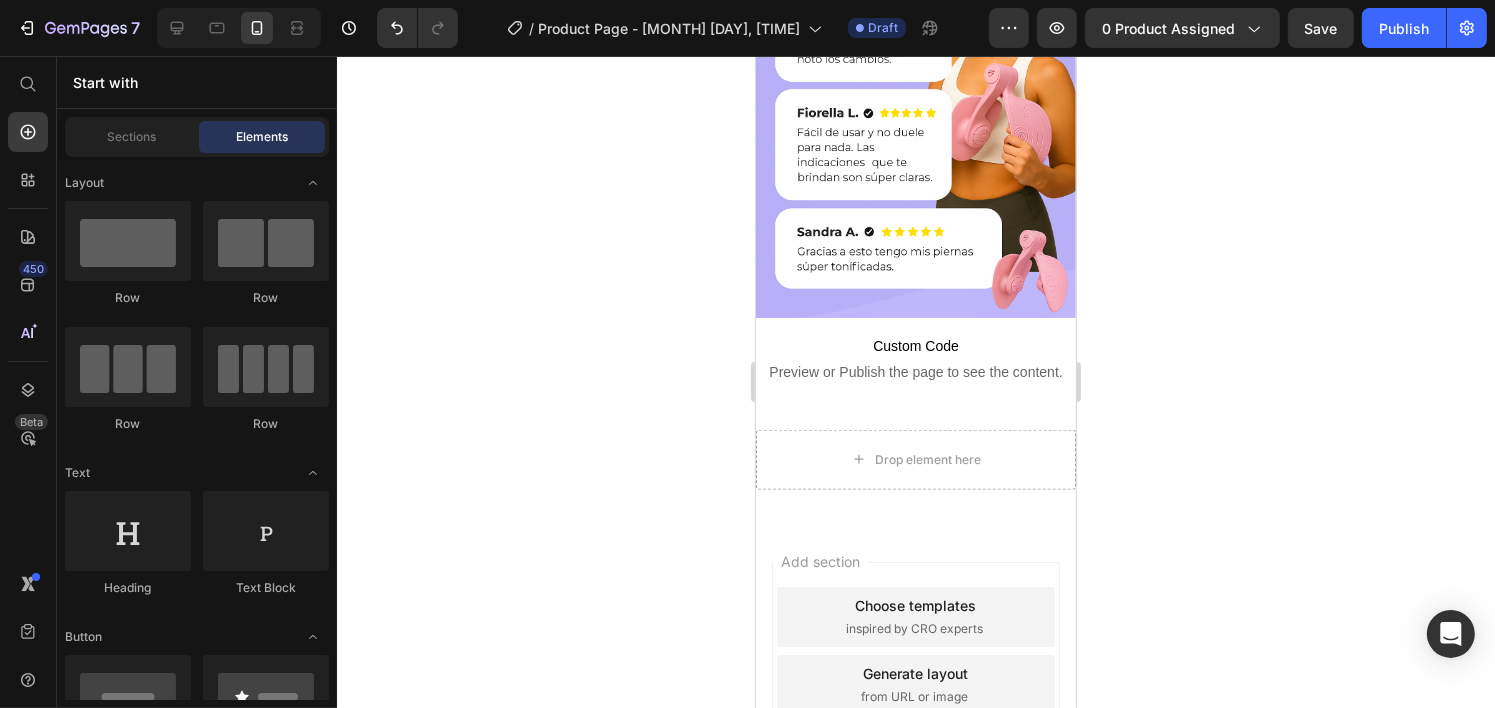 click on "Add blank section" at bounding box center [915, 741] 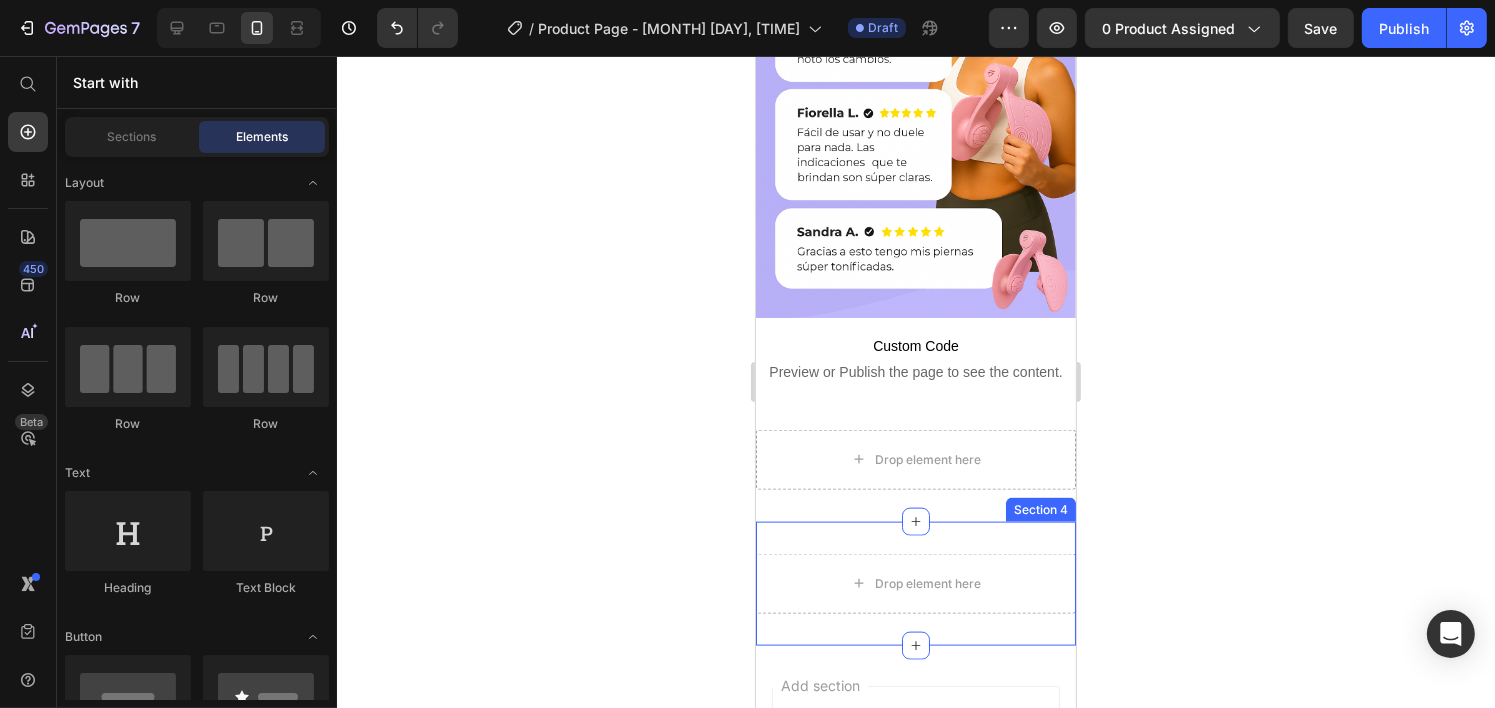 click on "Drop element here" at bounding box center [915, 584] 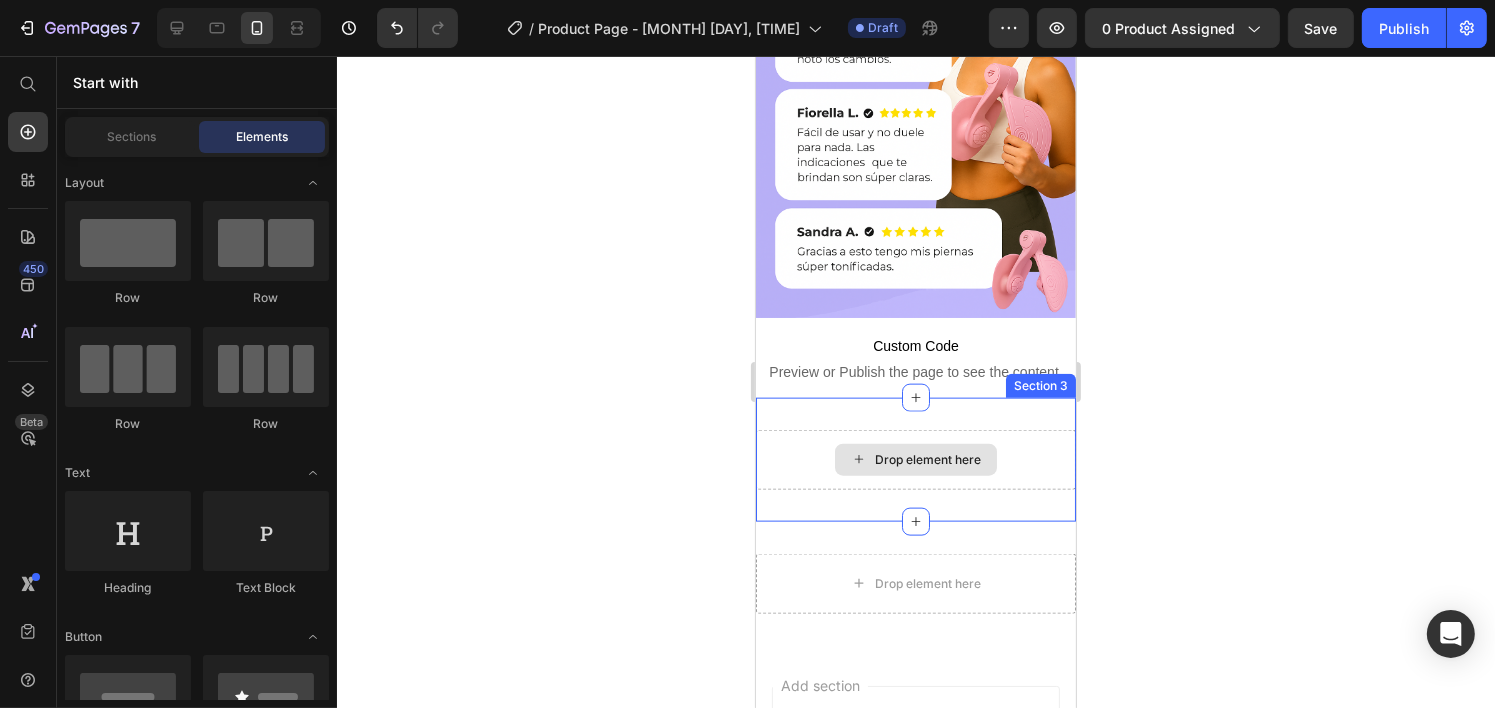click on "Drop element here" at bounding box center [915, 460] 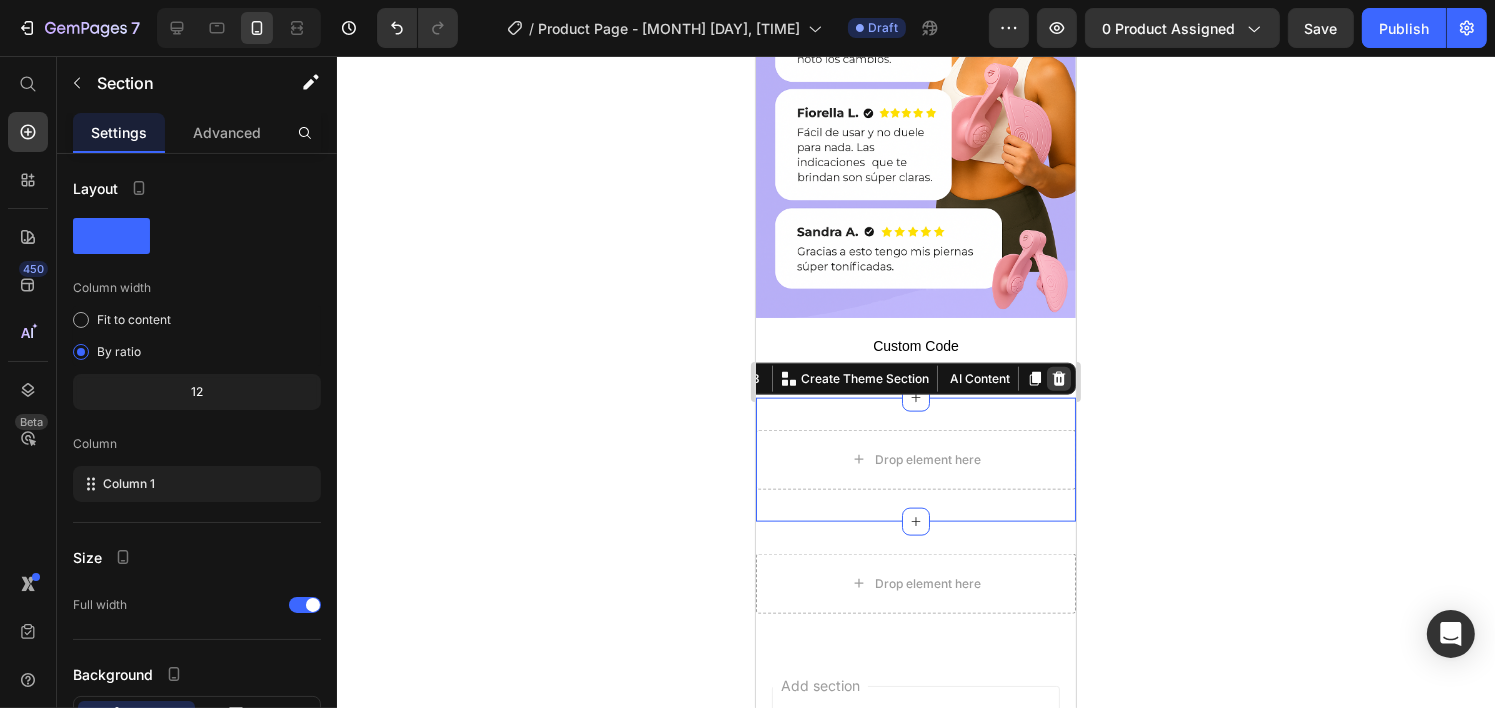click 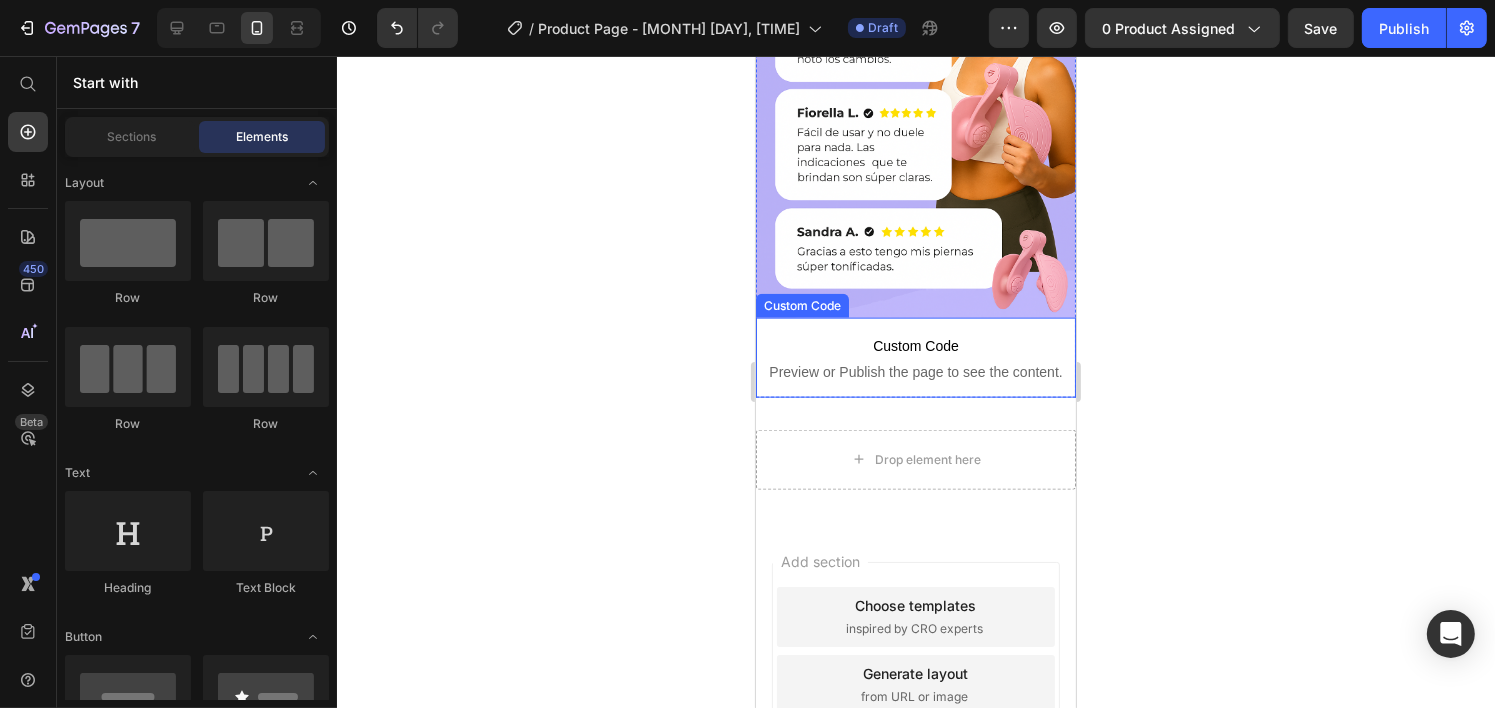 click on "Drop element here" at bounding box center [915, 460] 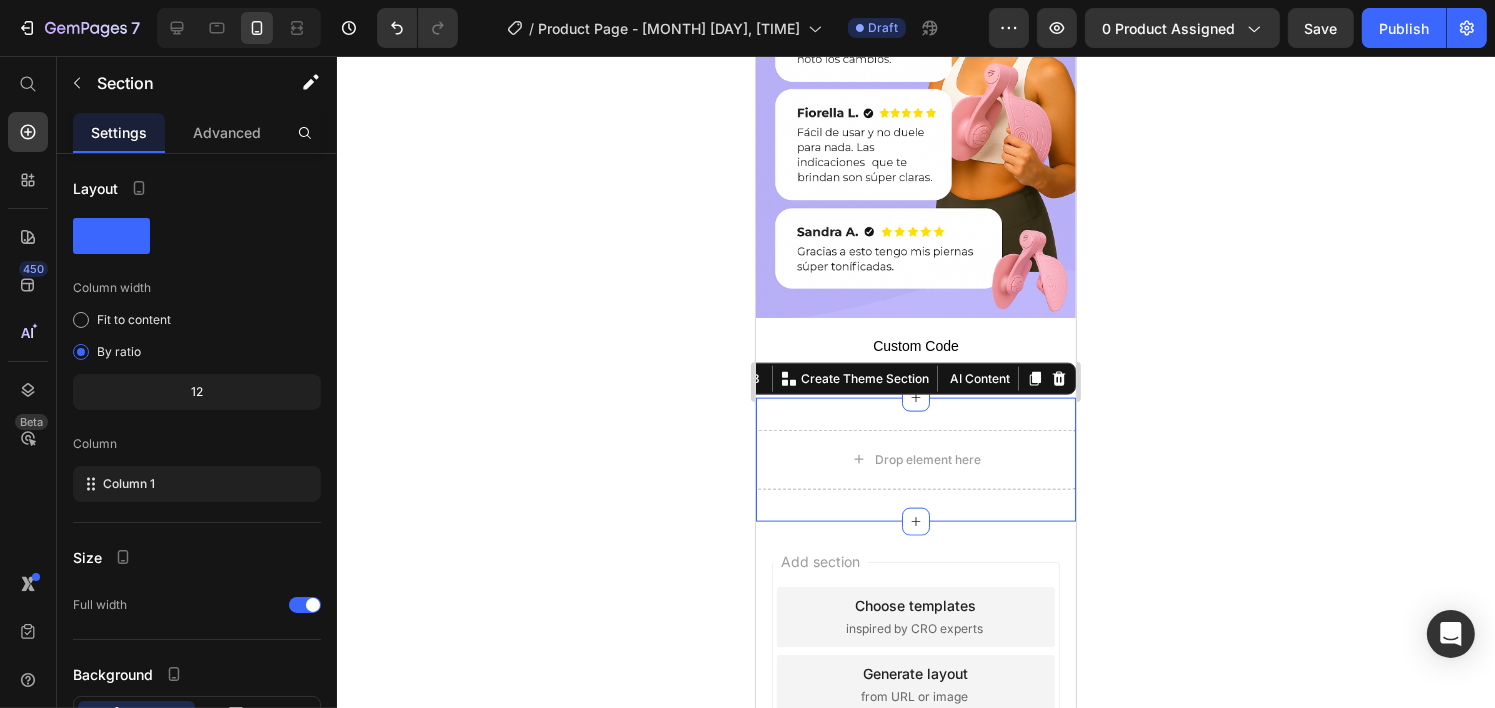 click 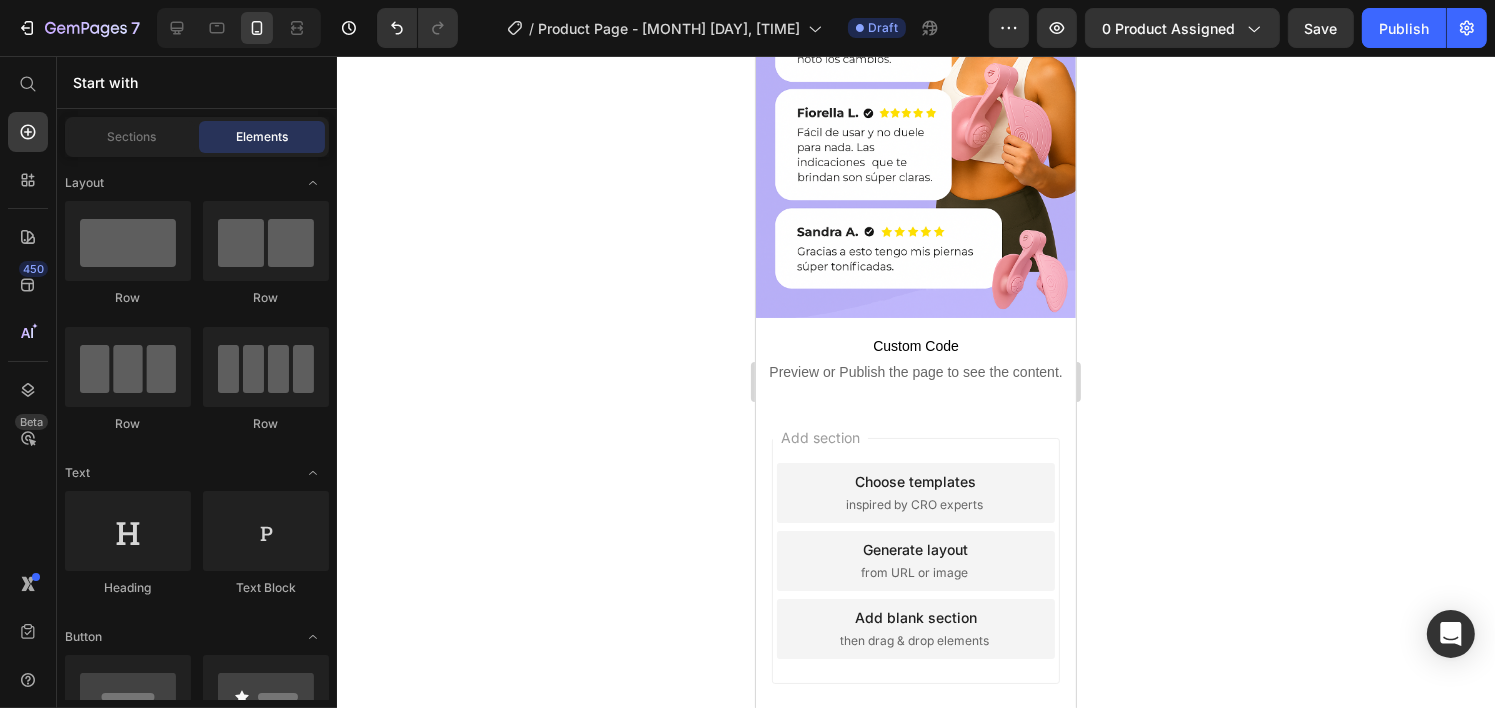 click on "Add section Choose templates inspired by CRO experts Generate layout from URL or image Add blank section then drag & drop elements" at bounding box center [915, 589] 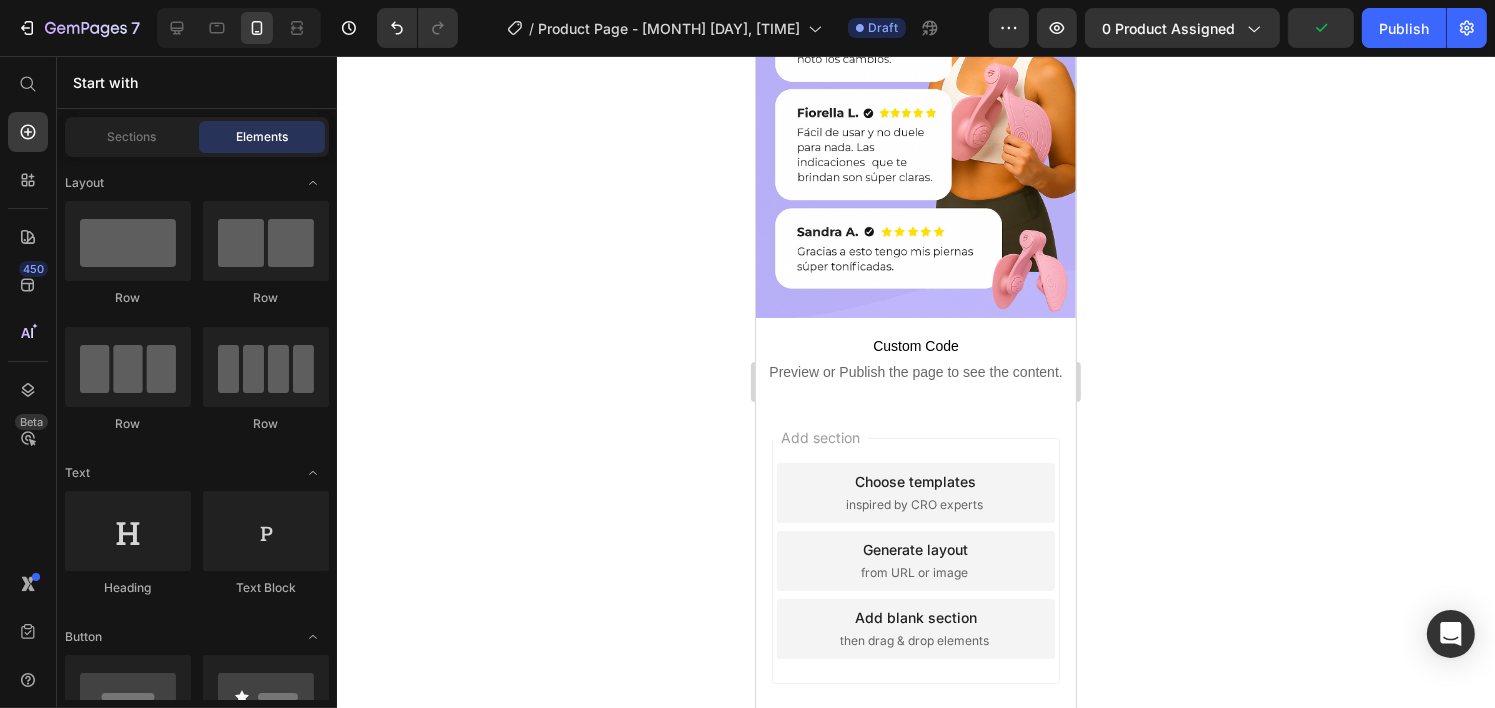 click on "Footer" at bounding box center [809, 801] 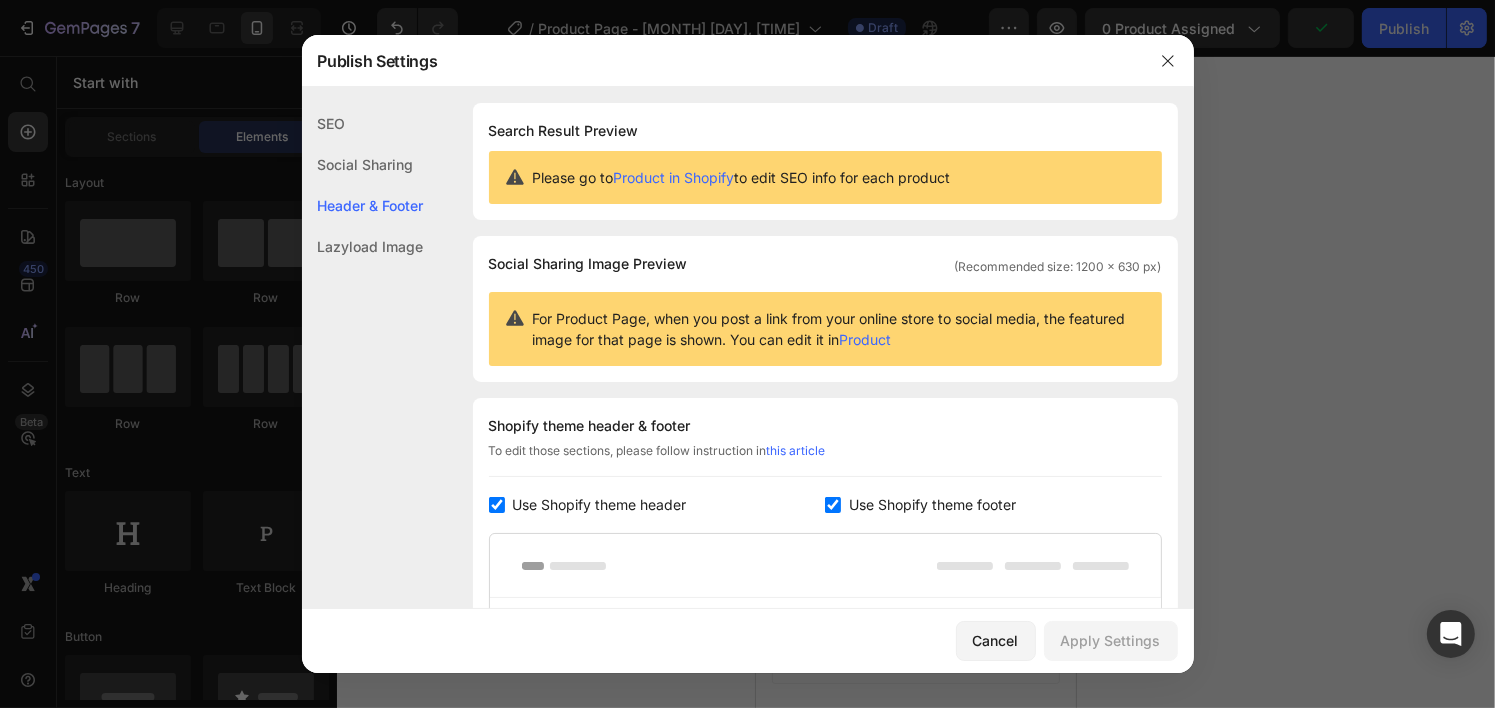 scroll, scrollTop: 290, scrollLeft: 0, axis: vertical 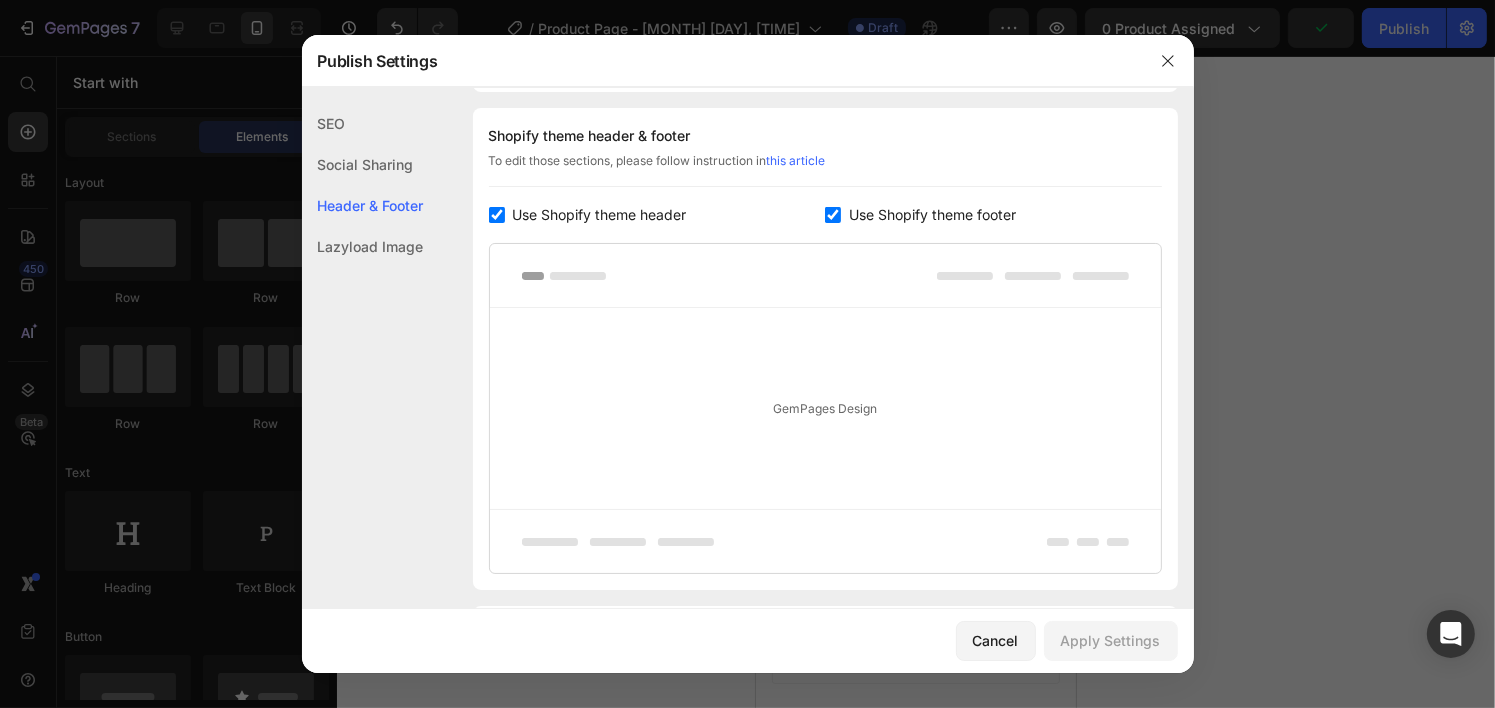 click on "Shopify theme header & footer  To edit those sections, please follow instruction in  this article Use Shopify theme header Use Shopify theme footer GemPages Design" 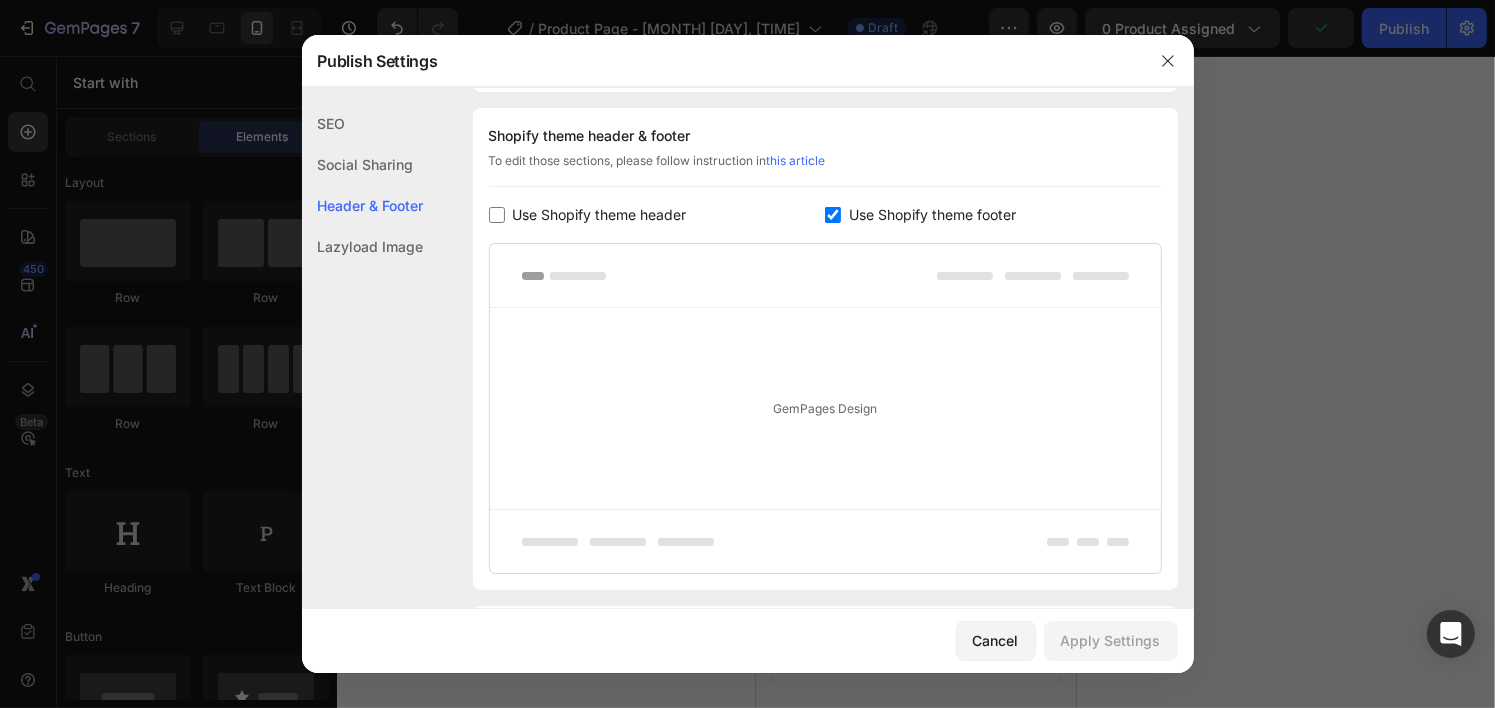 checkbox on "false" 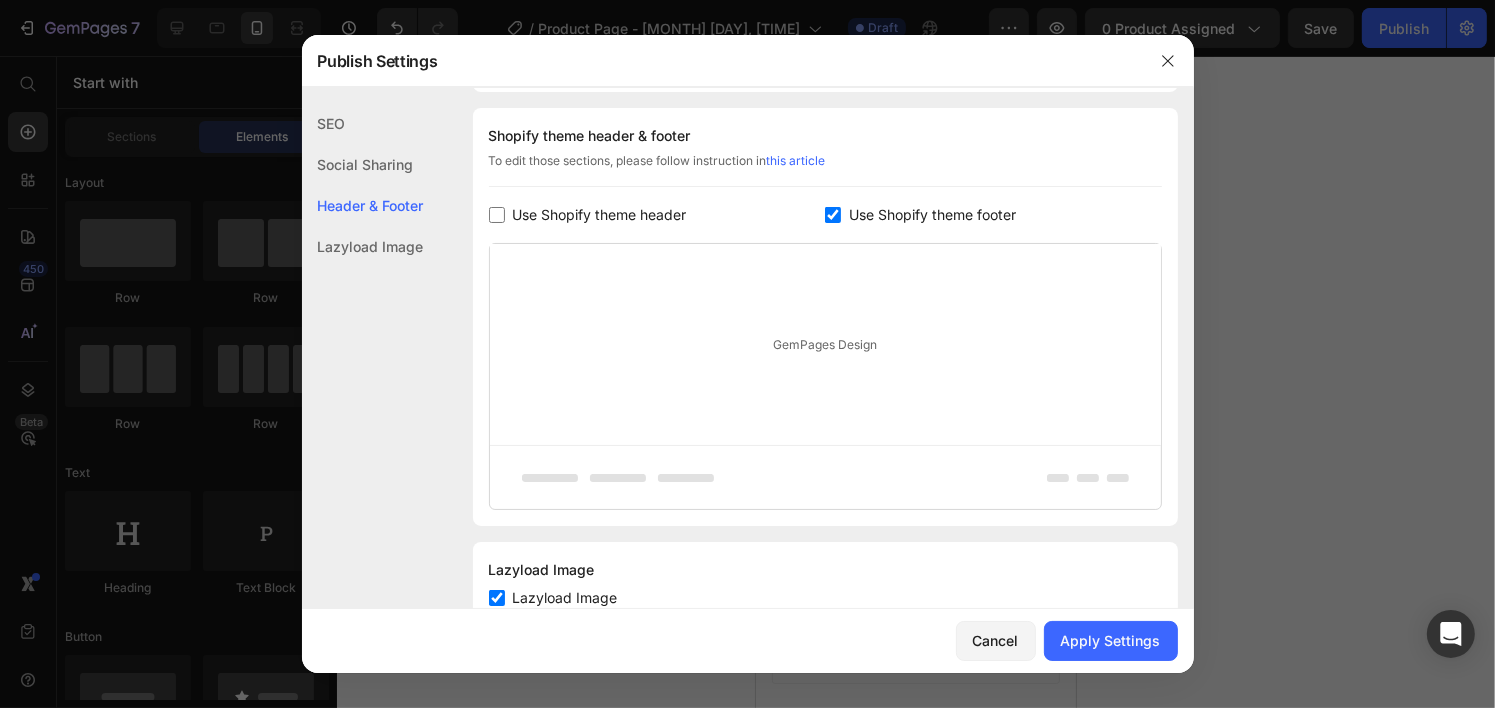 click at bounding box center (833, 215) 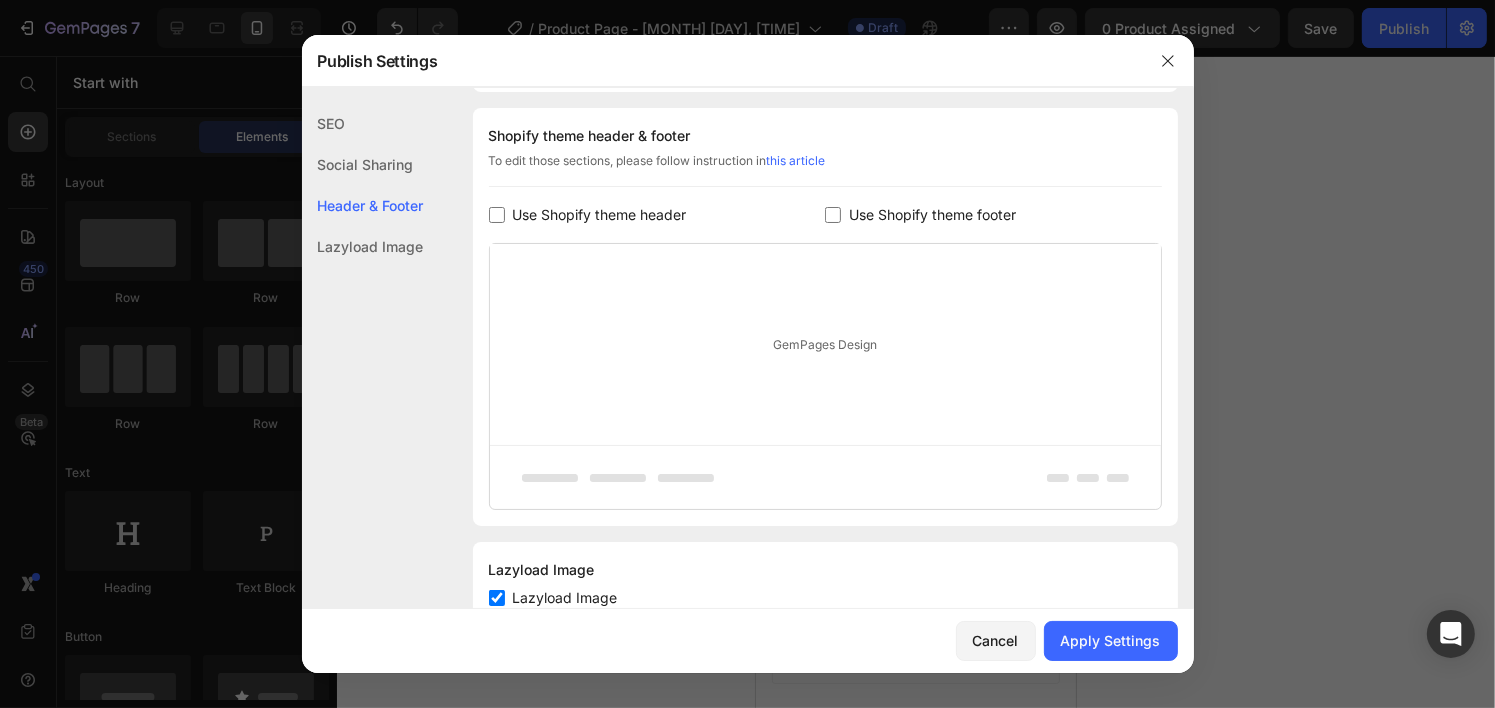 checkbox on "false" 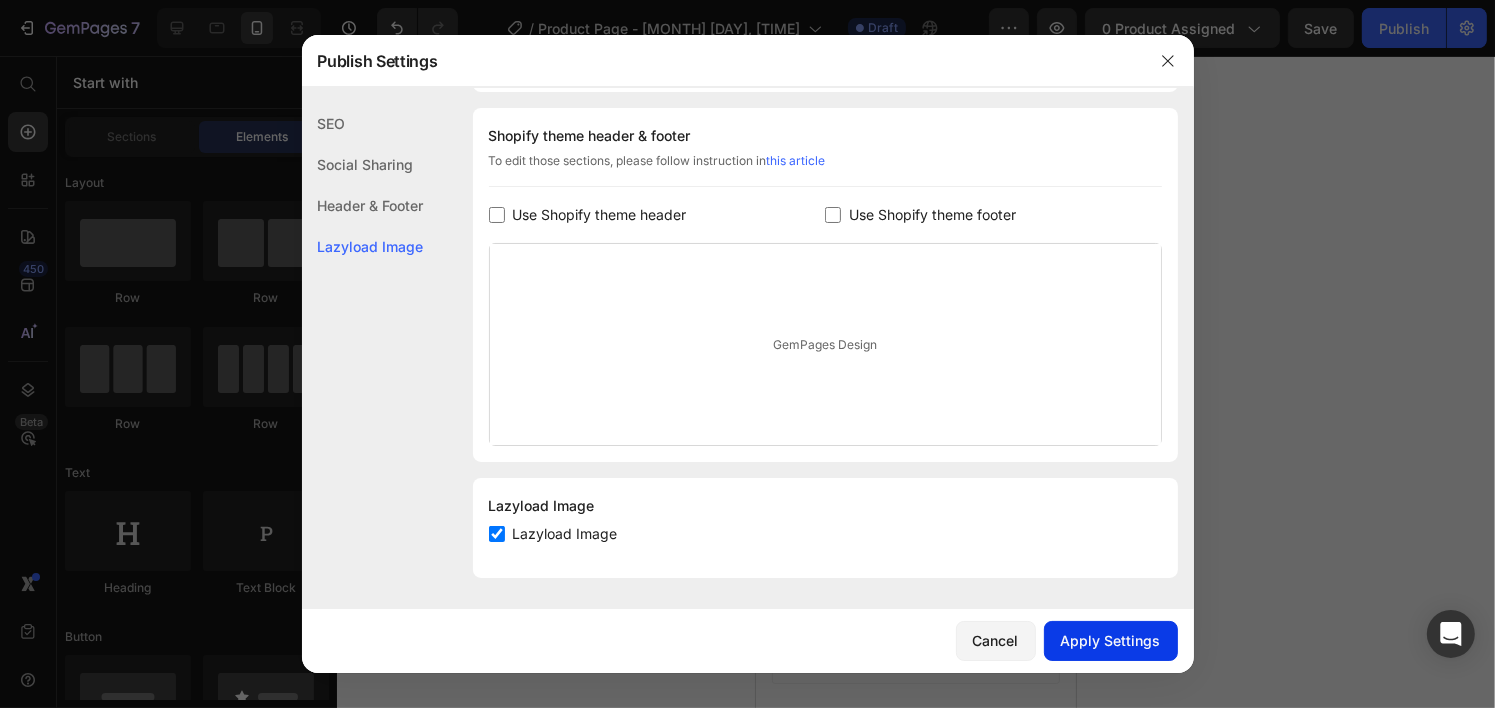 click on "Apply Settings" at bounding box center [1111, 640] 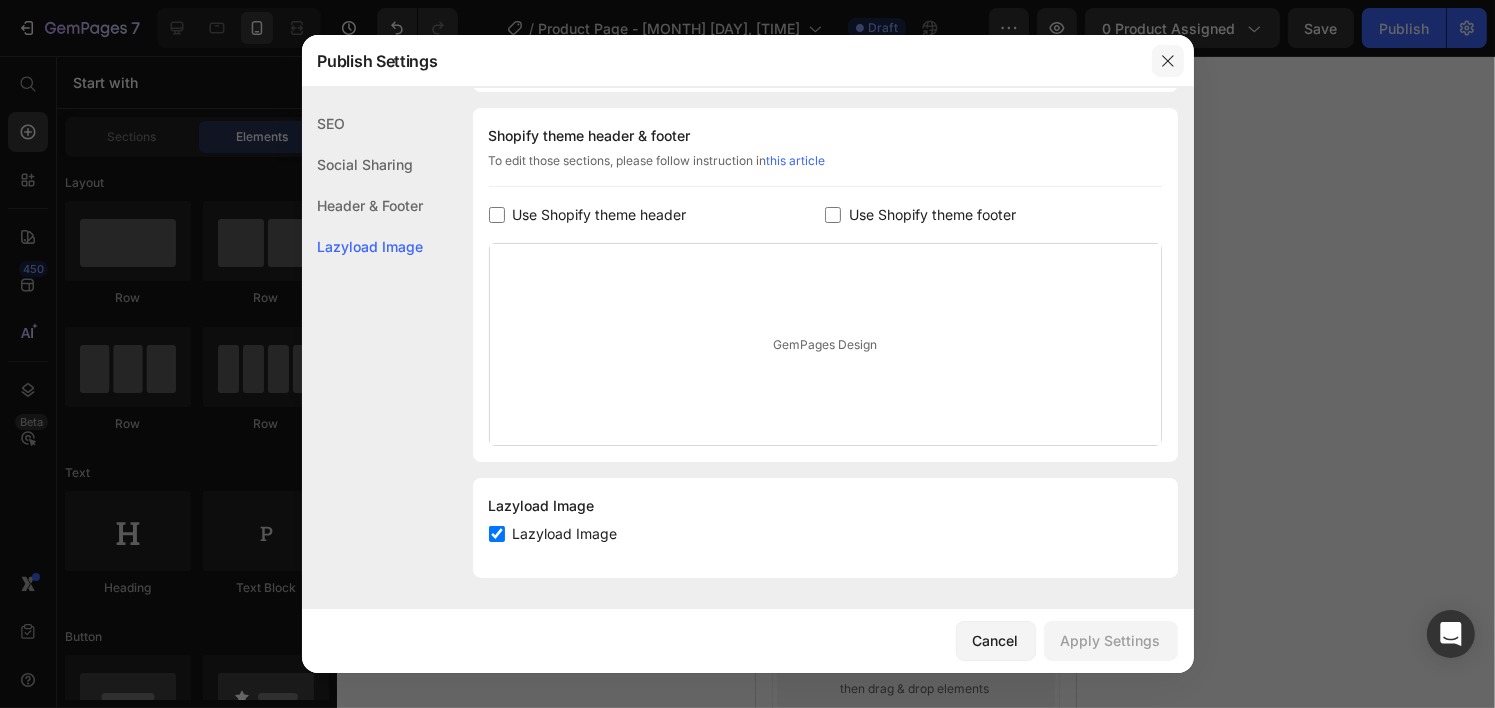 click at bounding box center [1168, 61] 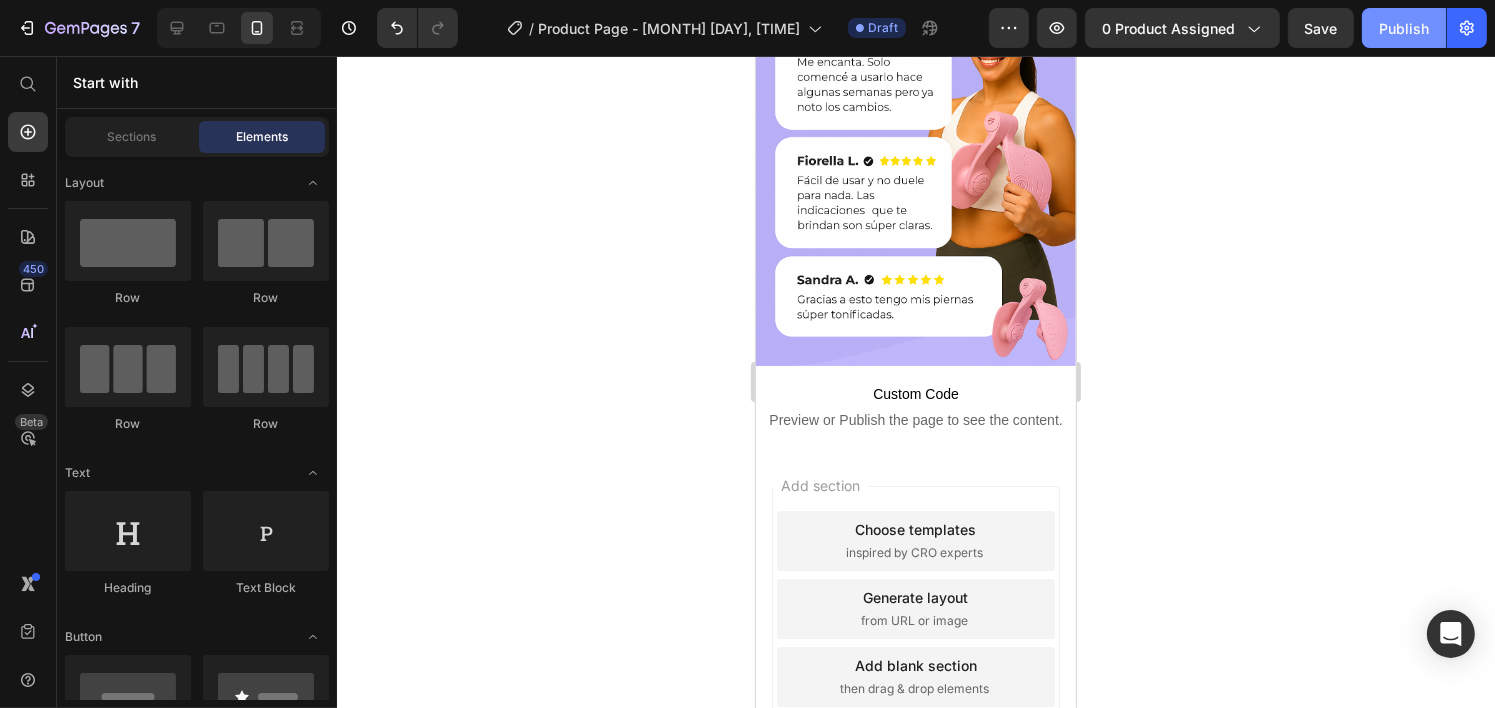 click on "Publish" at bounding box center [1404, 28] 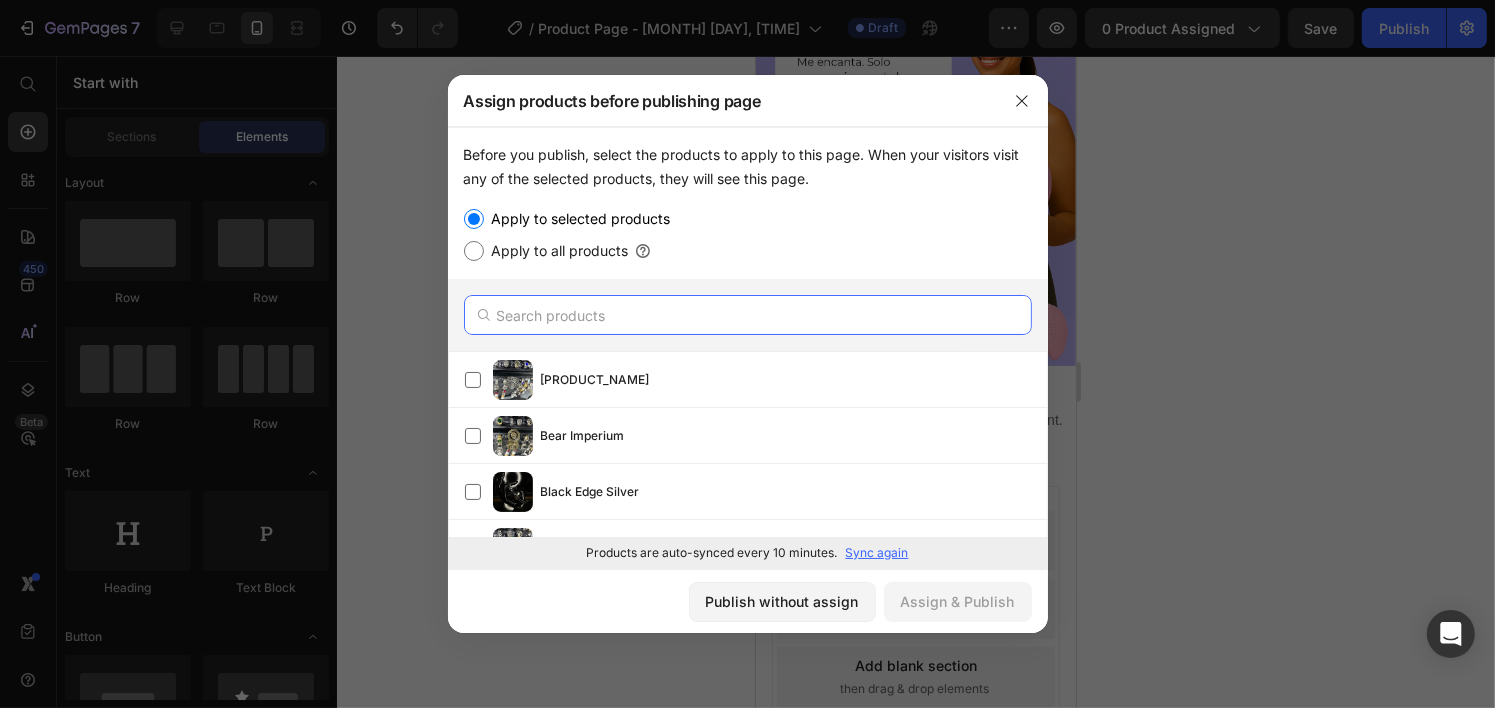 click at bounding box center [748, 315] 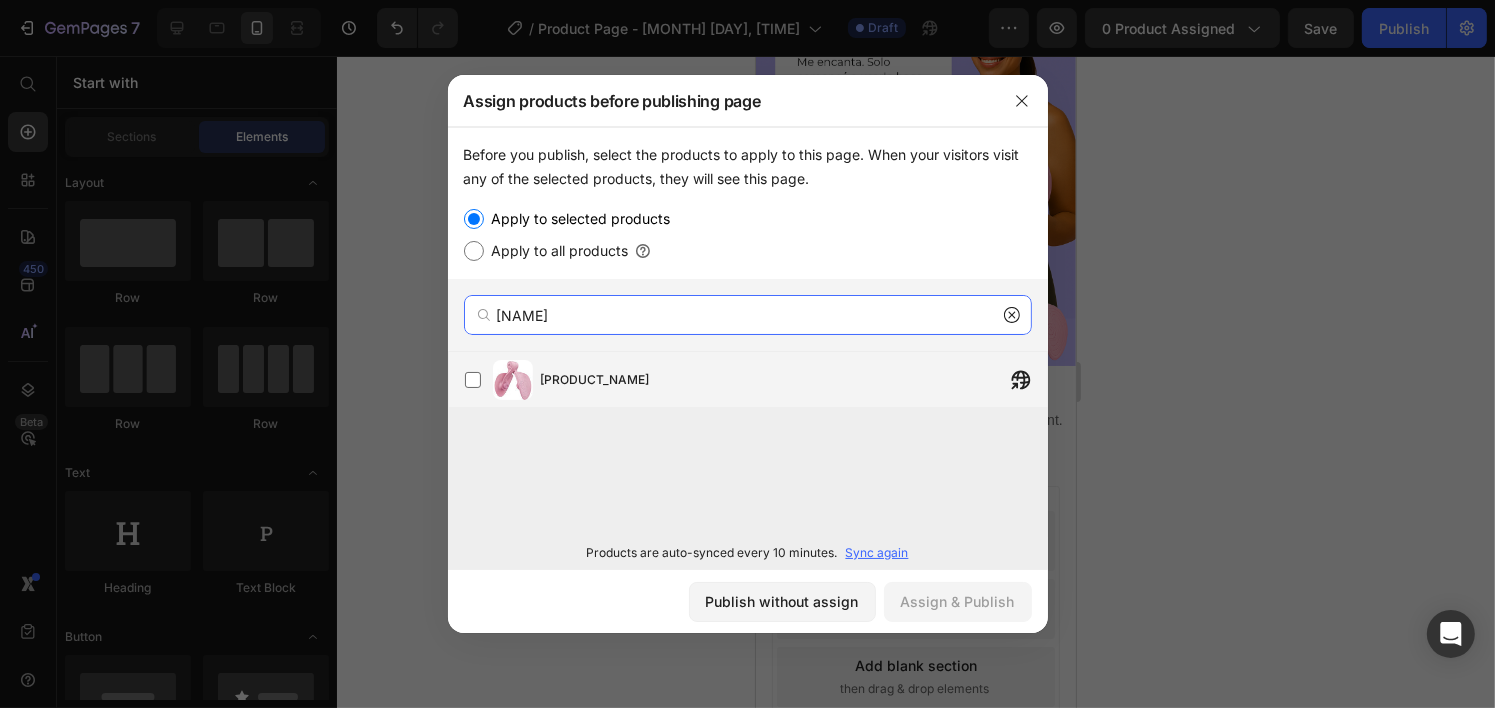type on "[NAME]" 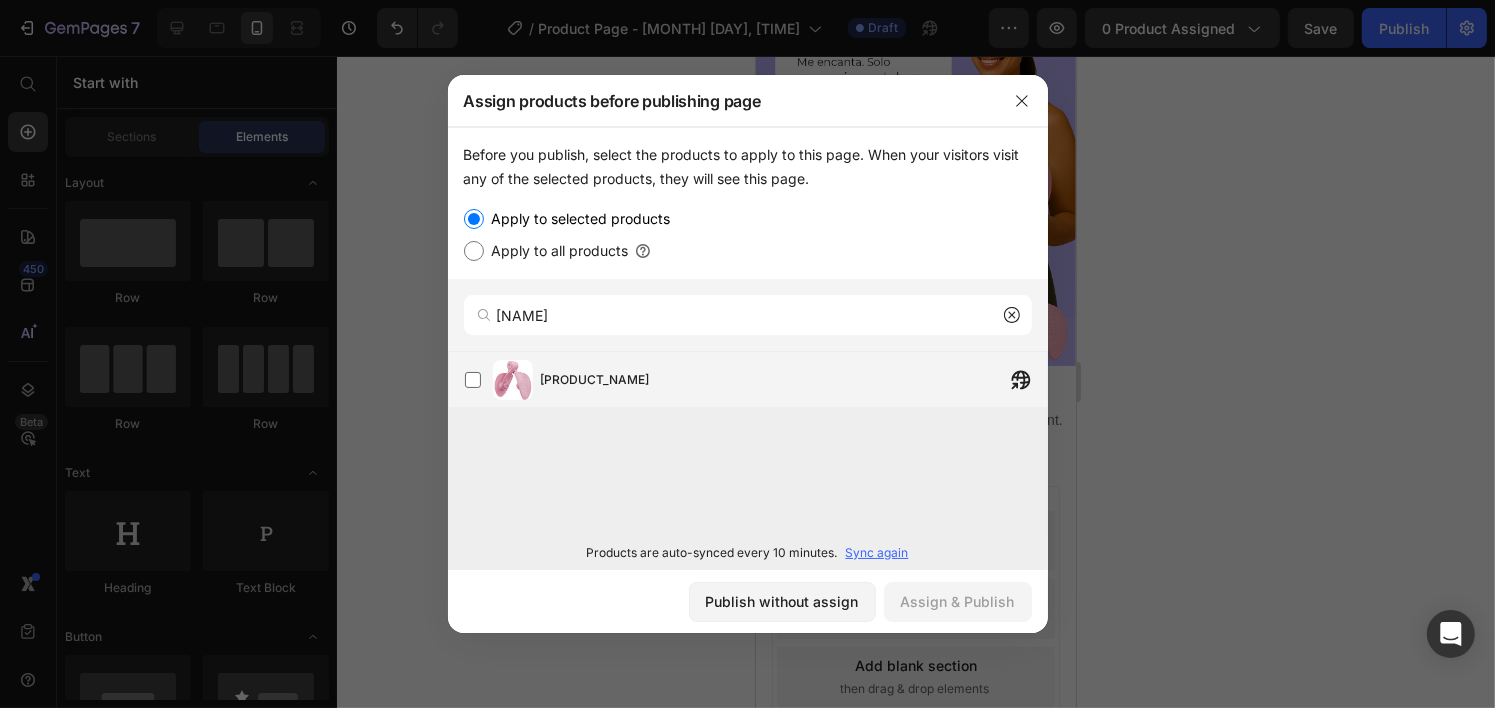 click on "[PRODUCT_NAME]" 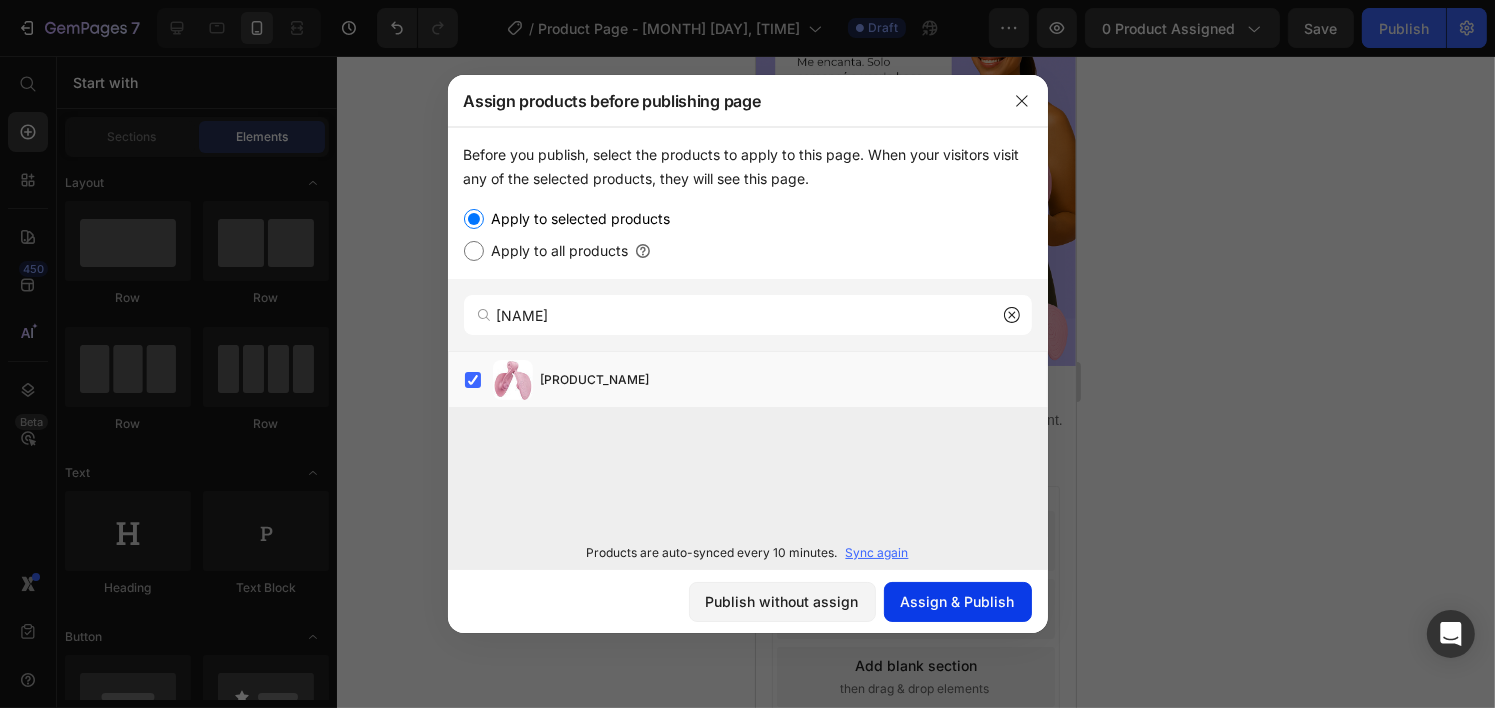 click on "Assign & Publish" 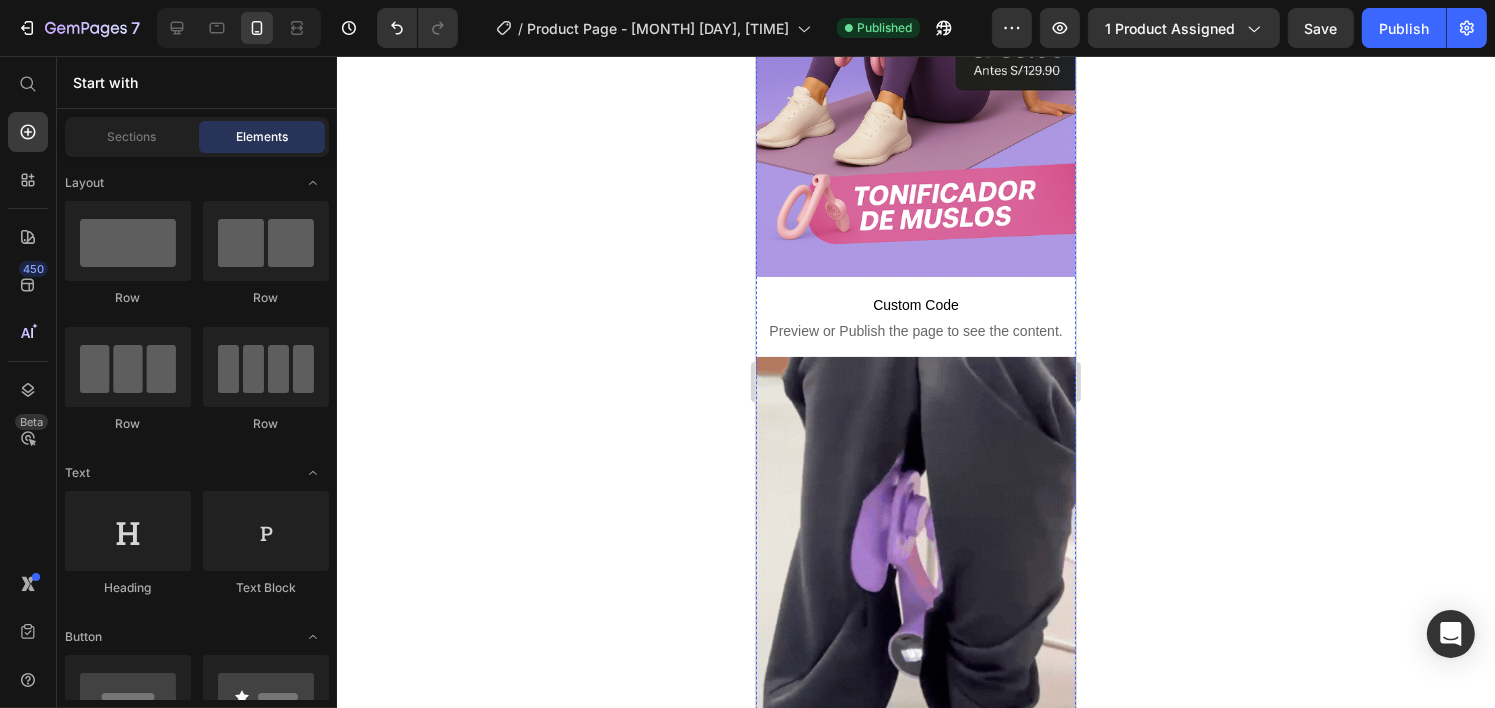 scroll, scrollTop: 0, scrollLeft: 0, axis: both 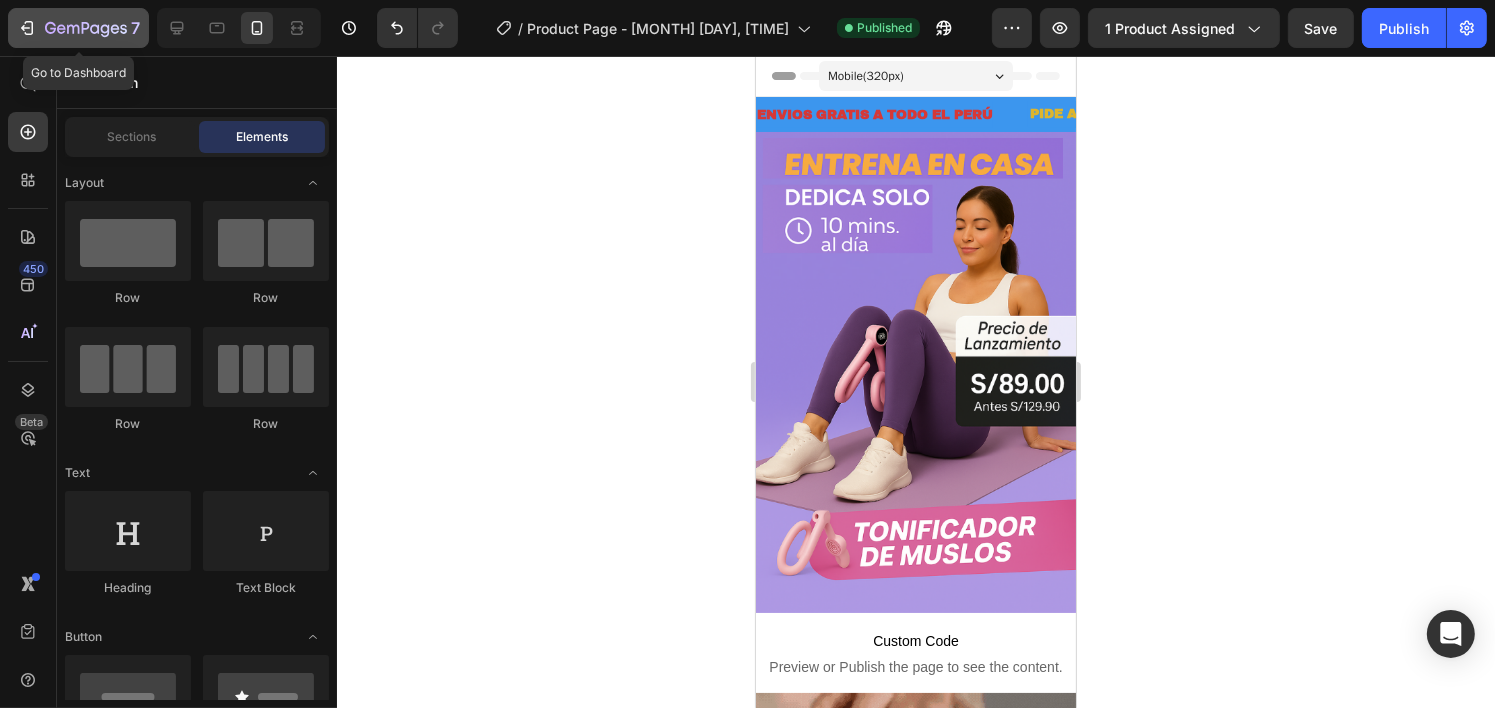 click 